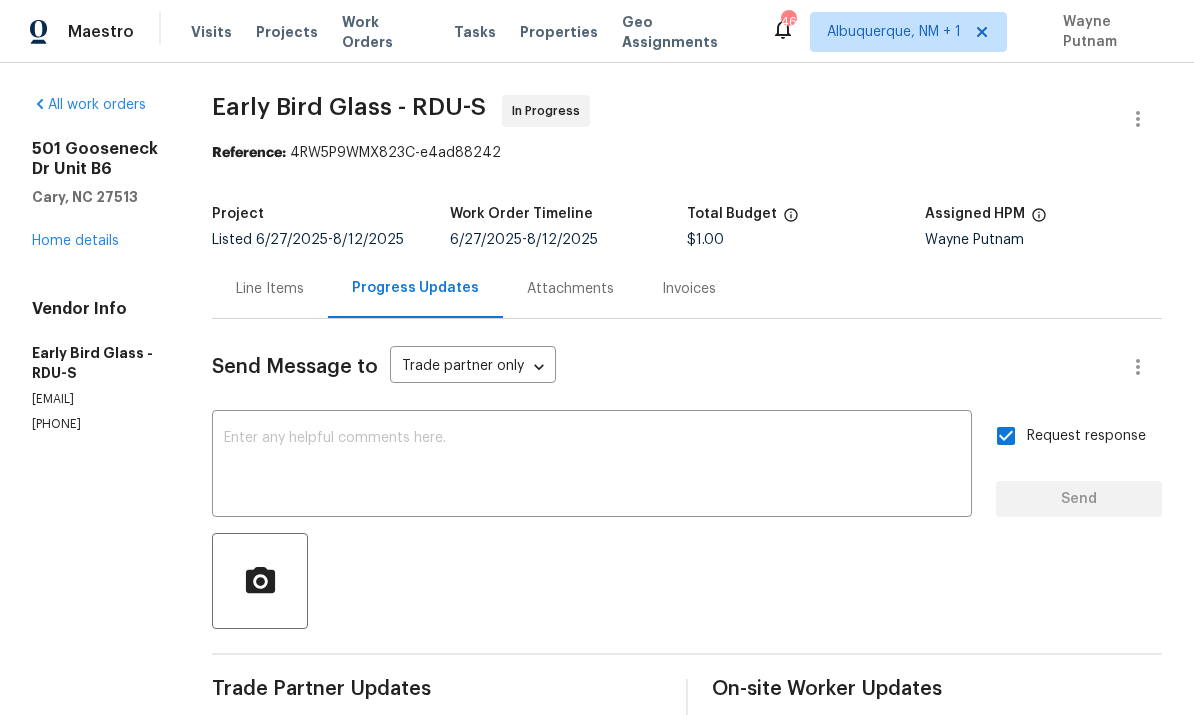 scroll, scrollTop: 0, scrollLeft: 0, axis: both 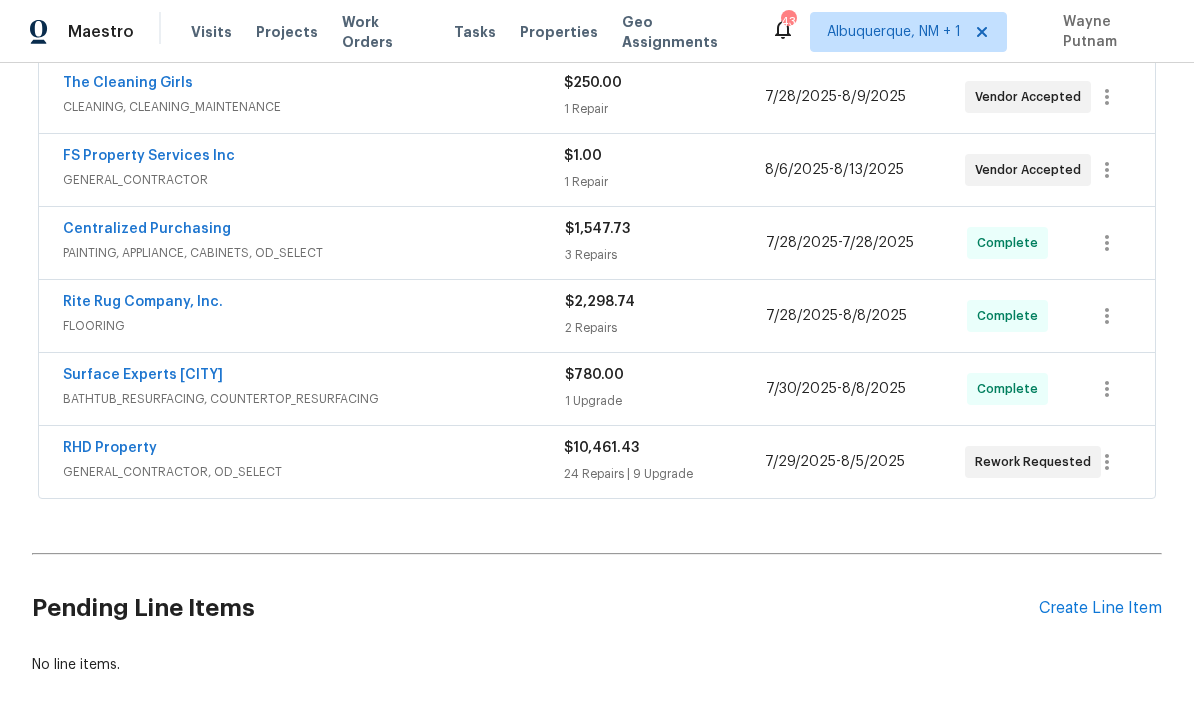 click on "RHD Property" at bounding box center [110, 448] 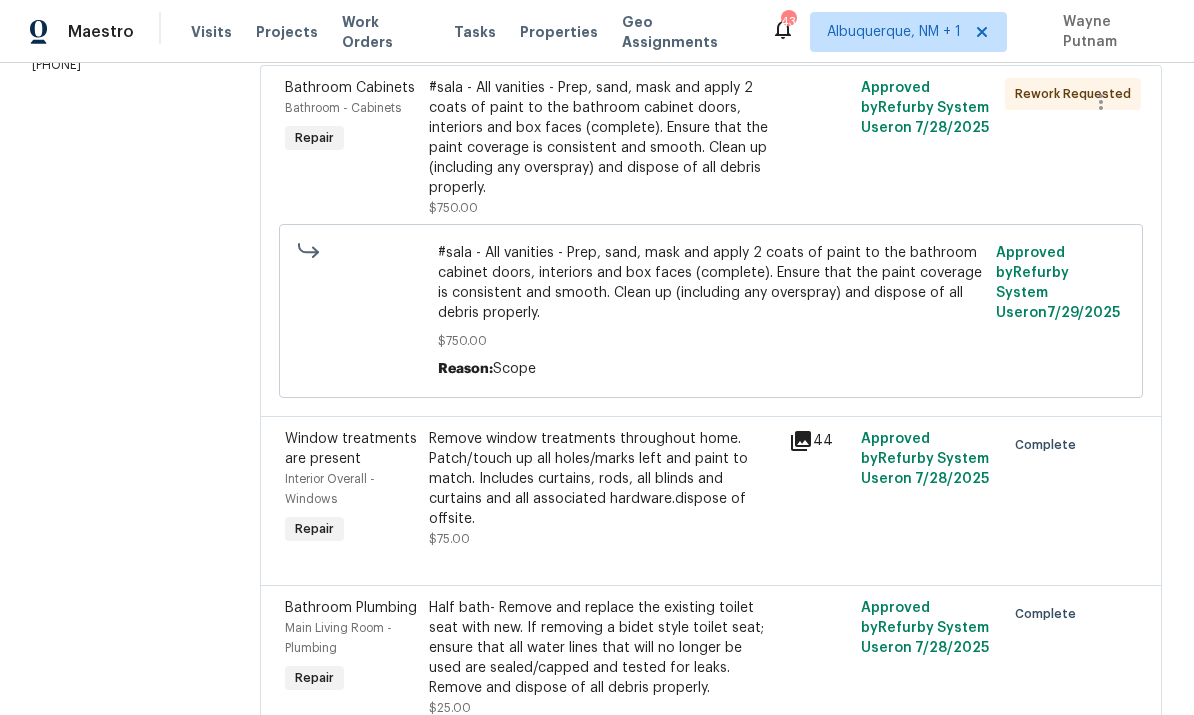 scroll, scrollTop: 312, scrollLeft: 0, axis: vertical 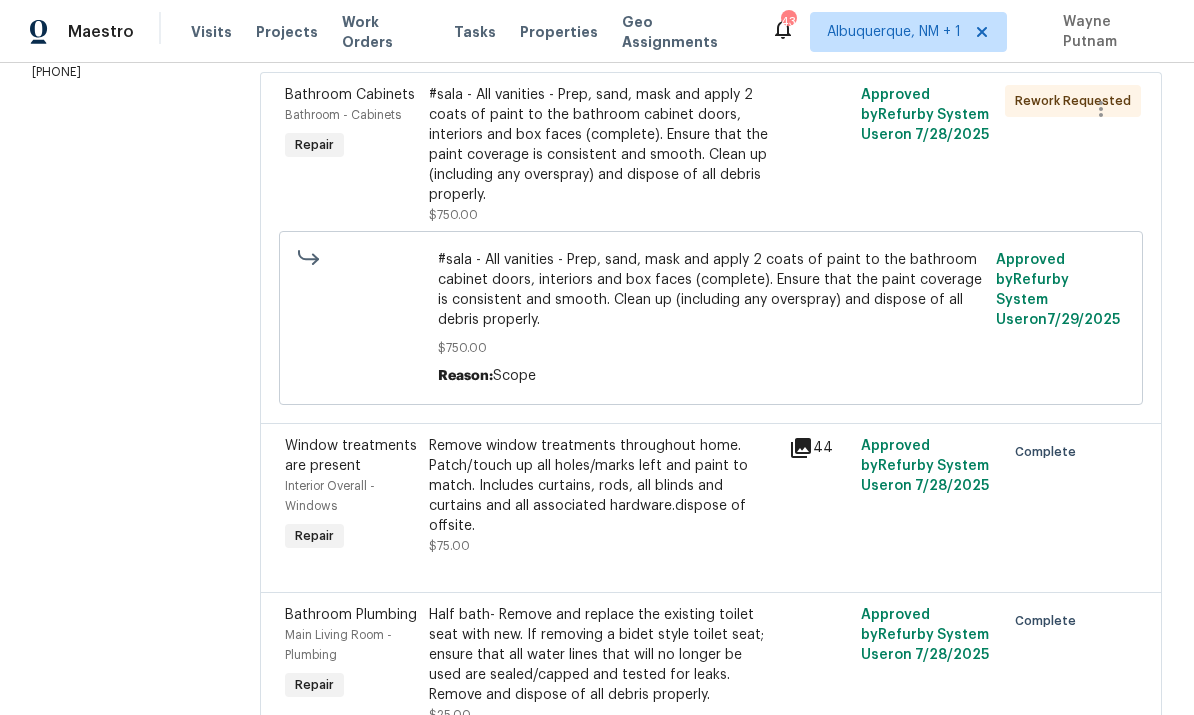 click on "#sala - All vanities - Prep, sand, mask and apply 2 coats of paint to the bathroom cabinet doors, interiors and box faces (complete). Ensure that the paint coverage is consistent and smooth. Clean up (including any overspray) and dispose of all debris properly." at bounding box center (603, 145) 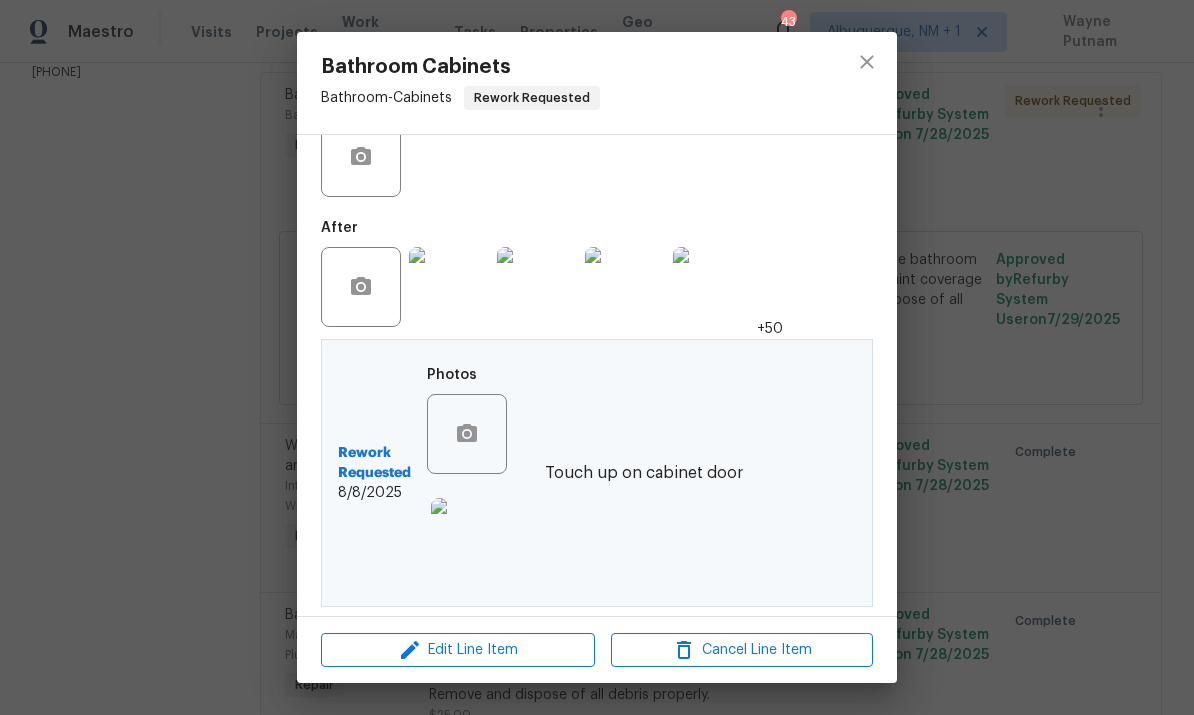 scroll, scrollTop: 410, scrollLeft: 0, axis: vertical 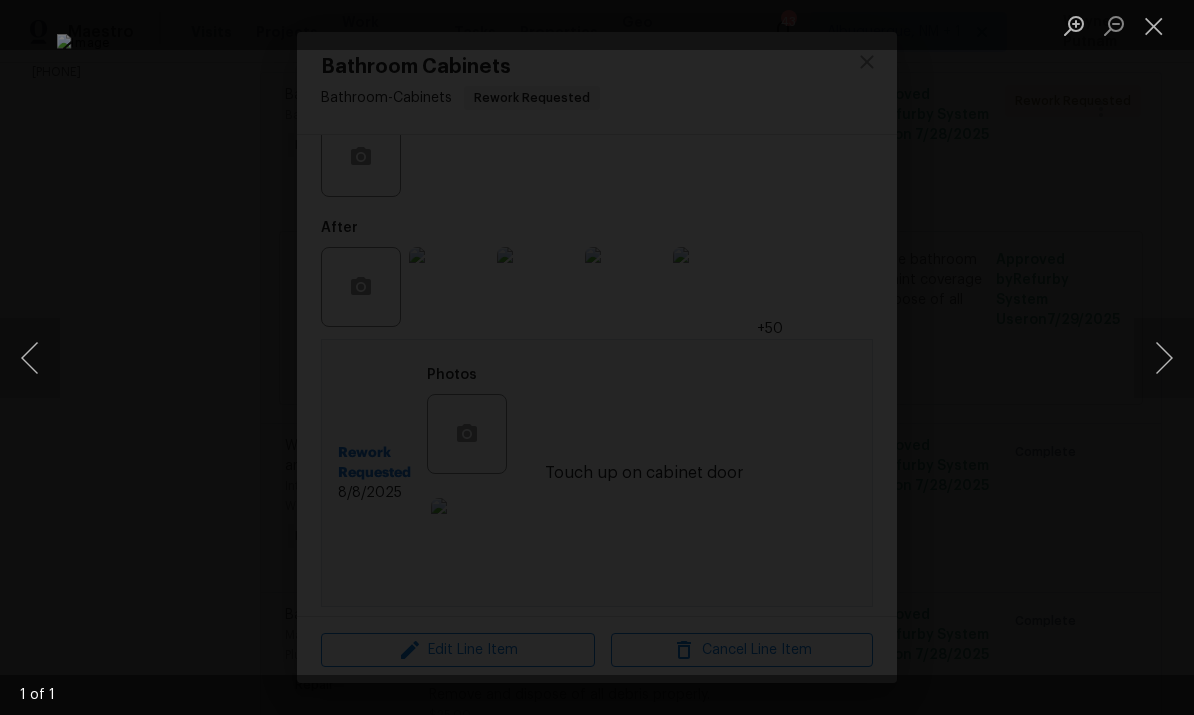 click at bounding box center (597, 357) 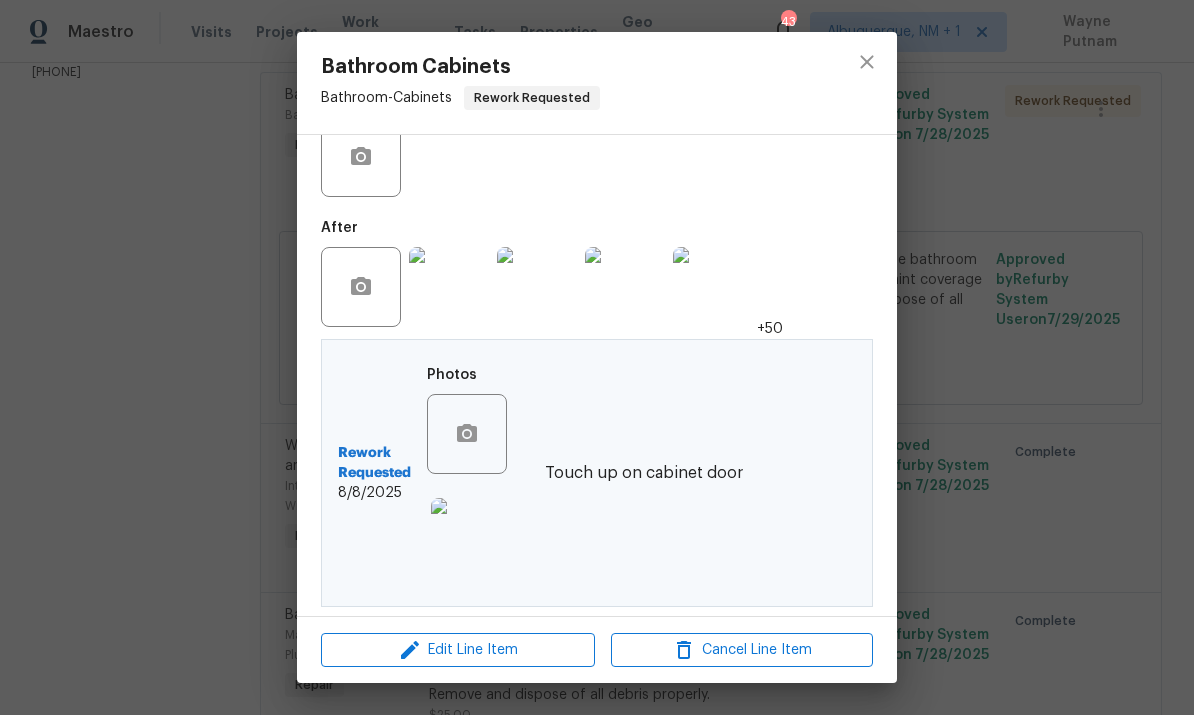 click on "Bathroom Cabinets Bathroom  -  Cabinets Rework Requested Vendor RHD Property Account Category Repairs Cost $750 x 1 ft $750 Labor $0 Total $750 Repairs needed #sala - All vanities - Prep, sand, mask and apply 2 coats of paint to the bathroom cabinet doors, interiors and box faces (complete). Ensure that the paint coverage is consistent and smooth. Clean up (including any overspray) and dispose of all debris properly. Photos Before After  +50 Rework Requested 8/8/2025 Photos Touch up on cabinet door  Edit Line Item  Cancel Line Item" at bounding box center (597, 357) 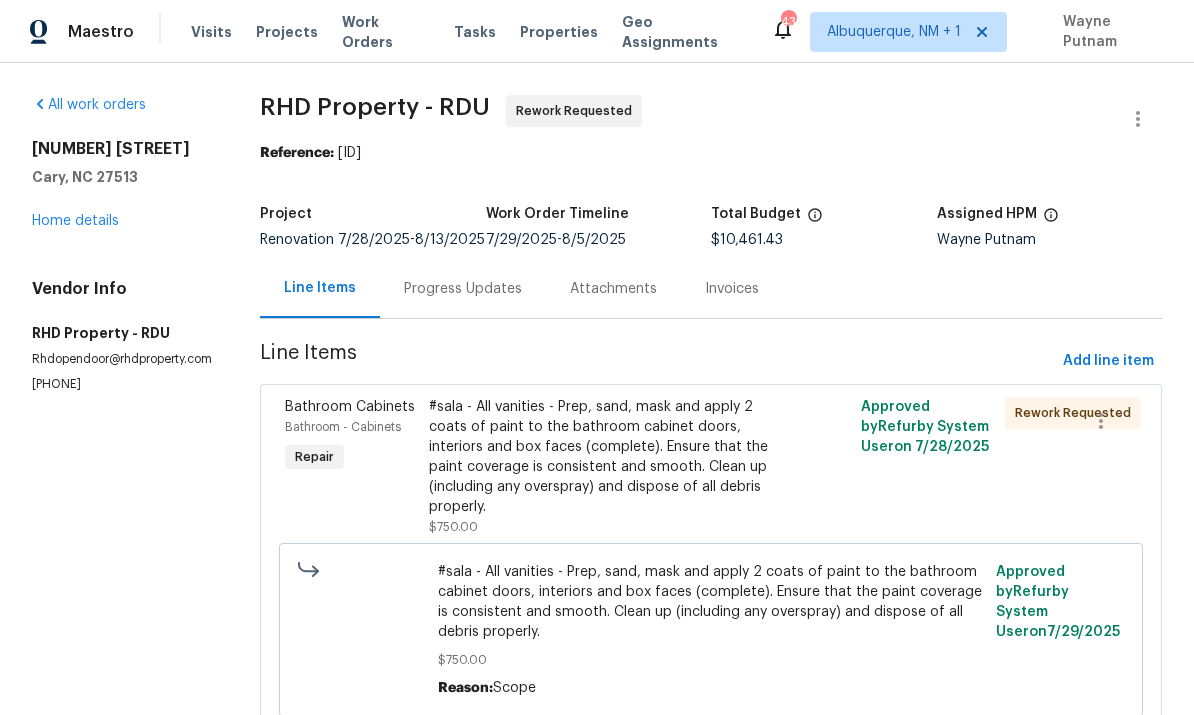 scroll, scrollTop: 0, scrollLeft: 0, axis: both 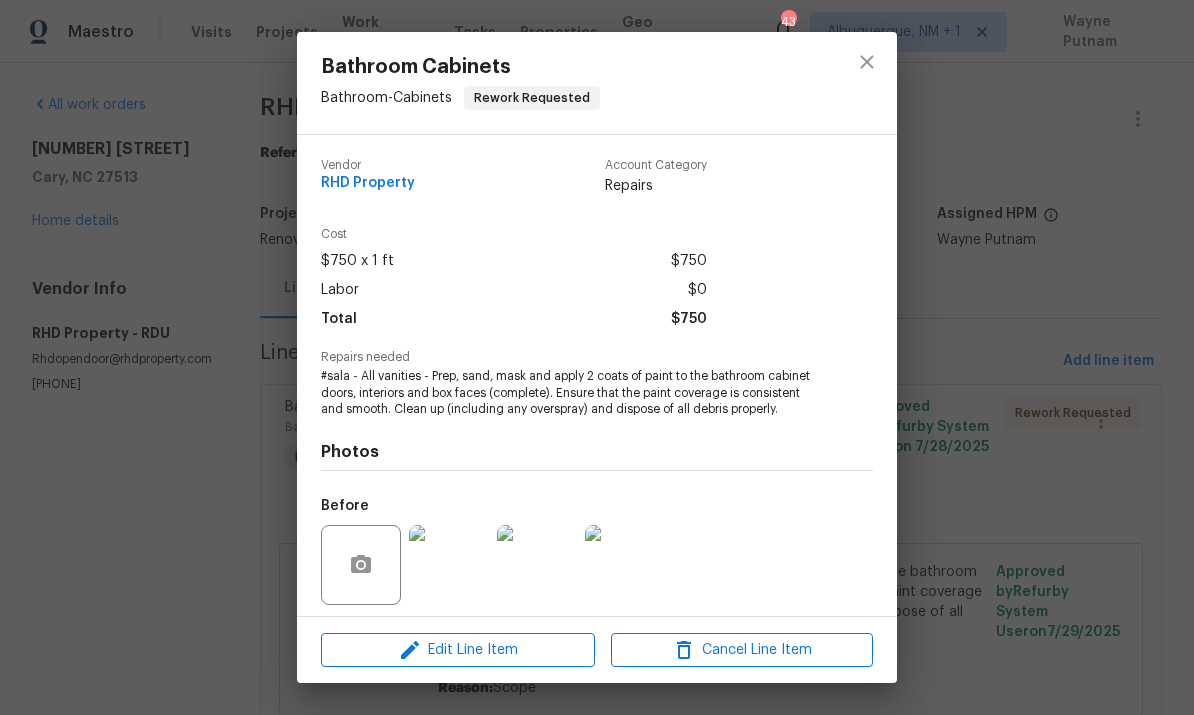 click on "Bathroom Cabinets Bathroom  -  Cabinets Rework Requested Vendor RHD Property Account Category Repairs Cost $750 x 1 ft $750 Labor $0 Total $750 Repairs needed #sala - All vanities - Prep, sand, mask and apply 2 coats of paint to the bathroom cabinet doors, interiors and box faces (complete). Ensure that the paint coverage is consistent and smooth. Clean up (including any overspray) and dispose of all debris properly. Photos Before After  +50 Rework Requested 8/8/2025 Photos Touch up on cabinet door  Edit Line Item  Cancel Line Item" at bounding box center [597, 357] 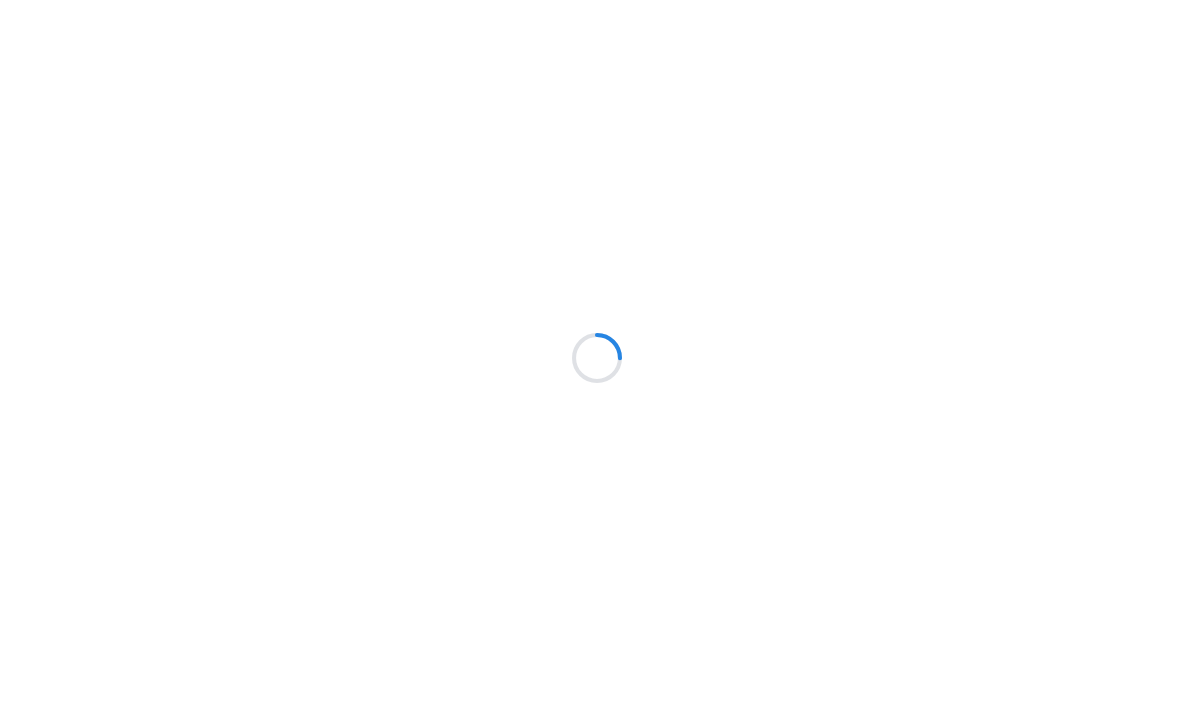 scroll, scrollTop: 0, scrollLeft: 0, axis: both 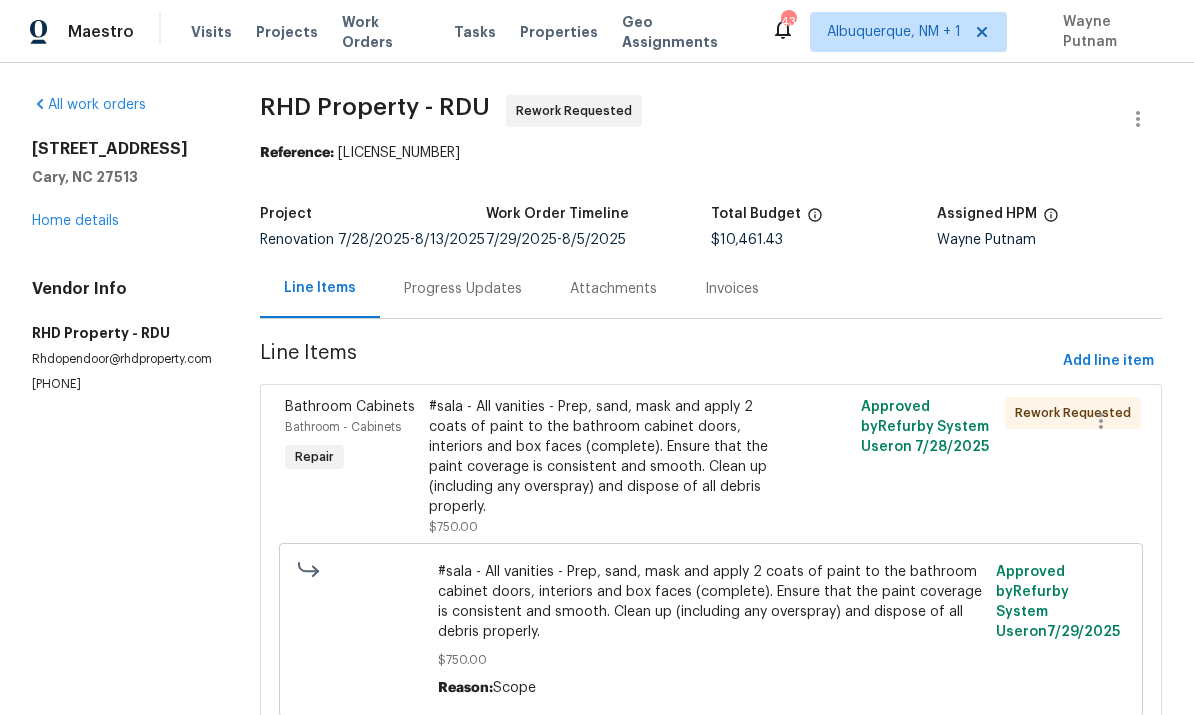 click on "#sala - All vanities - Prep, sand, mask and apply 2 coats of paint to the bathroom cabinet doors, interiors and box faces (complete). Ensure that the paint coverage is consistent and smooth. Clean up (including any overspray) and dispose of all debris properly." at bounding box center [711, 602] 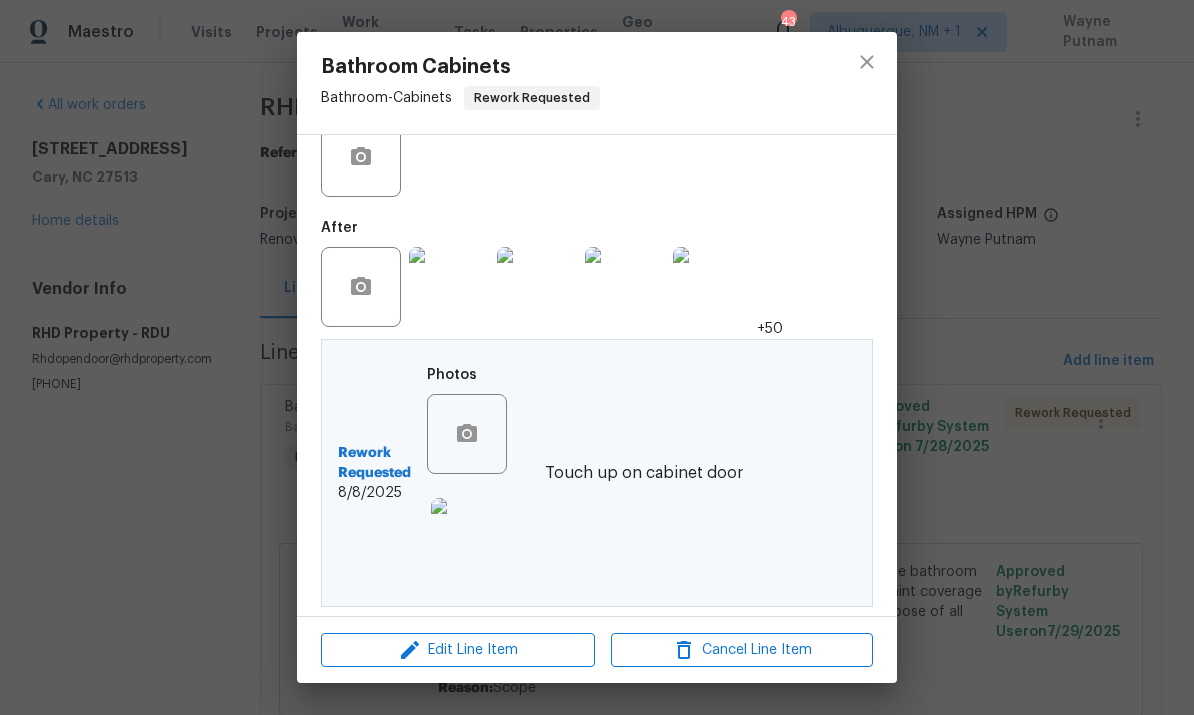 scroll, scrollTop: 410, scrollLeft: 0, axis: vertical 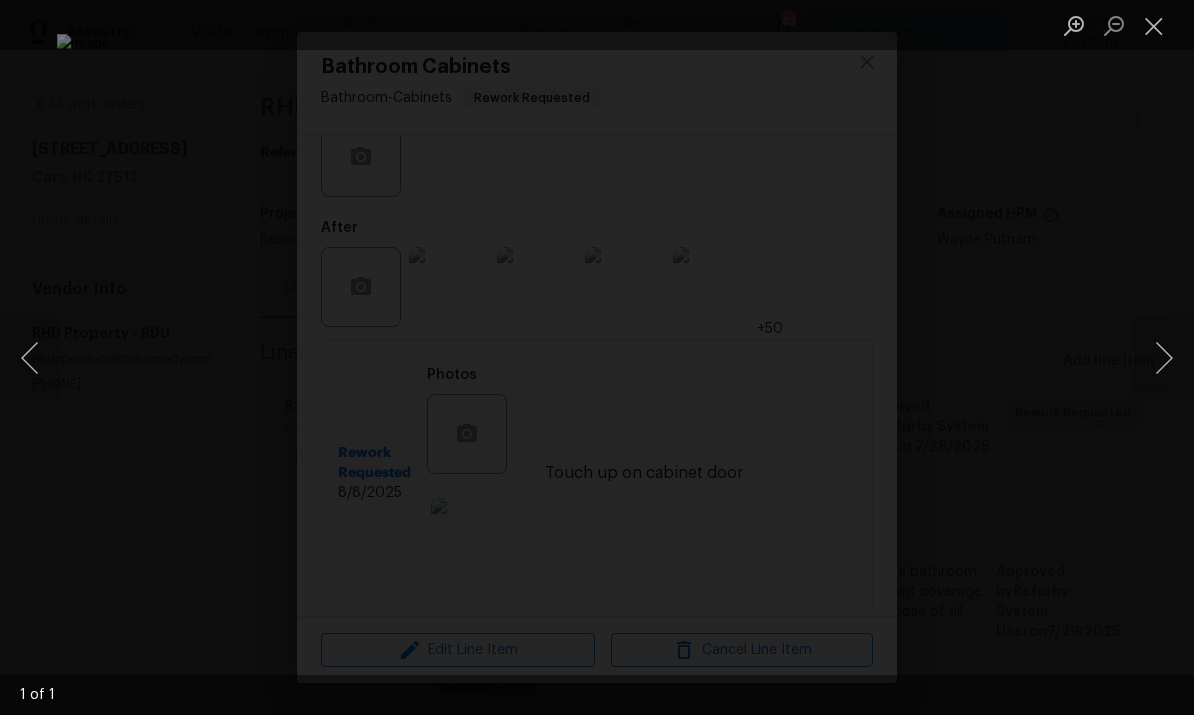 click at bounding box center (597, 357) 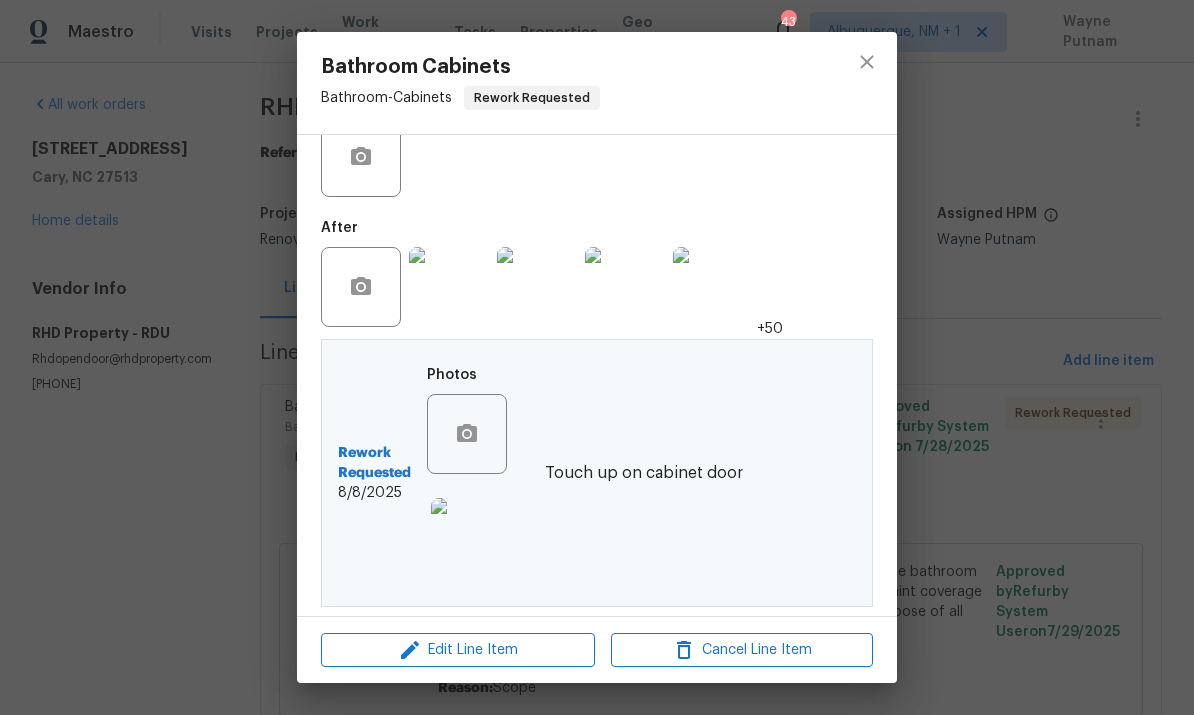 click on "Bathroom Cabinets Bathroom  -  Cabinets Rework Requested Vendor RHD Property Account Category Repairs Cost $750 x 1 ft $750 Labor $0 Total $750 Repairs needed #sala - All vanities - Prep, sand, mask and apply 2 coats of paint to the bathroom cabinet doors, interiors and box faces (complete). Ensure that the paint coverage is consistent and smooth. Clean up (including any overspray) and dispose of all debris properly. Photos Before After  +50 Rework Requested 8/8/2025 Photos Touch up on cabinet door  Edit Line Item  Cancel Line Item" at bounding box center (597, 357) 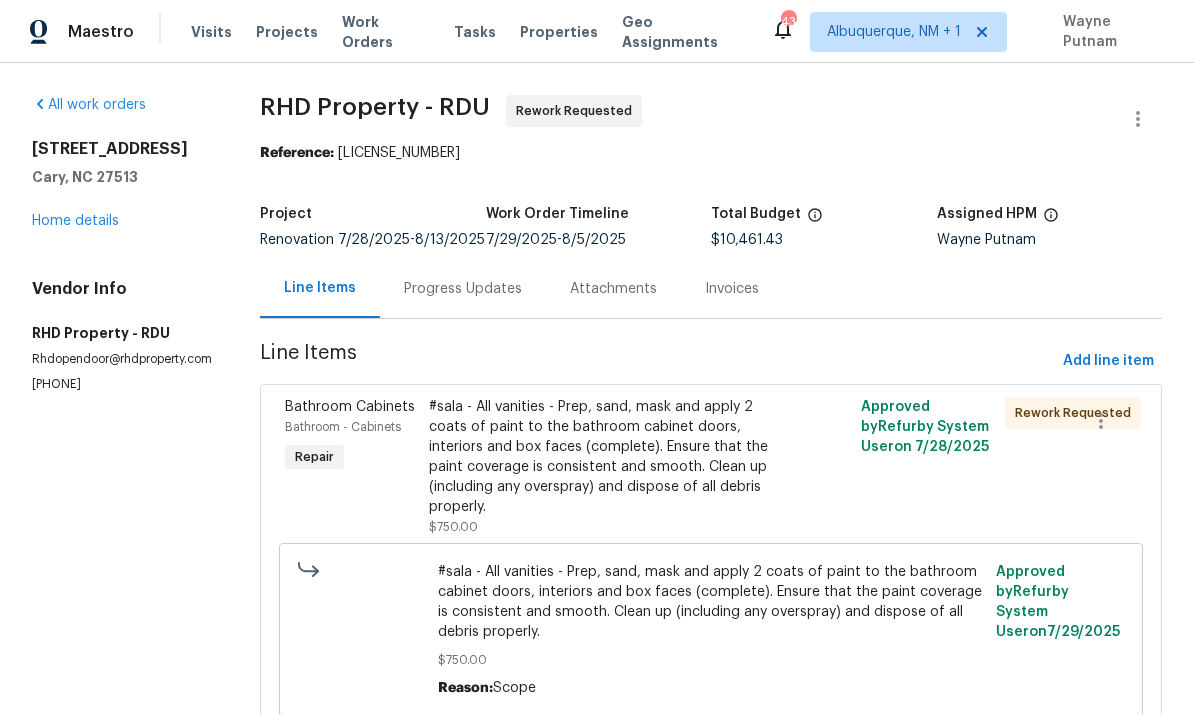click on "Home details" at bounding box center [75, 221] 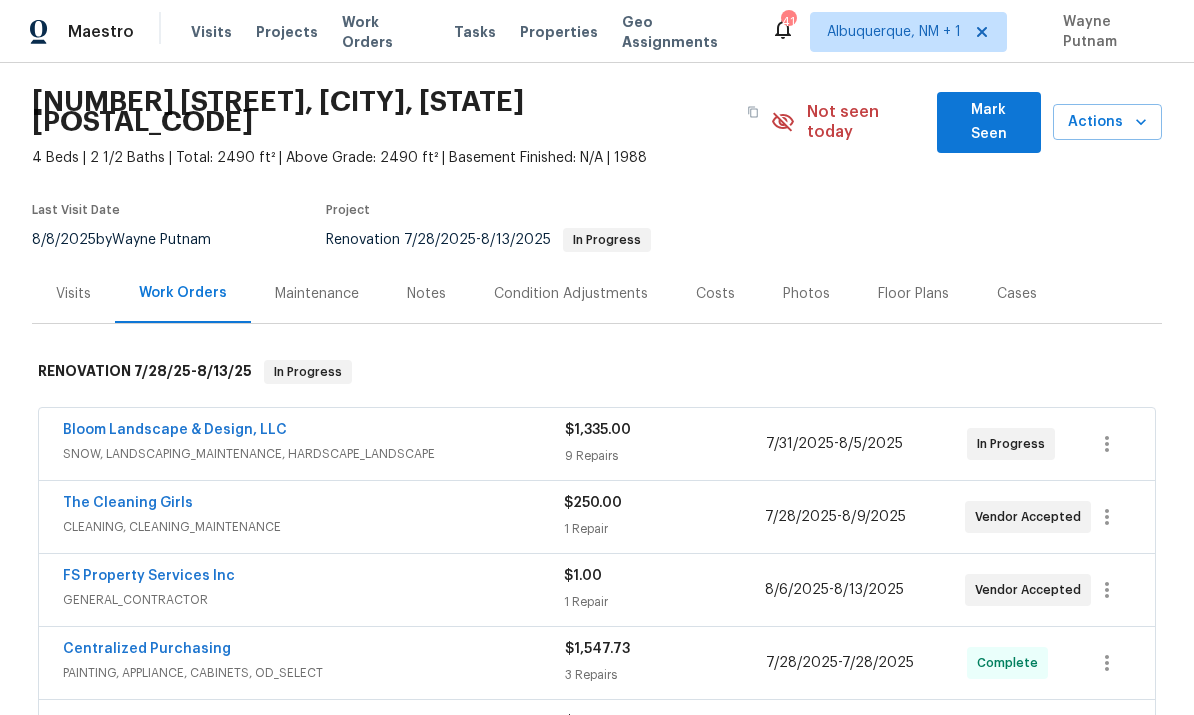 scroll, scrollTop: 57, scrollLeft: 0, axis: vertical 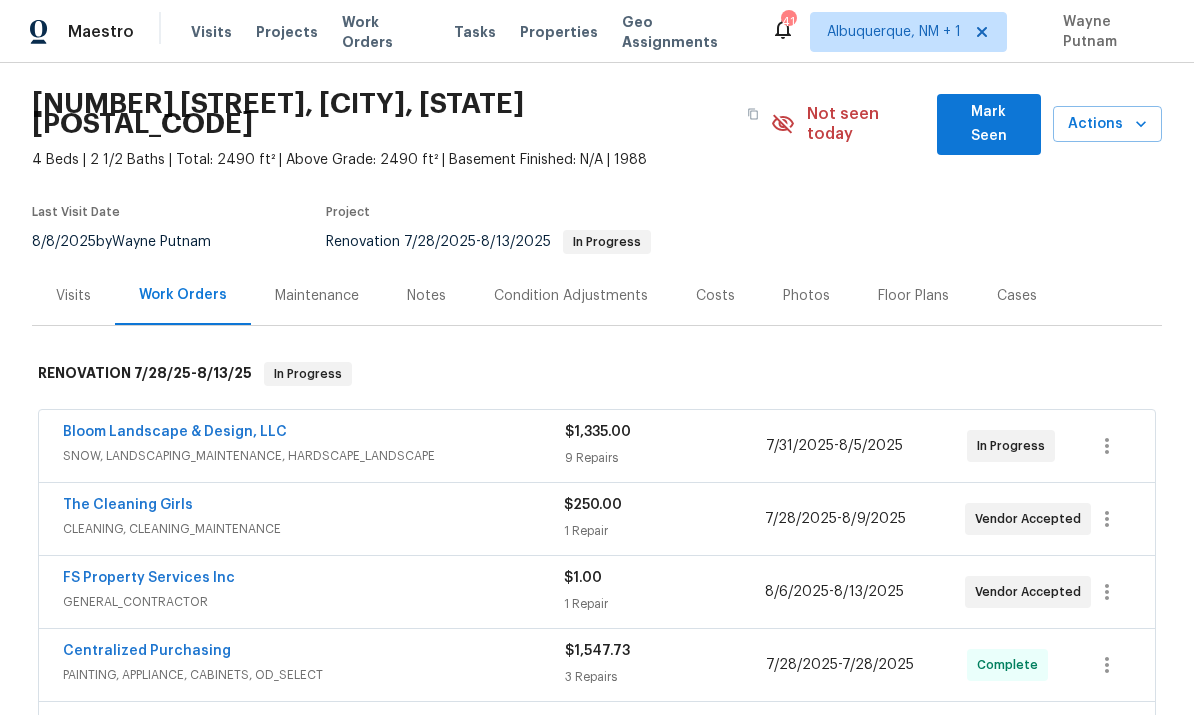 click on "FS Property Services Inc" at bounding box center [149, 578] 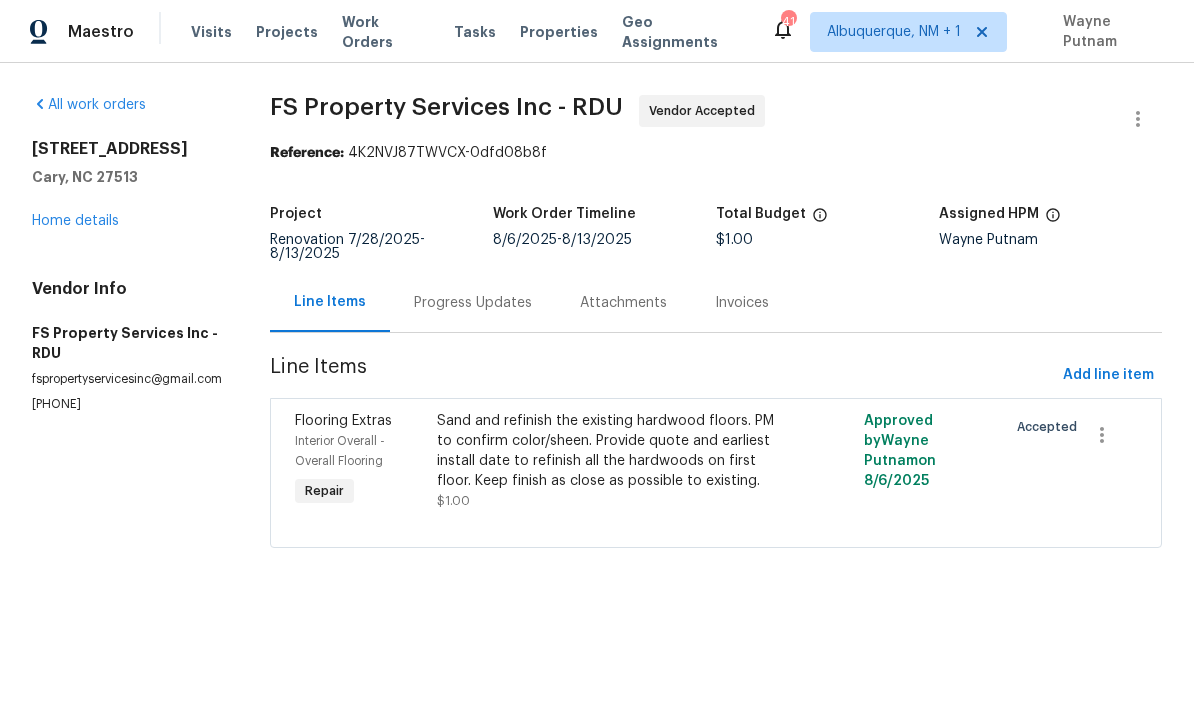 click on "Sand and refinish the existing hardwood floors. PM to confirm color/sheen. Provide quote and earliest install date to refinish all the hardwoods on first floor. Keep finish as close as possible to existing." at bounding box center (609, 451) 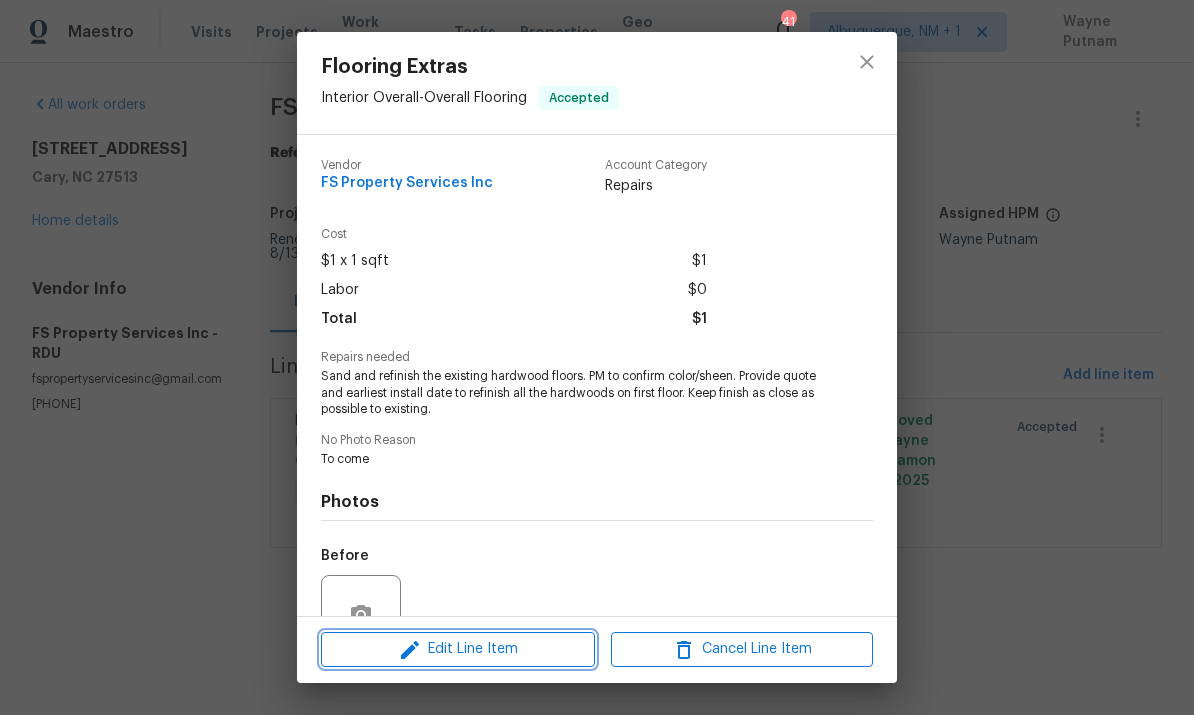 click on "Edit Line Item" at bounding box center (458, 649) 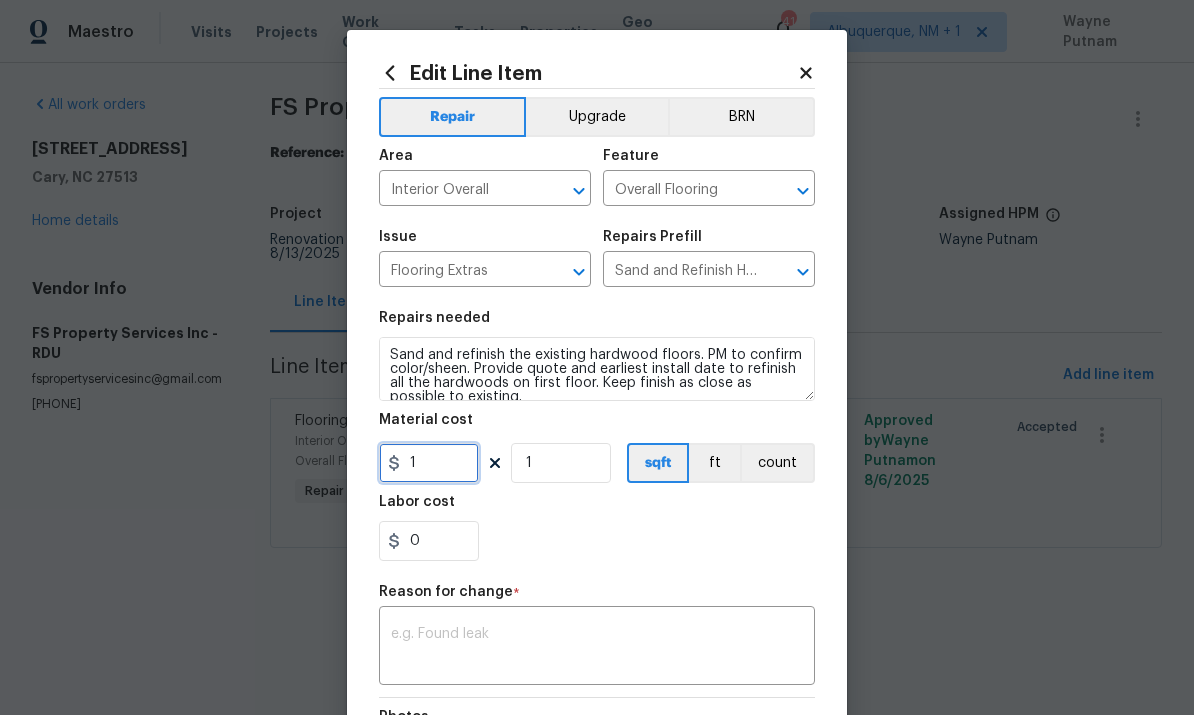 click on "1" at bounding box center [429, 463] 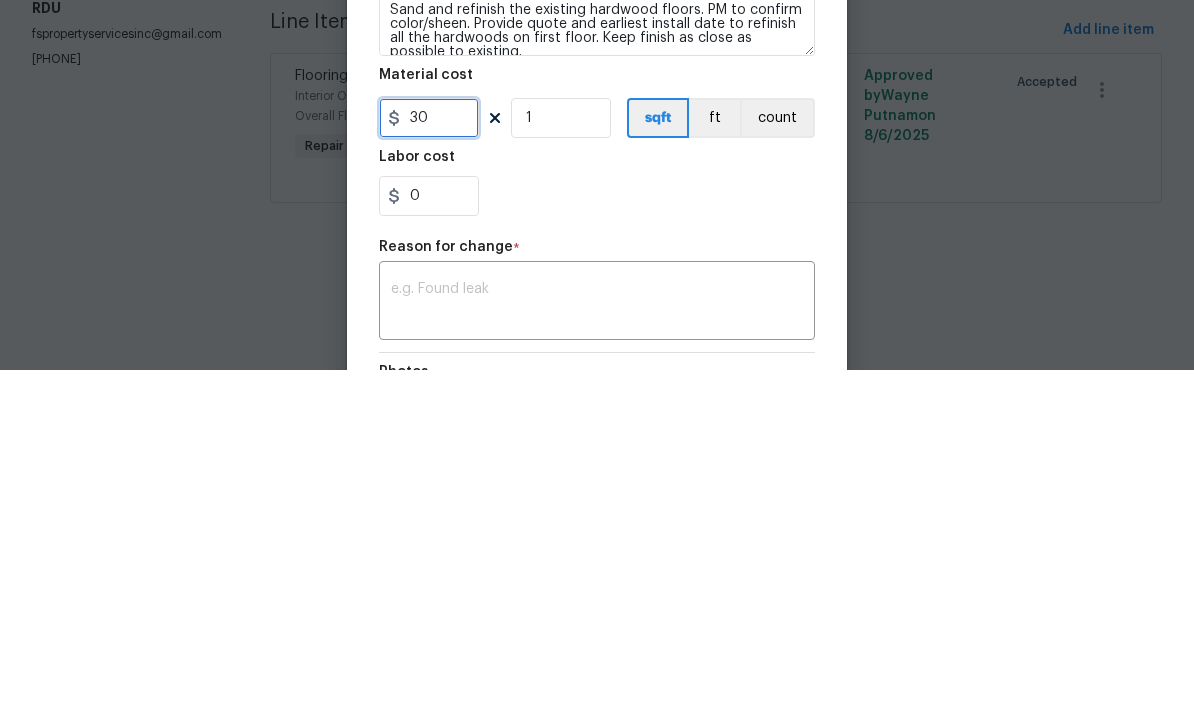 click on "30" at bounding box center (429, 463) 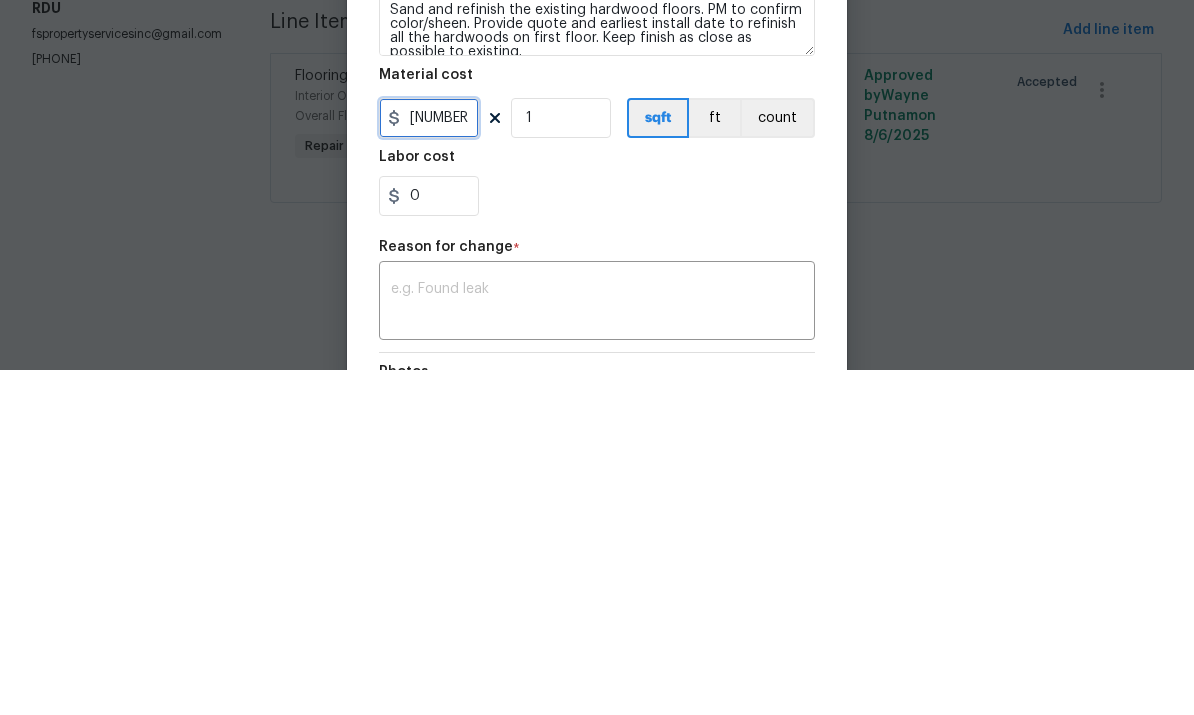 type on "3017.86" 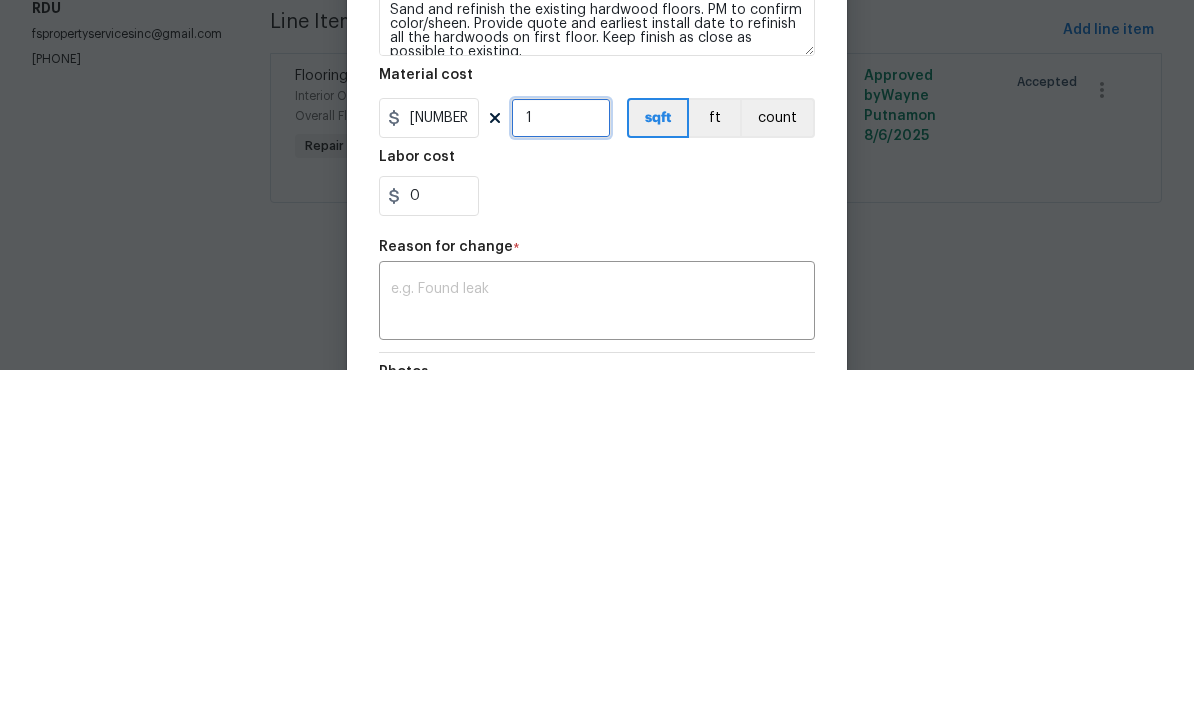 click on "1" at bounding box center [561, 463] 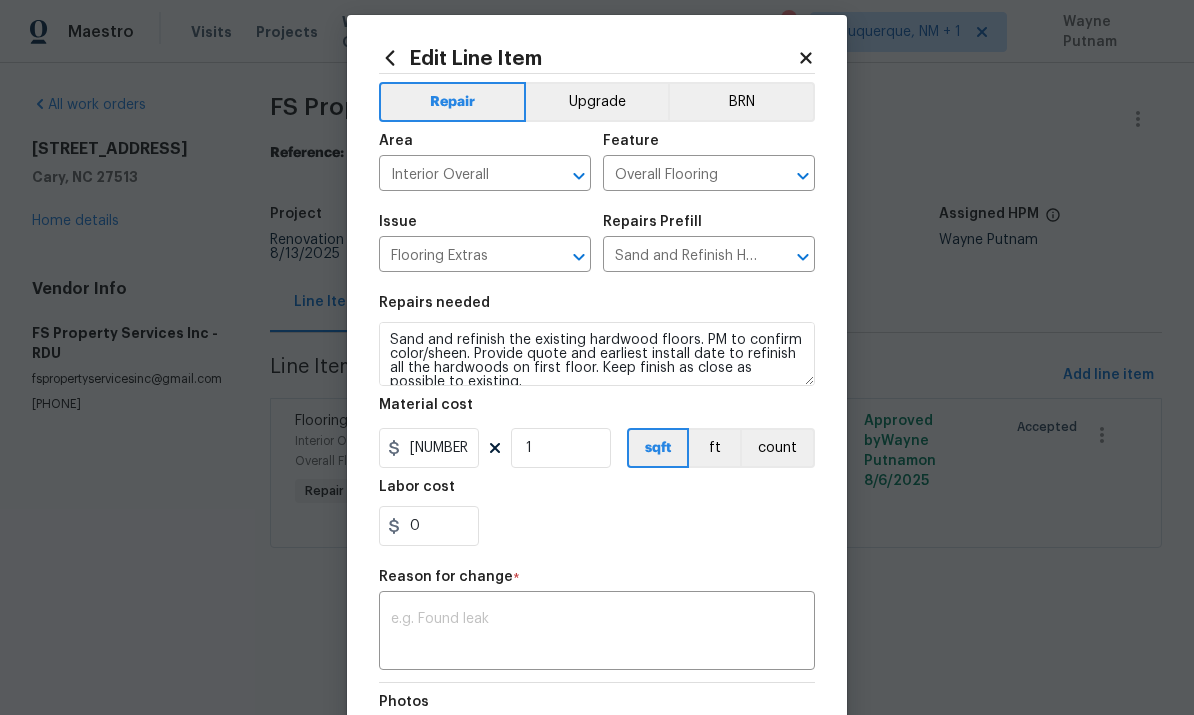 scroll, scrollTop: 24, scrollLeft: 0, axis: vertical 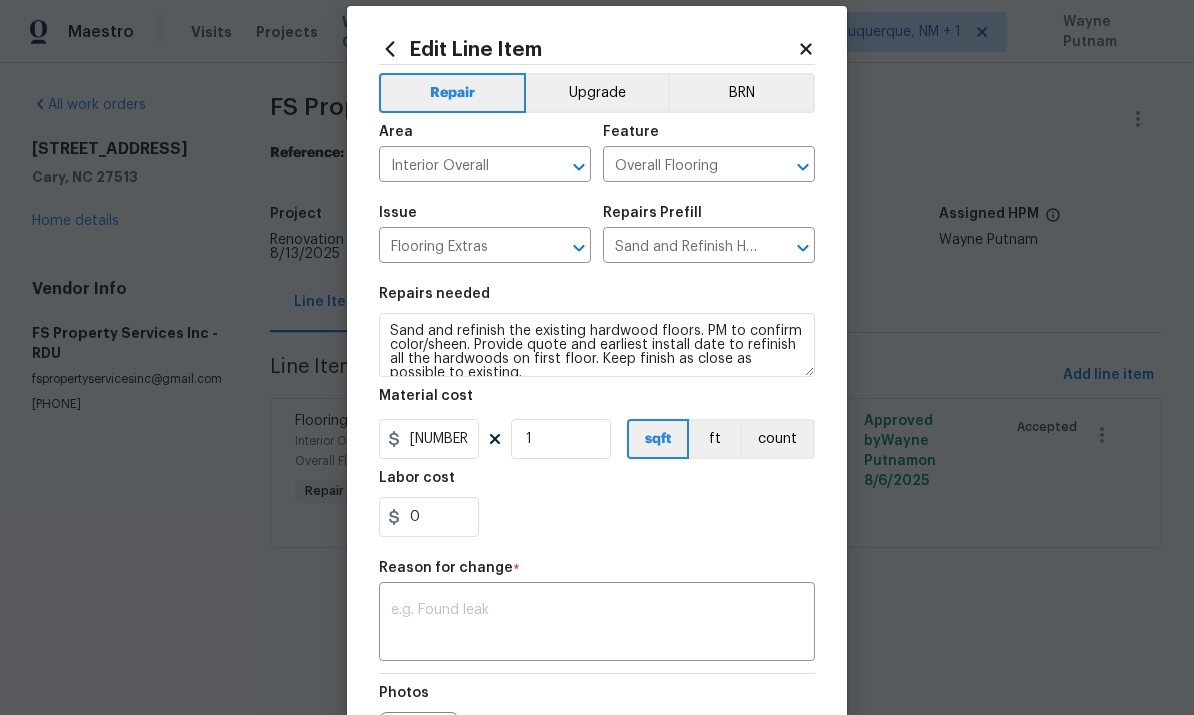 click on "x ​" at bounding box center [597, 624] 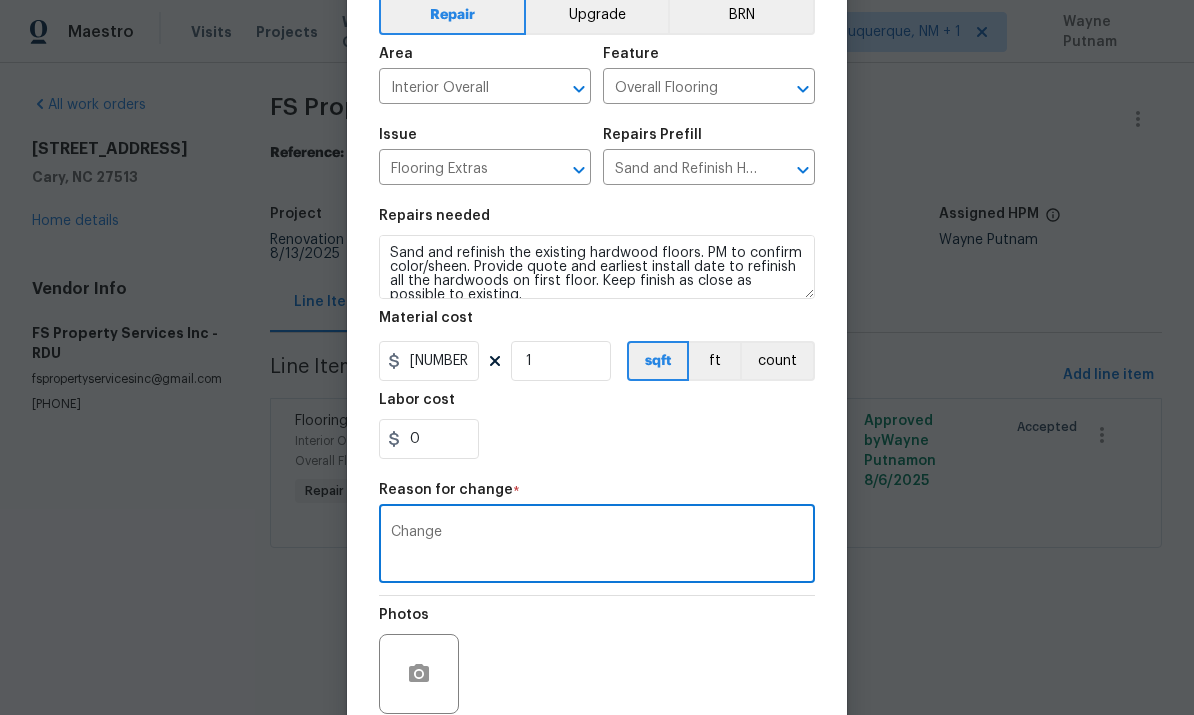 scroll, scrollTop: 112, scrollLeft: 0, axis: vertical 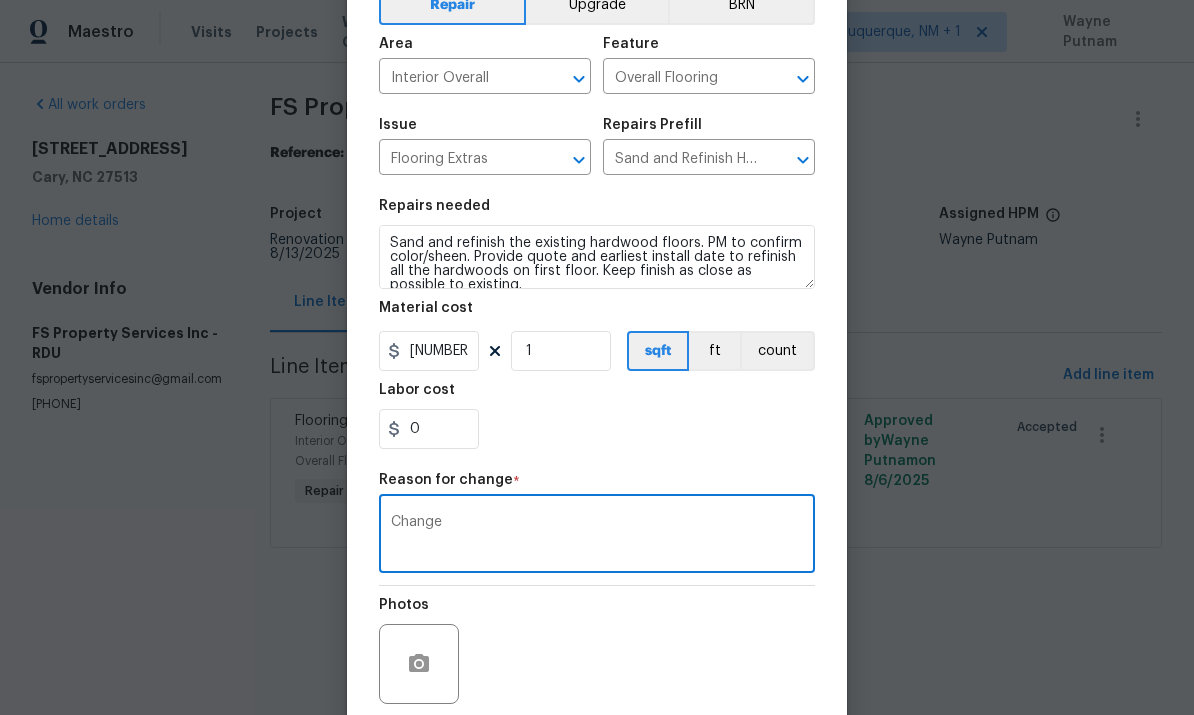 click on "Change" at bounding box center (597, 536) 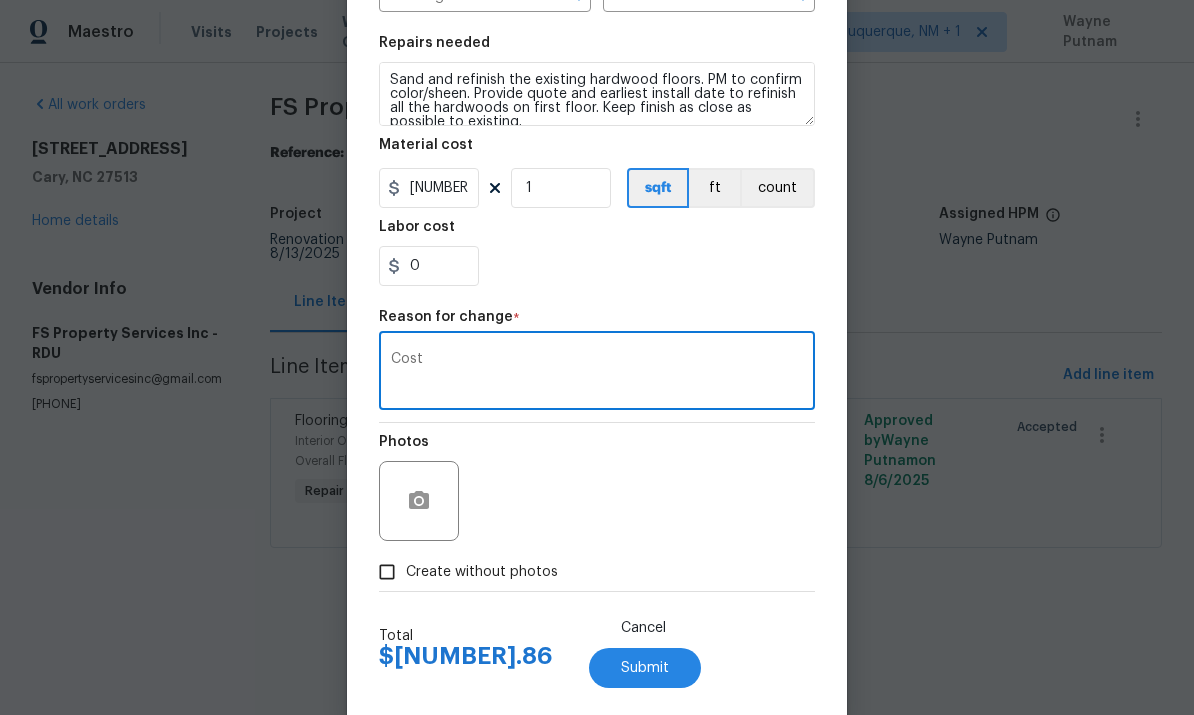 scroll, scrollTop: 274, scrollLeft: 0, axis: vertical 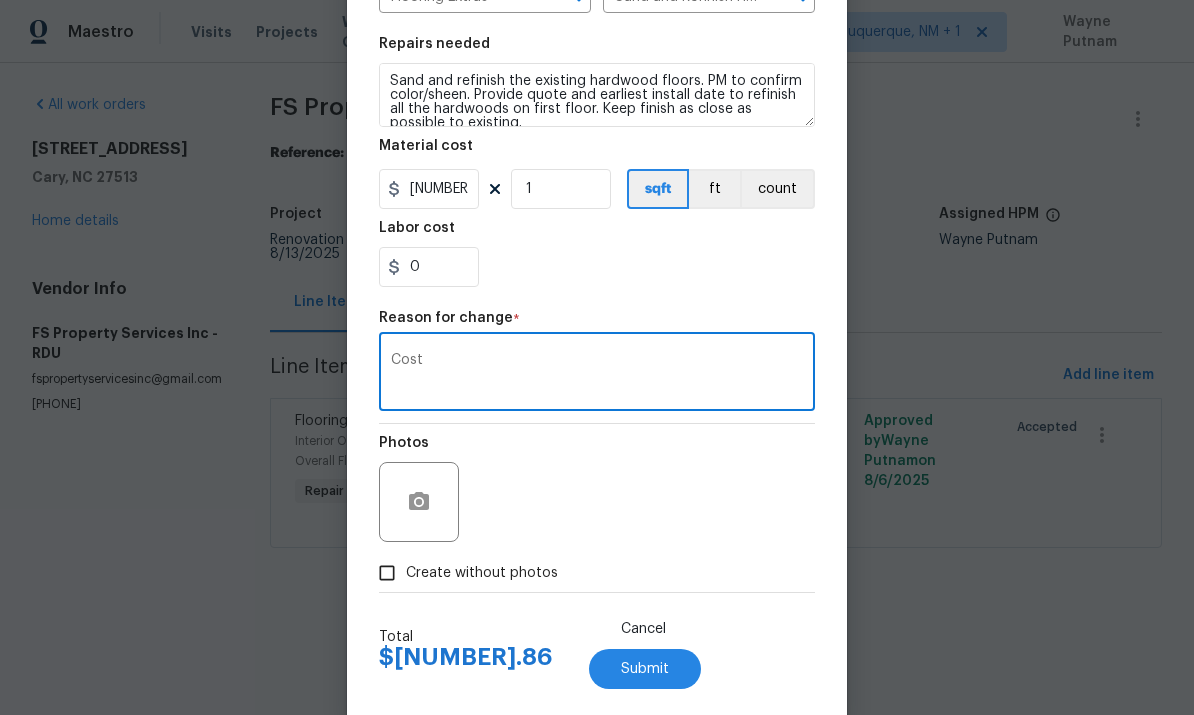 type on "Cost" 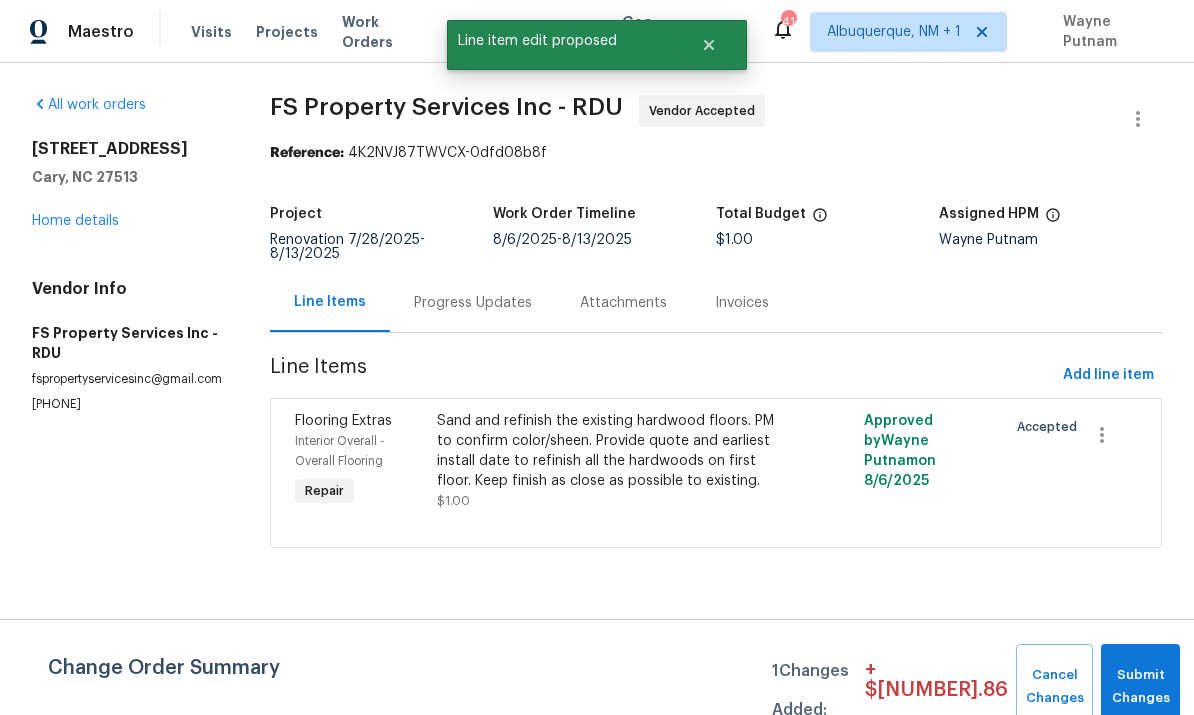 scroll, scrollTop: 0, scrollLeft: 0, axis: both 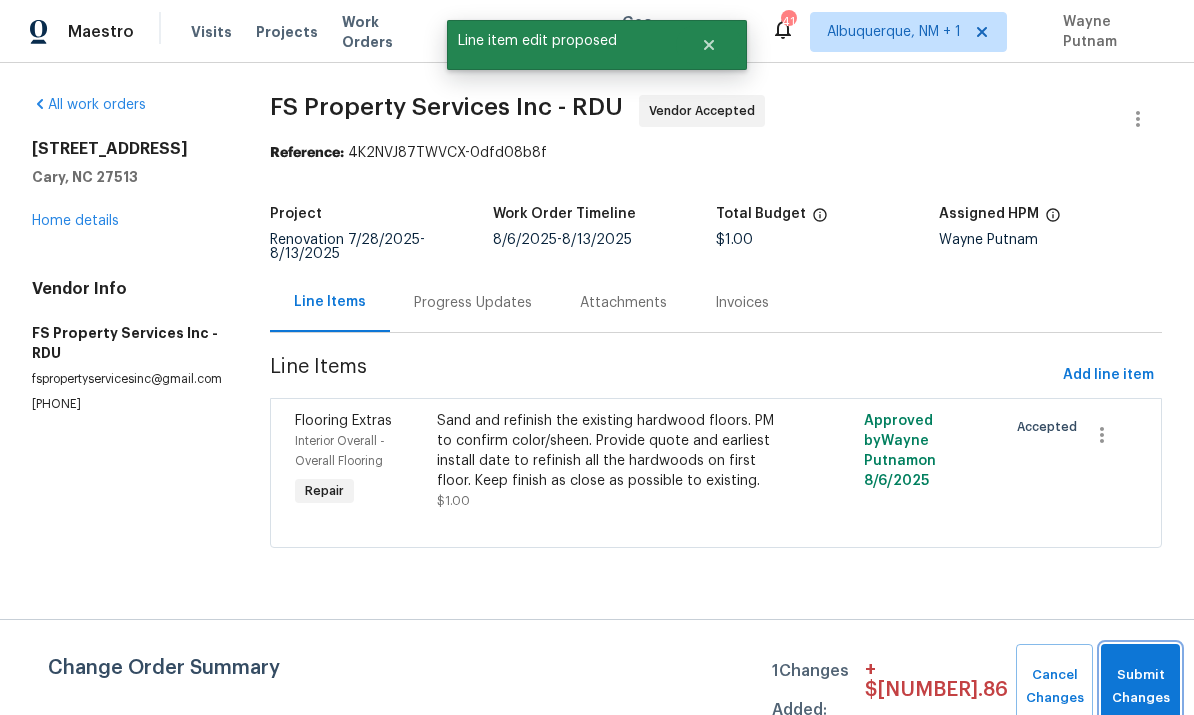 click on "Submit Changes" at bounding box center [1140, 687] 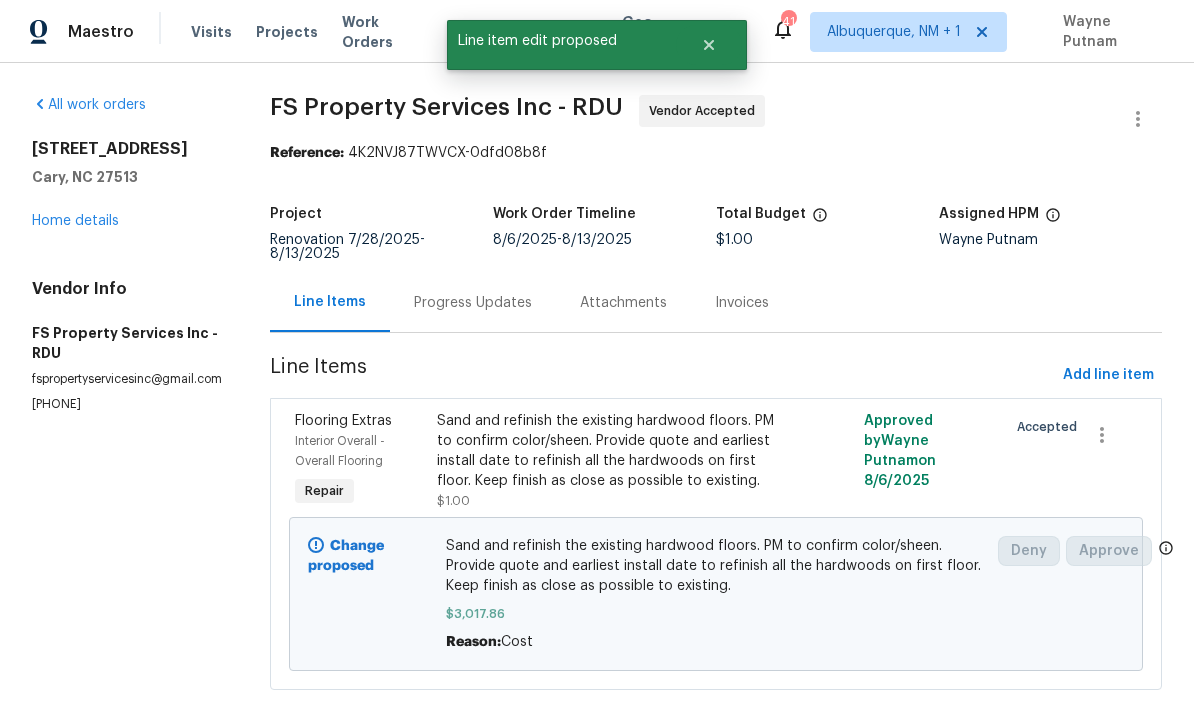 click on "Progress Updates" at bounding box center [473, 303] 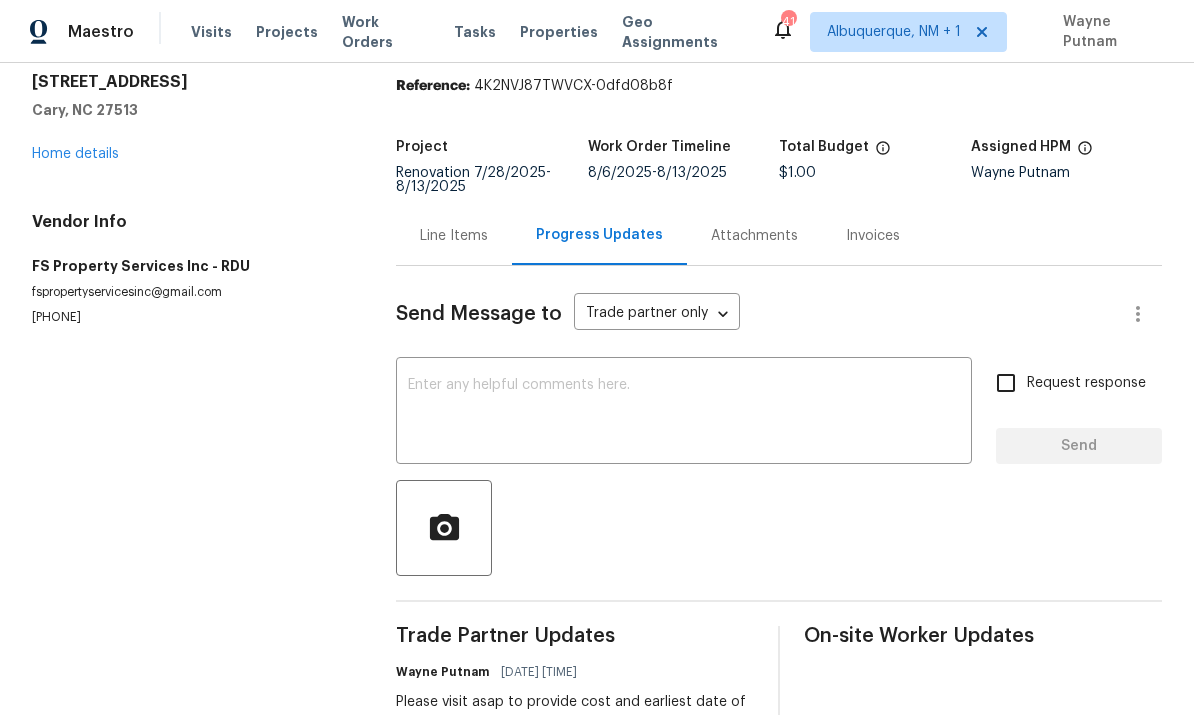 scroll, scrollTop: 66, scrollLeft: 0, axis: vertical 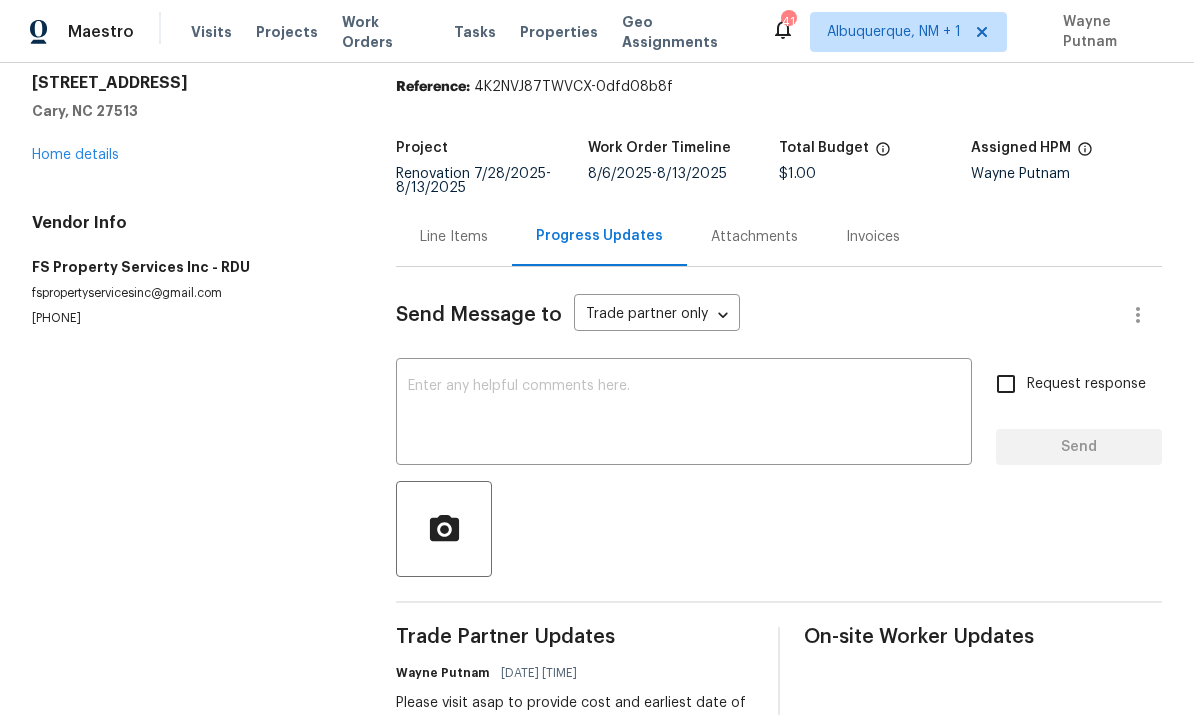 click on "Line Items" at bounding box center (454, 237) 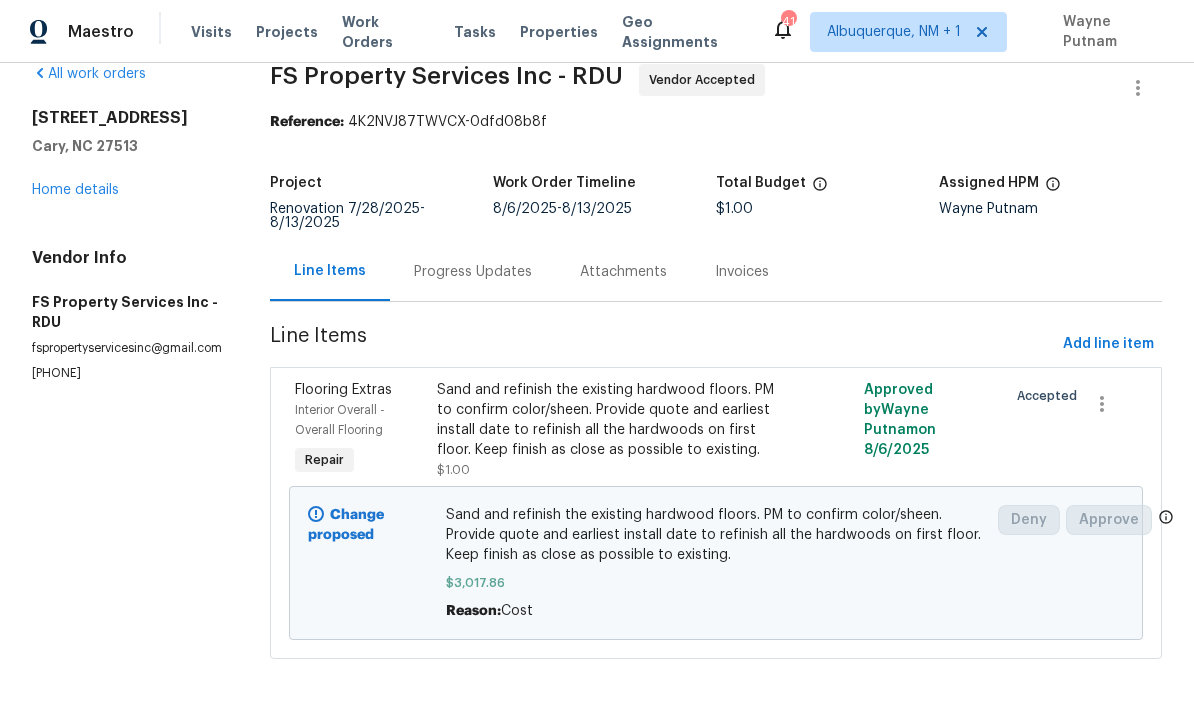 scroll, scrollTop: 0, scrollLeft: 0, axis: both 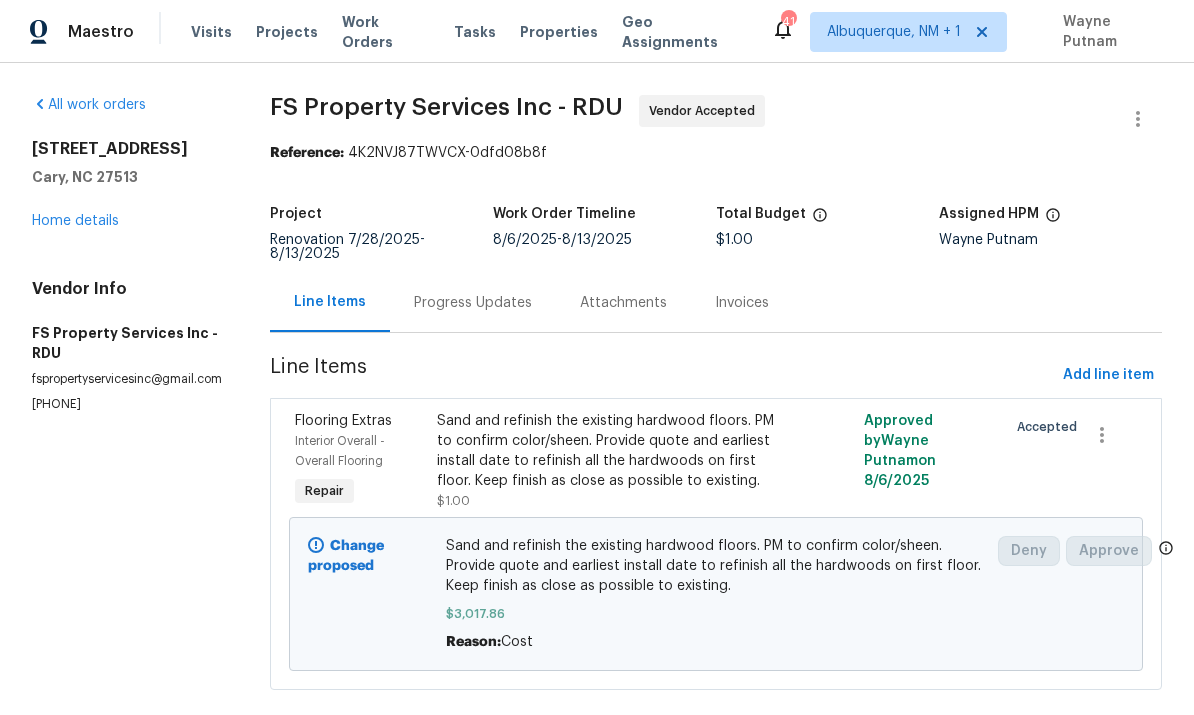 click on "Sand and refinish the existing hardwood floors. PM to confirm color/sheen. Provide quote and earliest install date to refinish all the hardwoods on first floor. Keep finish as close as possible to existing." at bounding box center [609, 451] 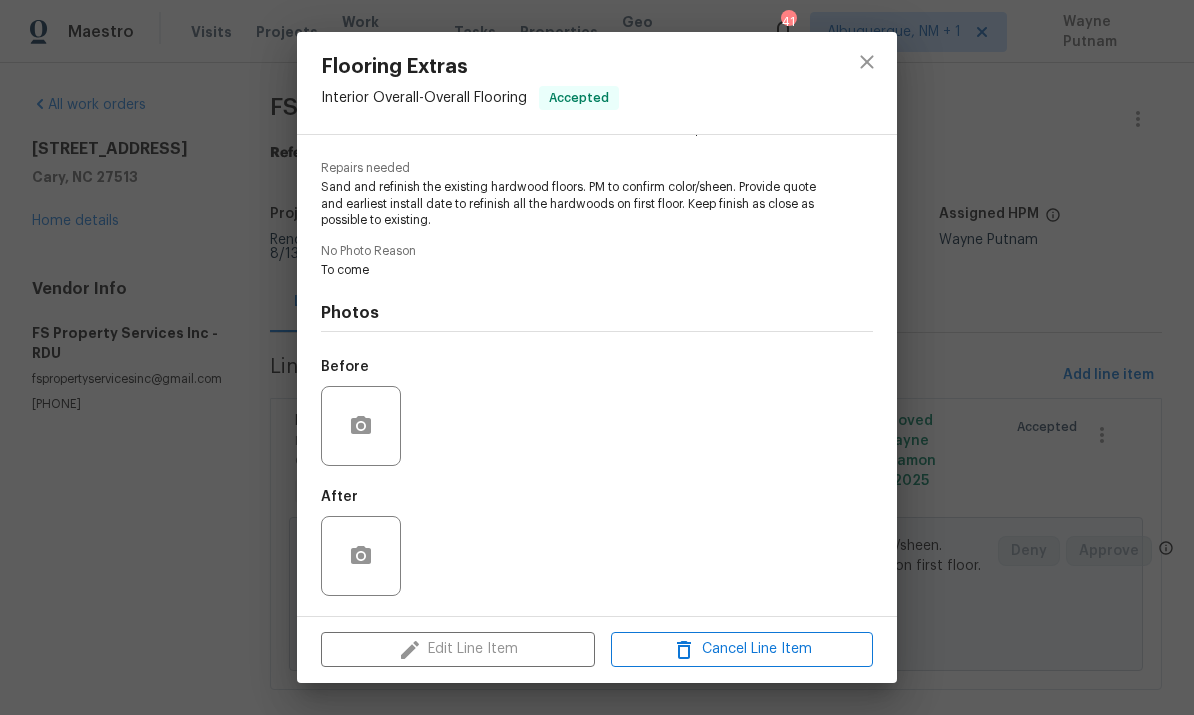 scroll, scrollTop: 193, scrollLeft: 0, axis: vertical 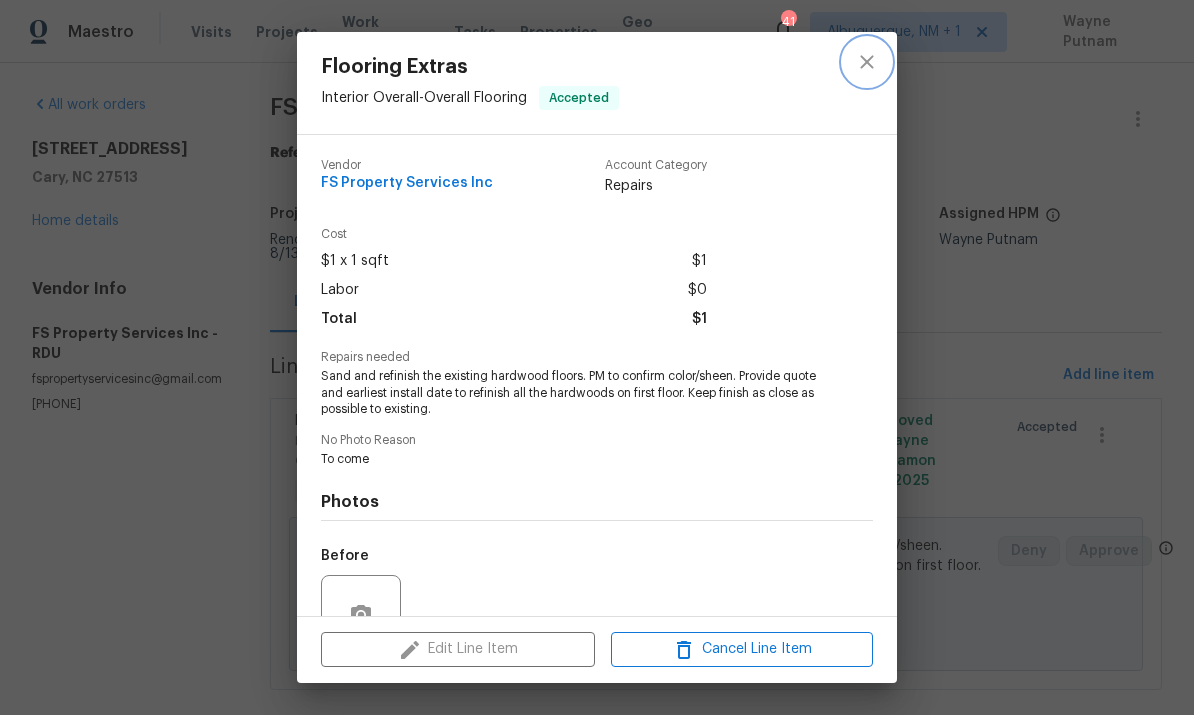 click 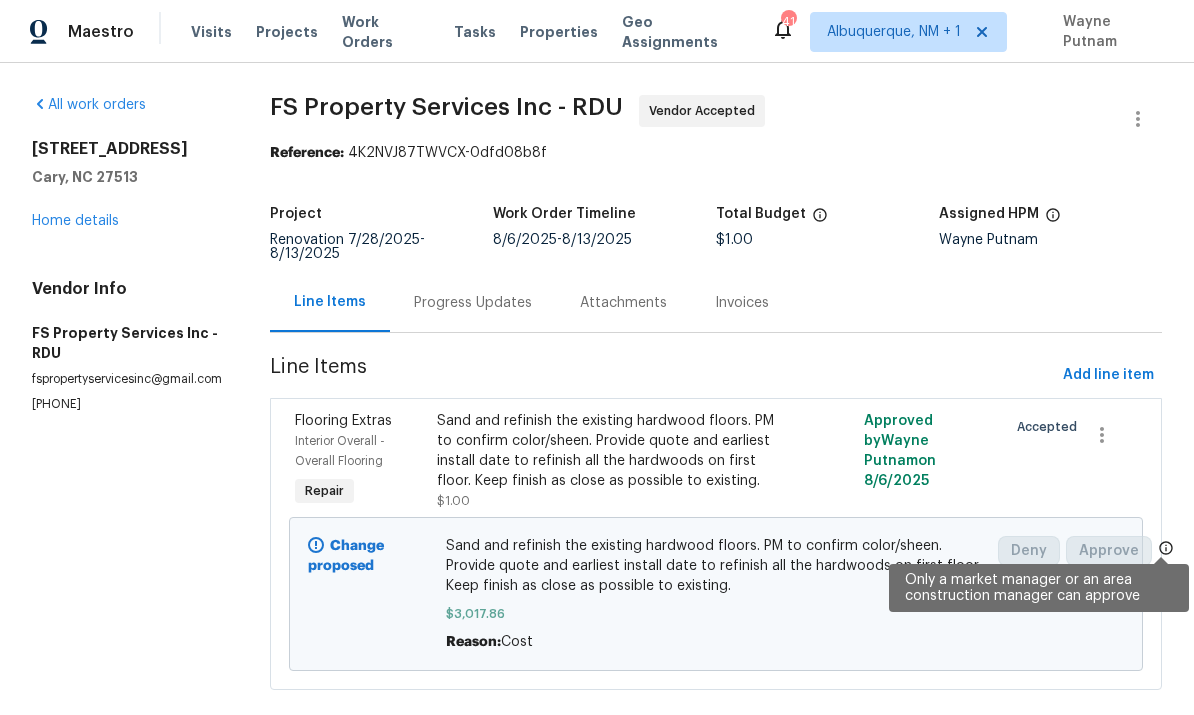 click 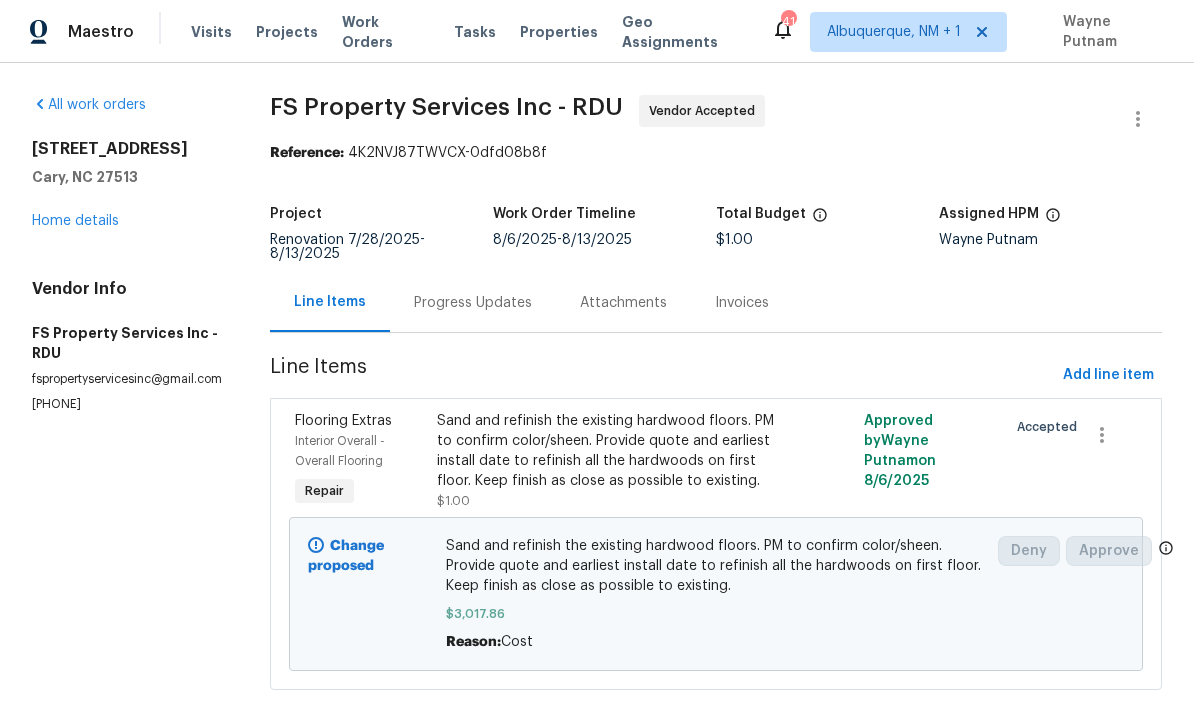 click on "Progress Updates" at bounding box center [473, 303] 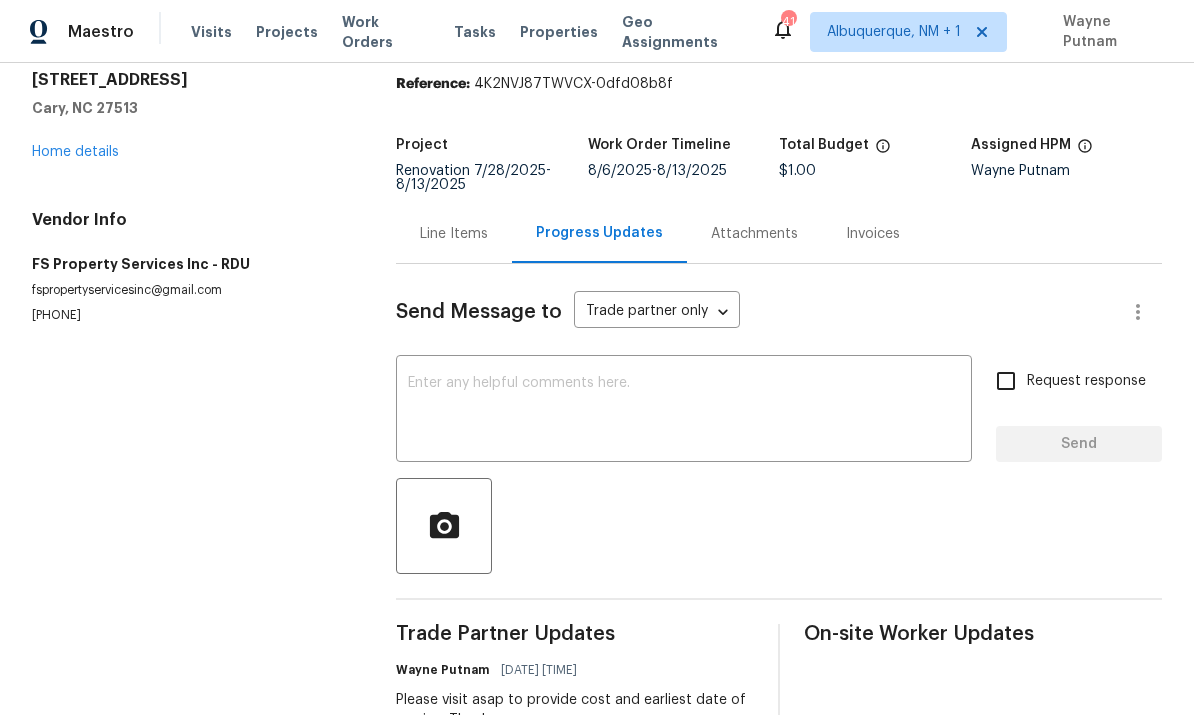 scroll, scrollTop: 66, scrollLeft: 0, axis: vertical 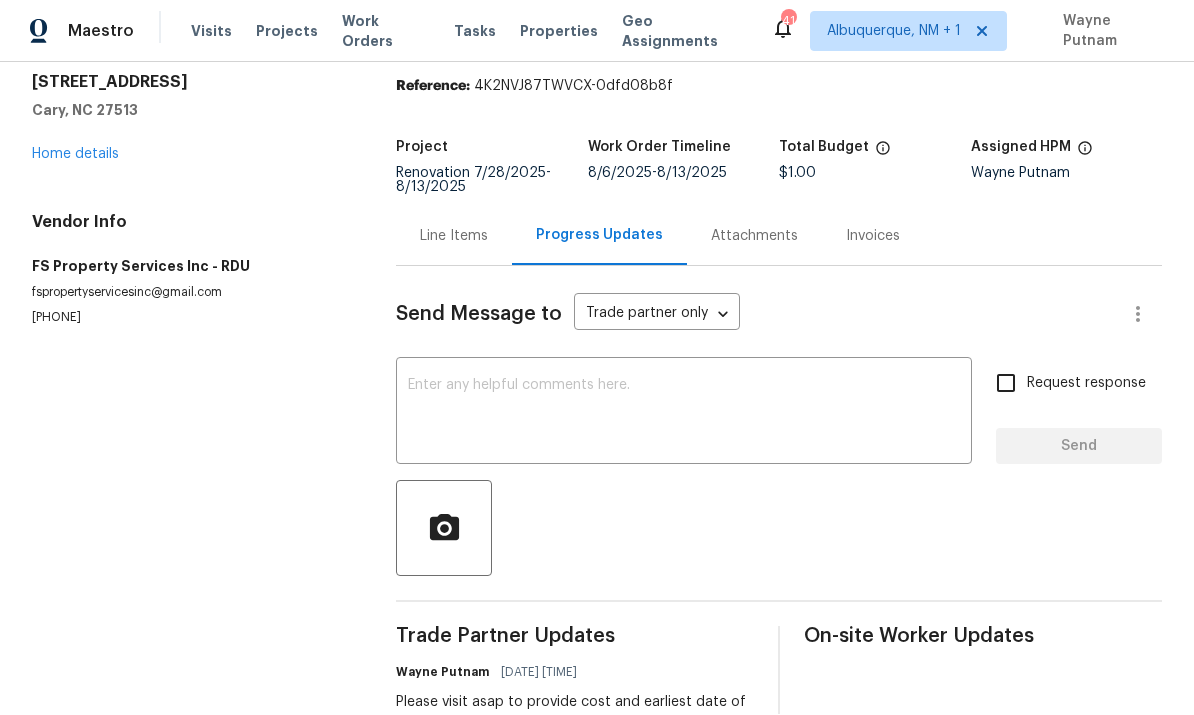 click at bounding box center [684, 414] 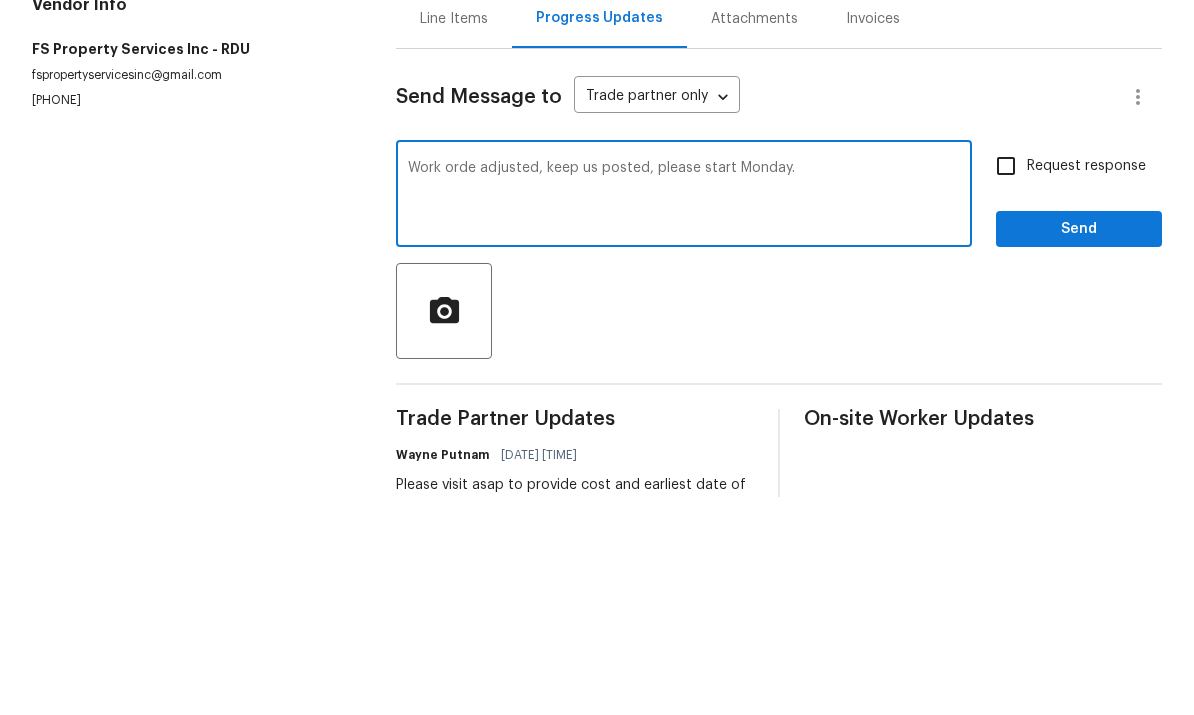 click on "Work orde adjusted, keep us posted, please start Monday." at bounding box center [684, 414] 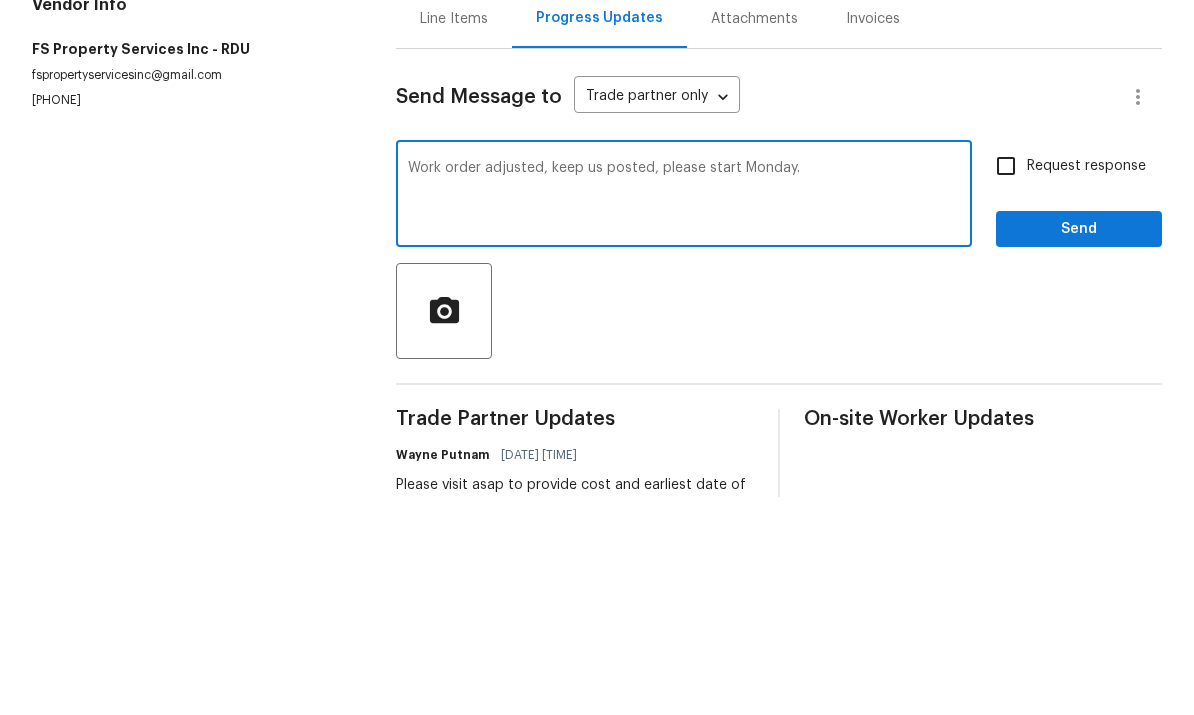 type on "Work order adjusted, keep us posted, please start Monday." 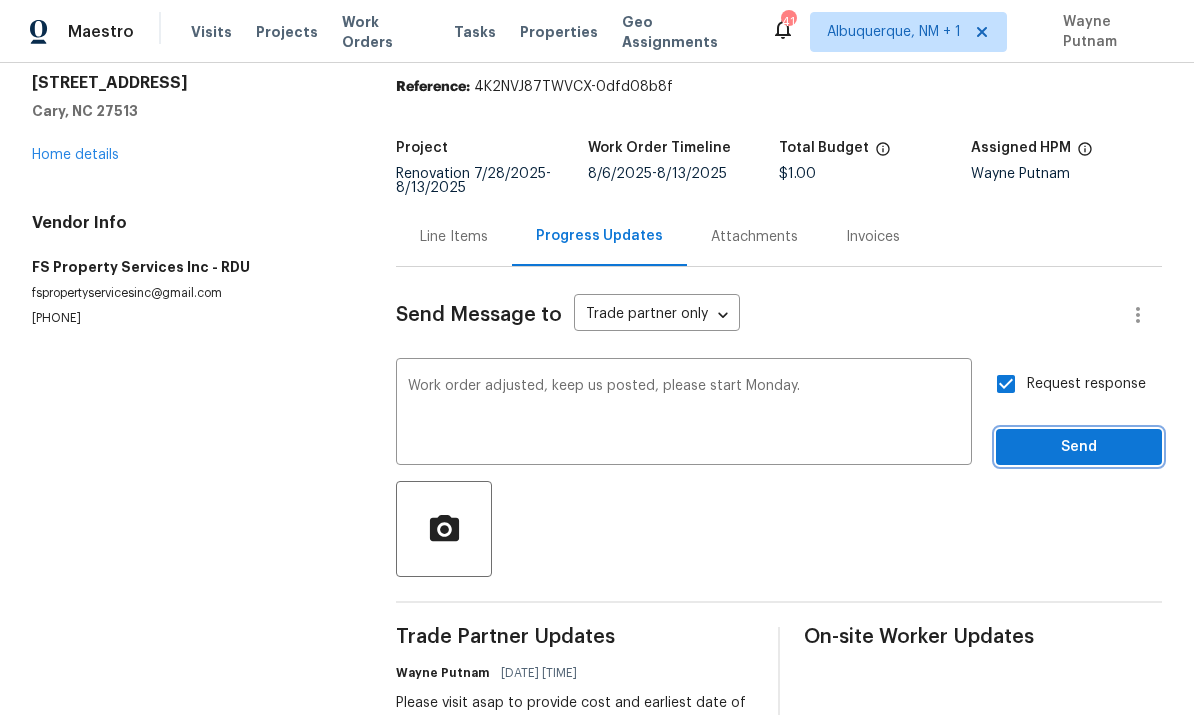 click on "Send" at bounding box center [1079, 447] 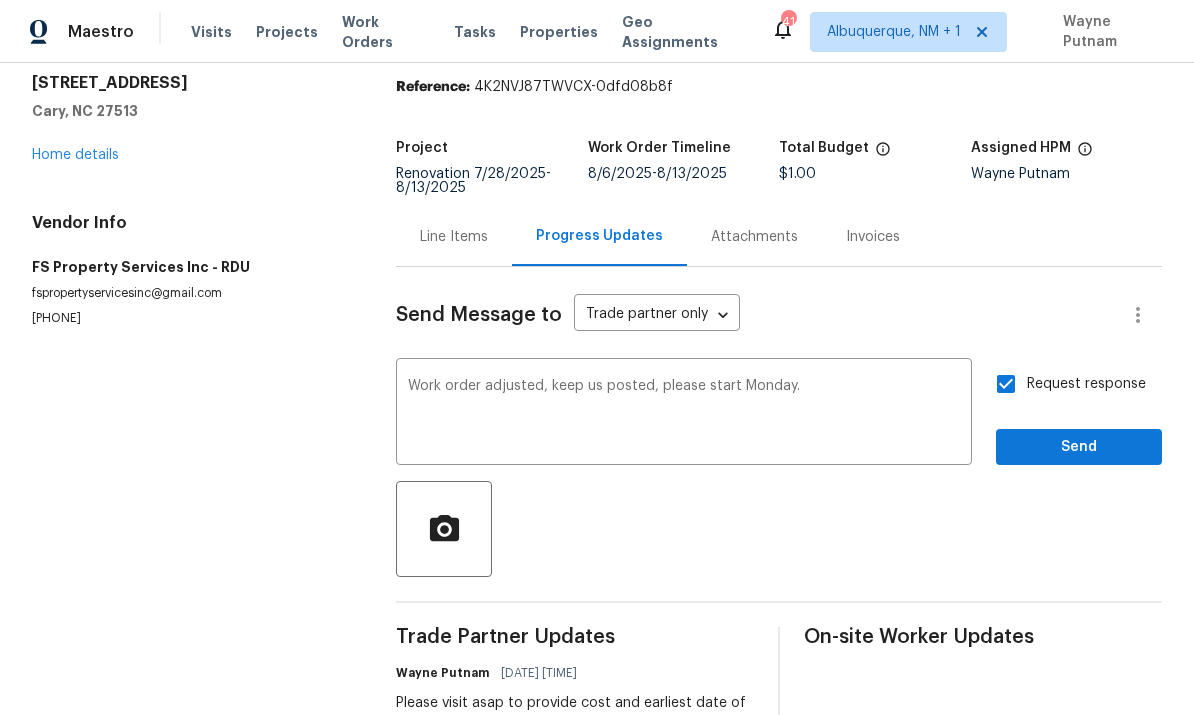 scroll, scrollTop: 47, scrollLeft: 0, axis: vertical 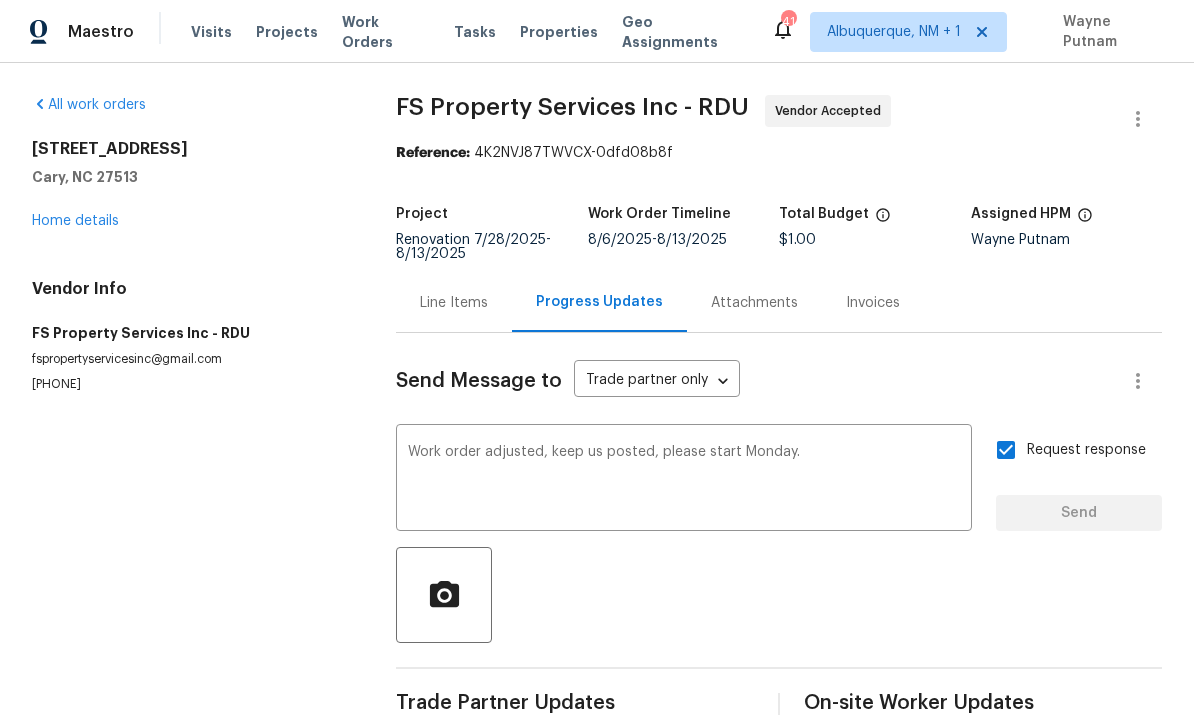 type 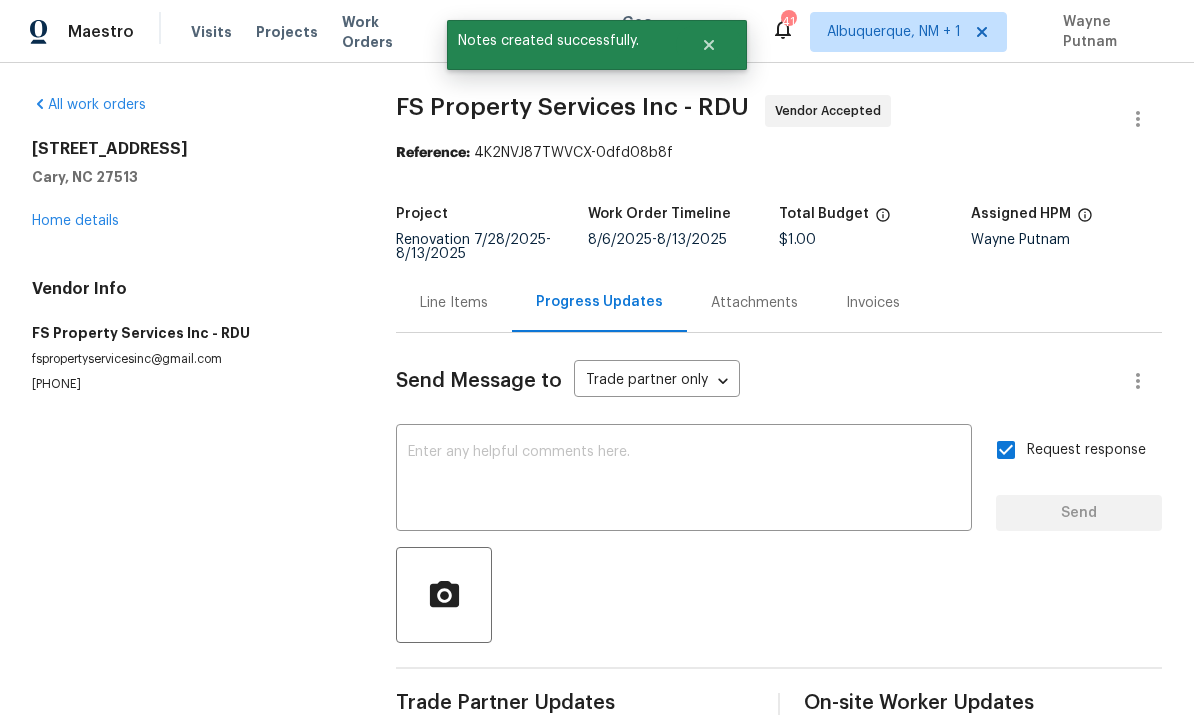 click on "Home details" at bounding box center (75, 221) 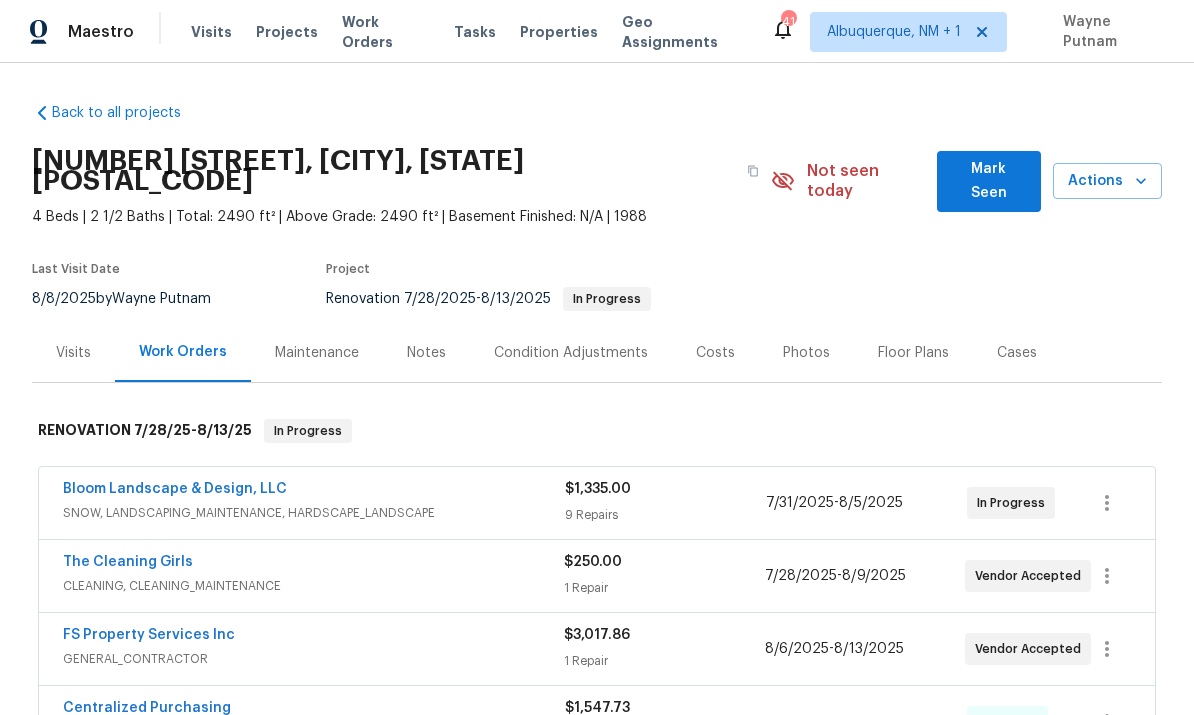 scroll, scrollTop: 0, scrollLeft: 0, axis: both 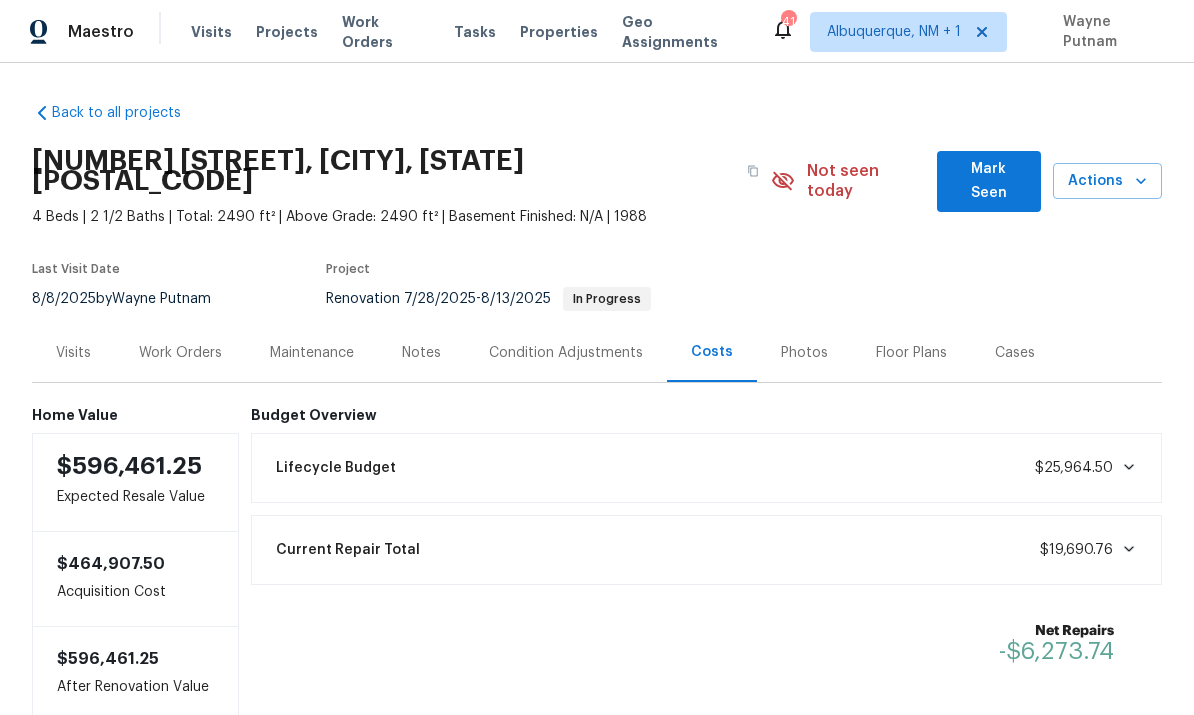 click on "Work Orders" at bounding box center (180, 353) 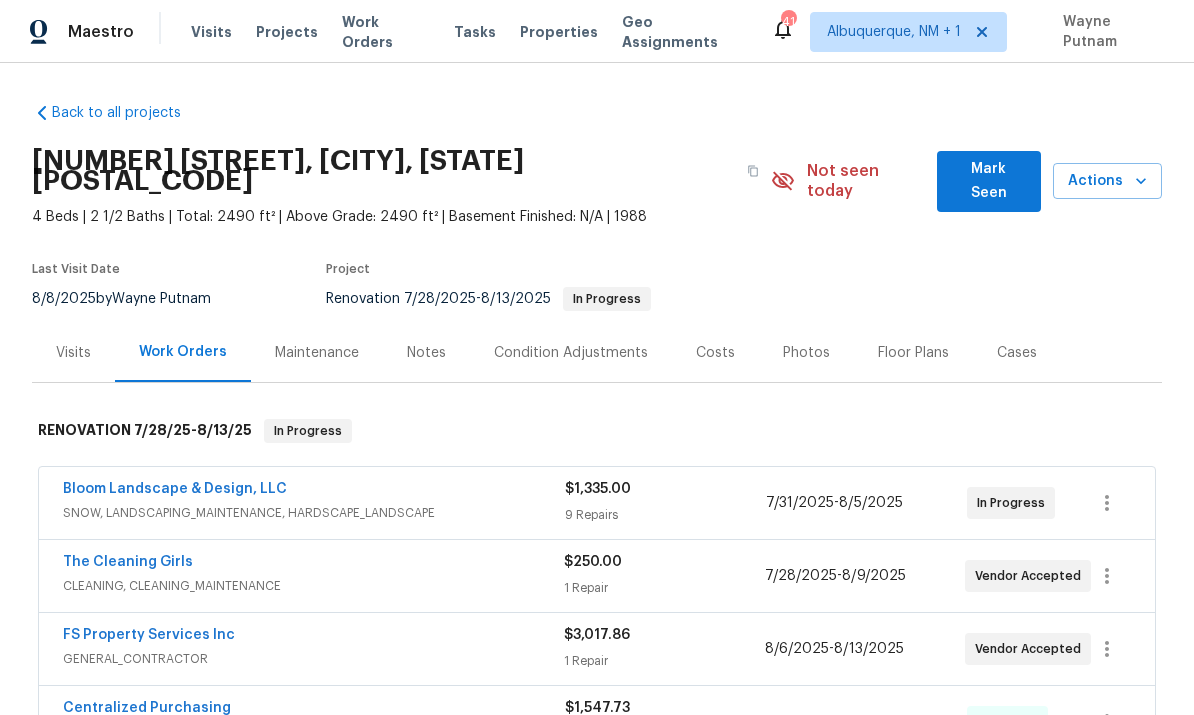 click on "Notes" at bounding box center [426, 353] 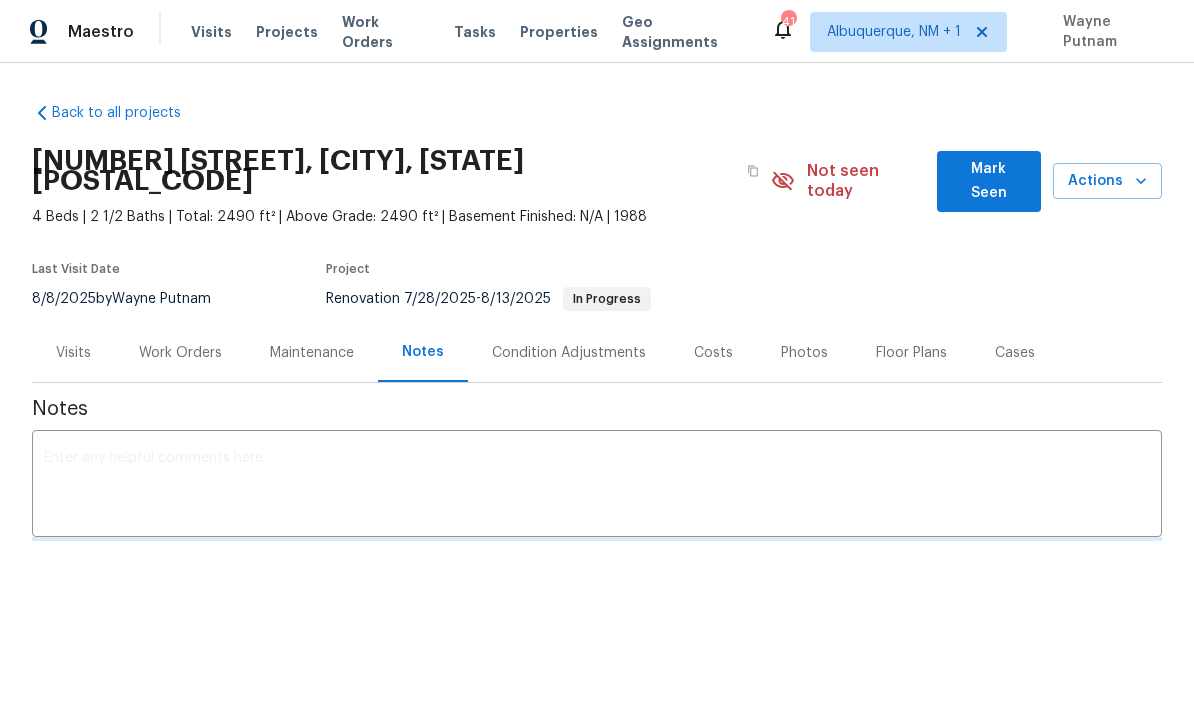 scroll, scrollTop: 0, scrollLeft: 0, axis: both 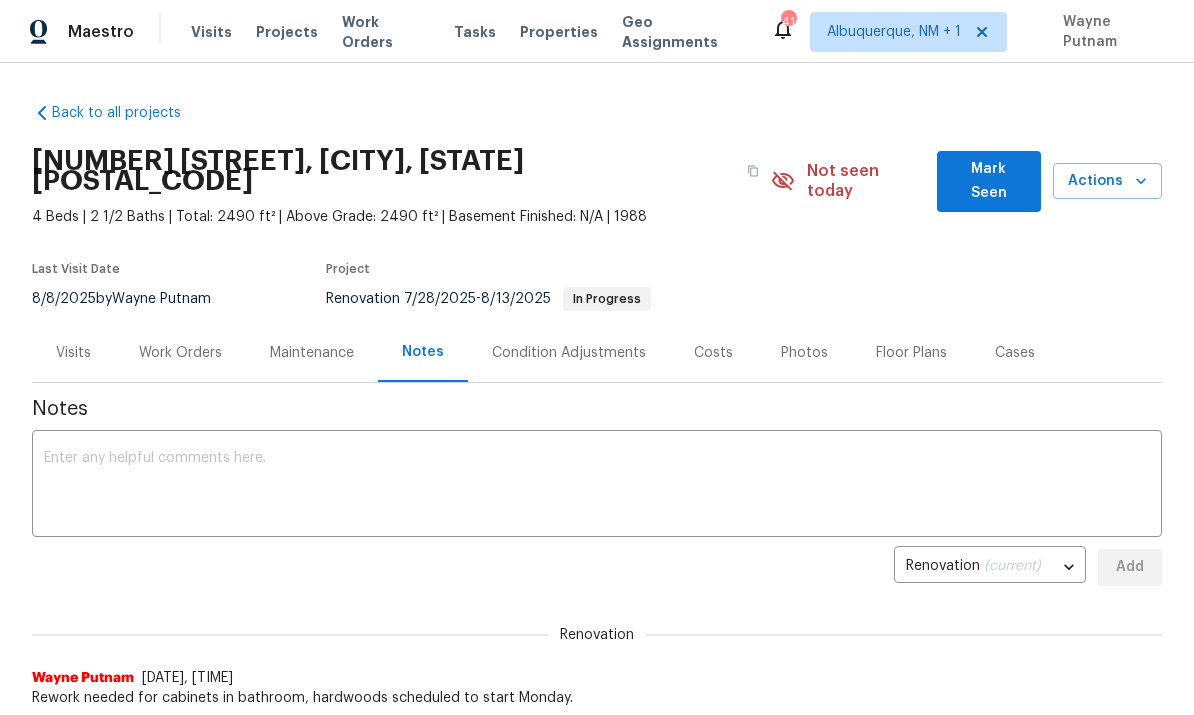 click on "Costs" at bounding box center [713, 353] 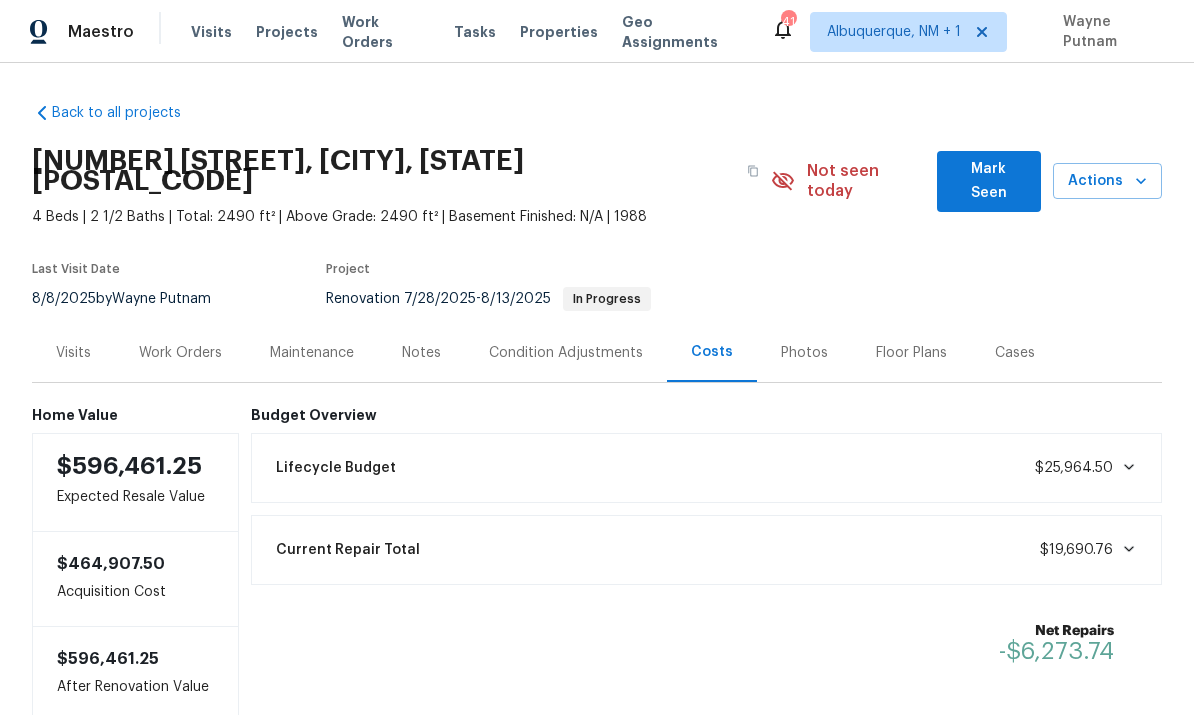 click on "Work Orders" at bounding box center (180, 353) 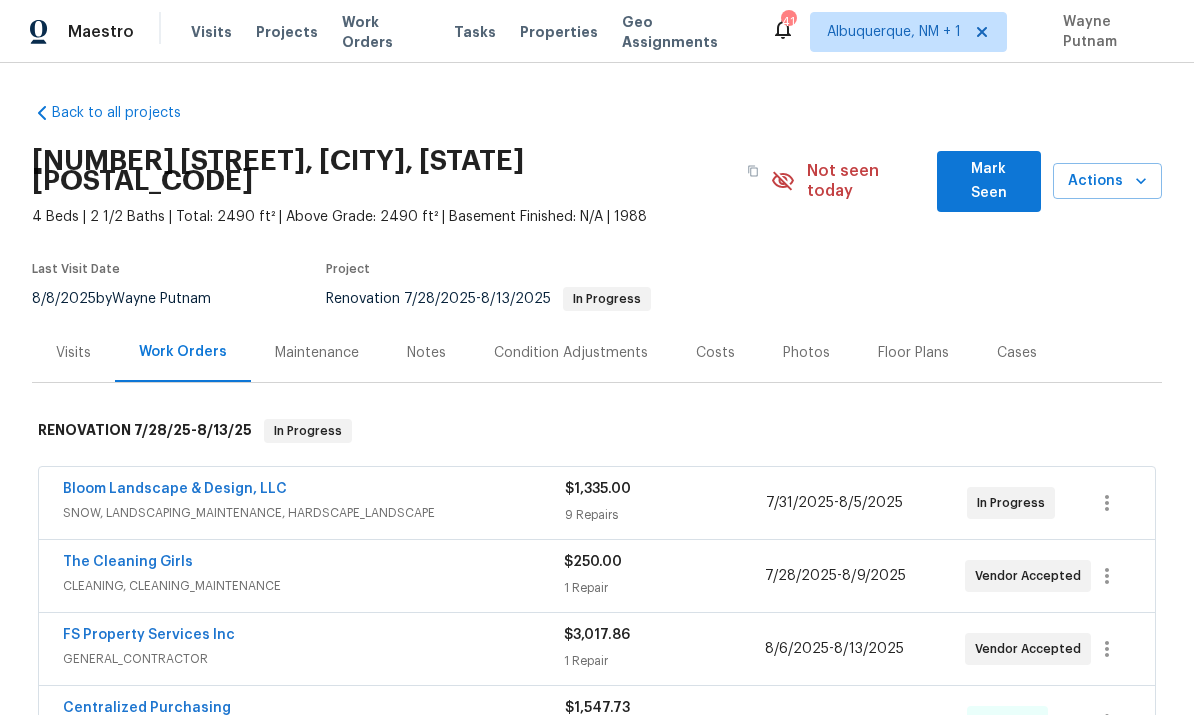 scroll, scrollTop: 0, scrollLeft: 0, axis: both 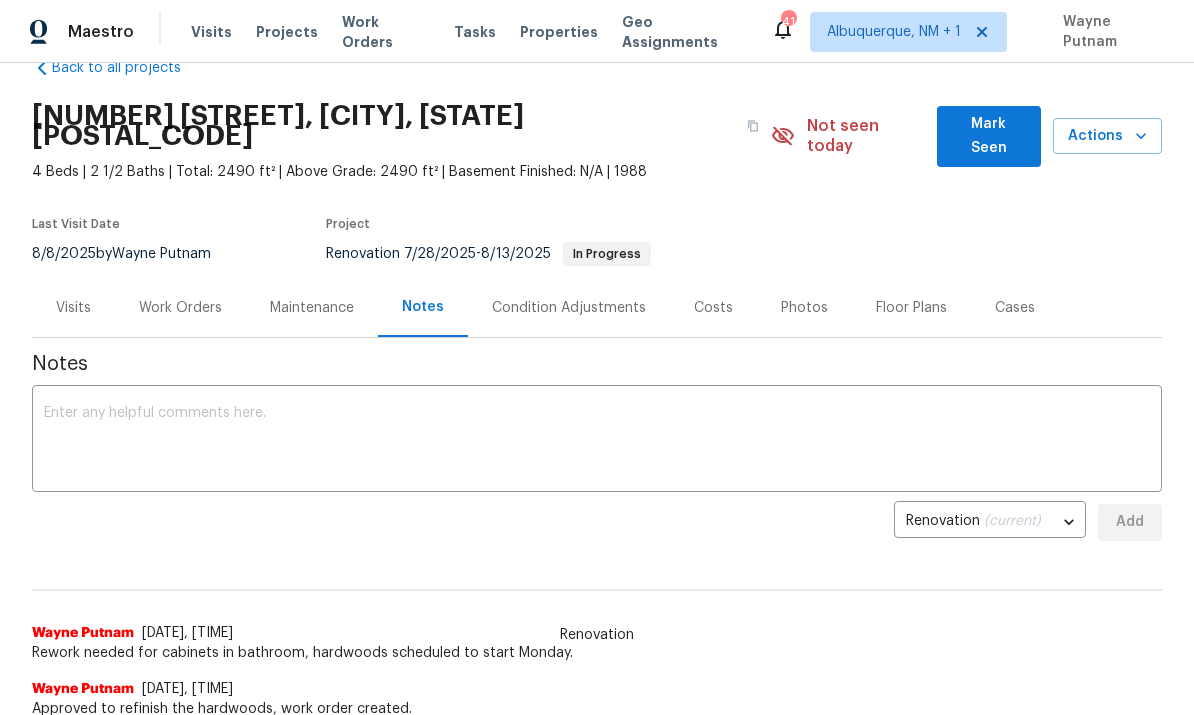 click on "Work Orders" at bounding box center (180, 308) 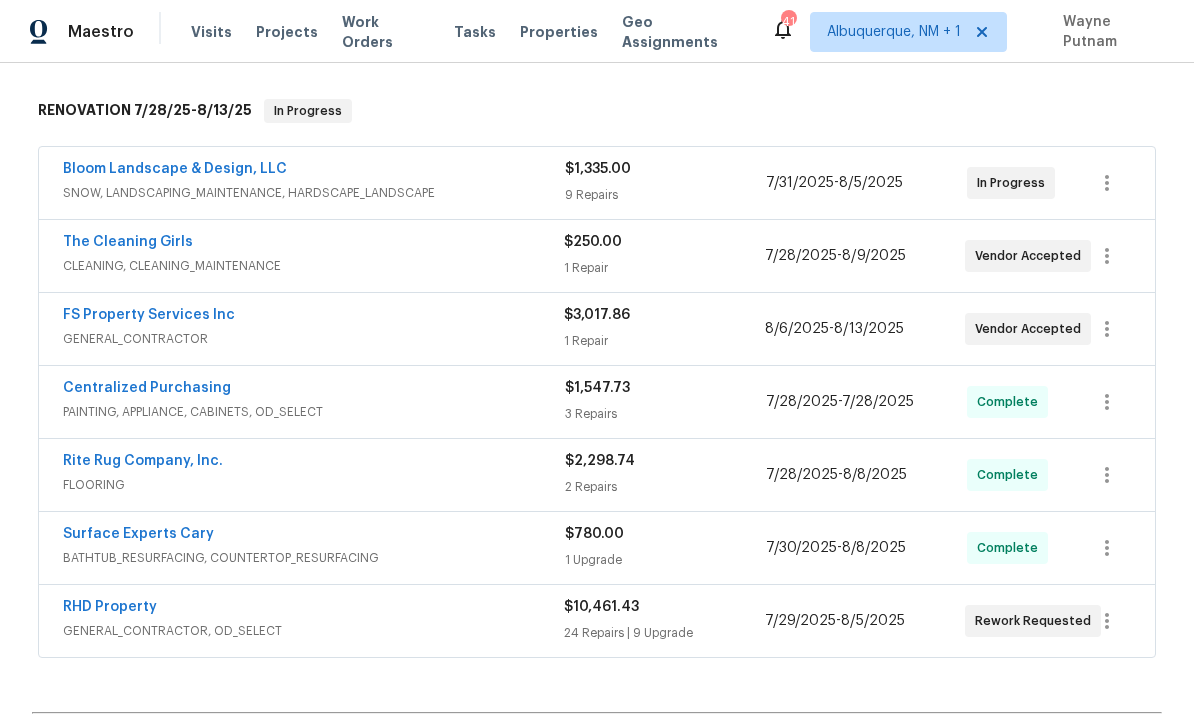 scroll, scrollTop: 325, scrollLeft: 0, axis: vertical 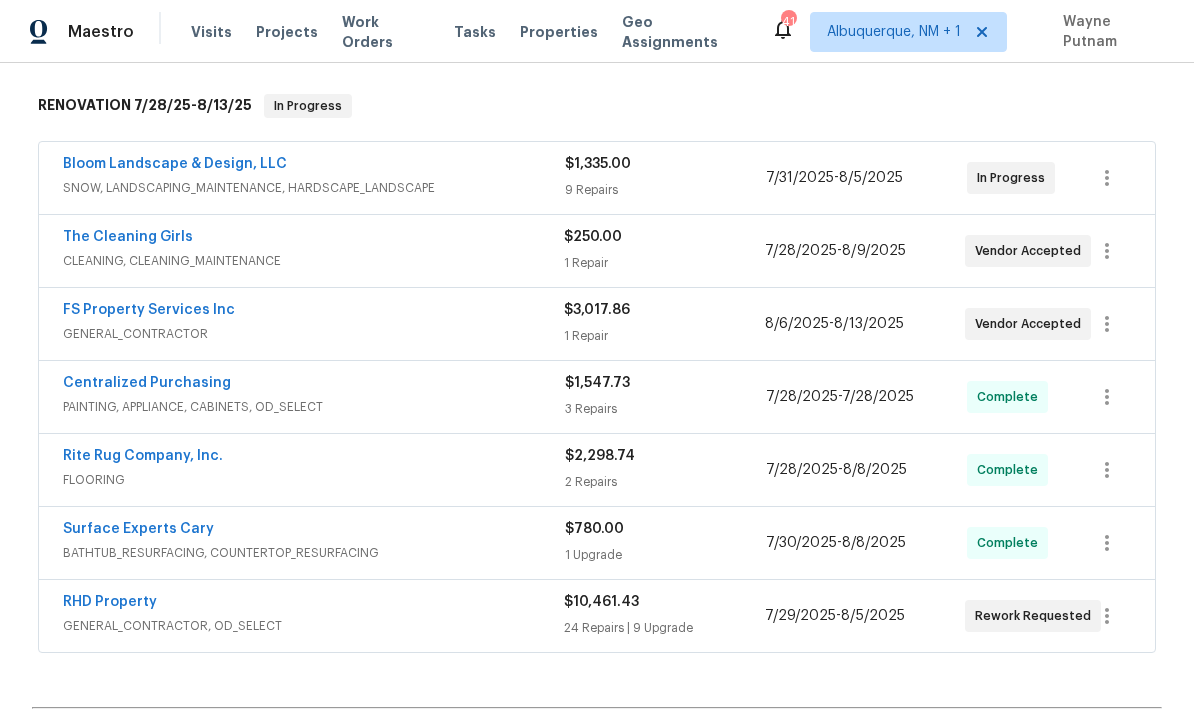click on "RHD Property" at bounding box center (110, 602) 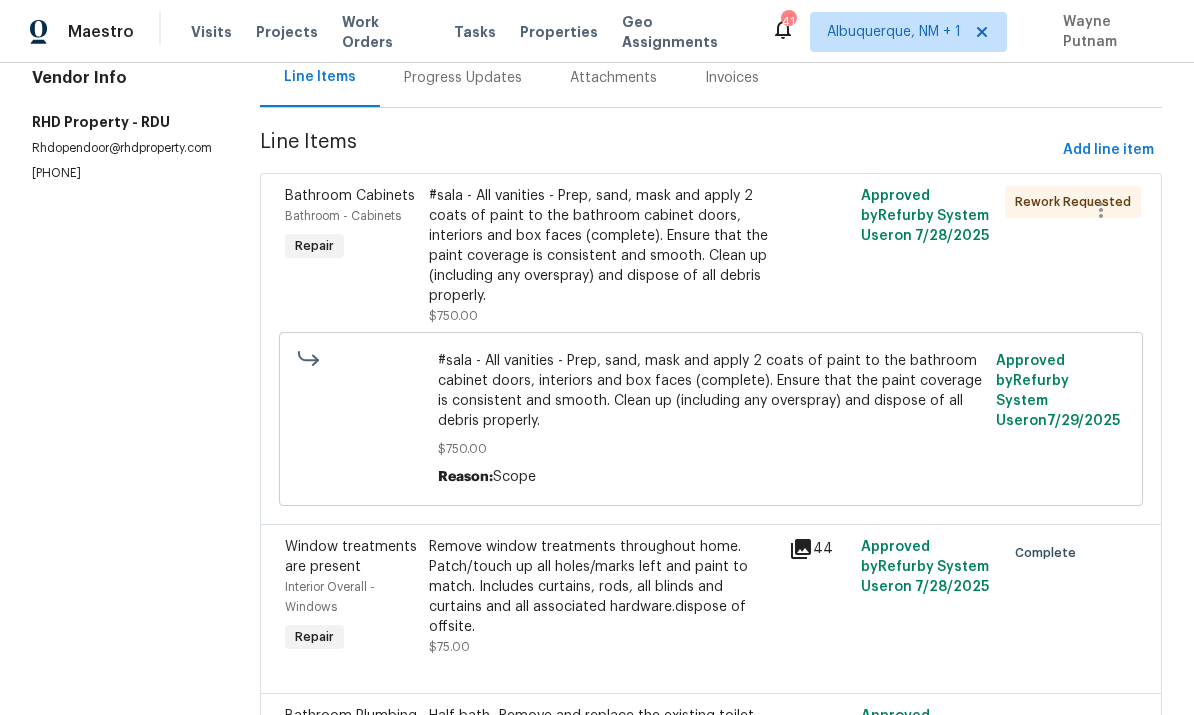 scroll, scrollTop: 201, scrollLeft: 0, axis: vertical 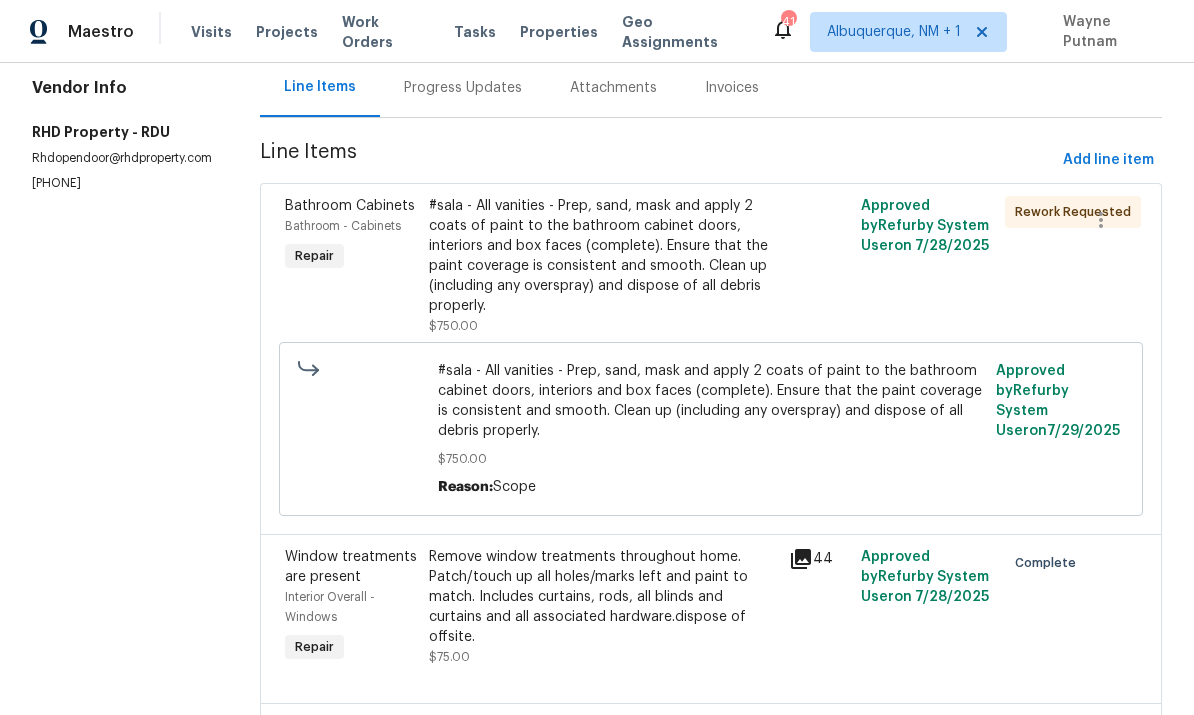 click on "#sala - All vanities - Prep, sand, mask and apply 2 coats of paint to the bathroom cabinet doors, interiors and box faces (complete). Ensure that the paint coverage is consistent and smooth. Clean up (including any overspray) and dispose of all debris properly." at bounding box center (603, 256) 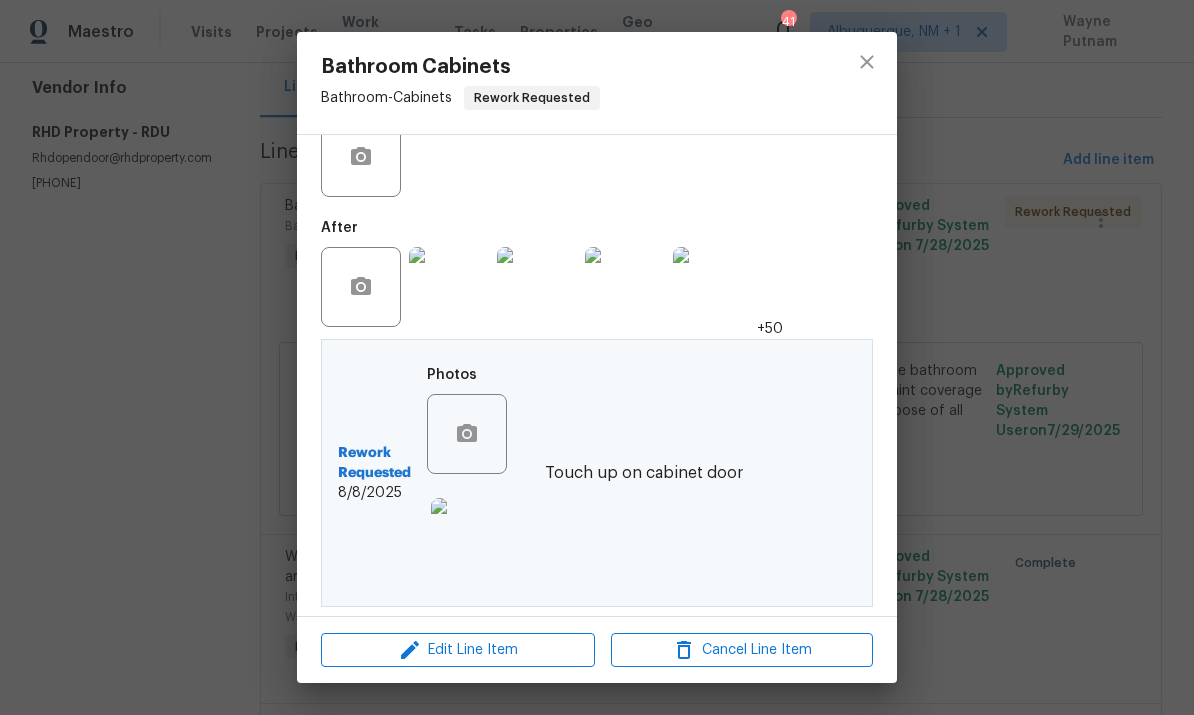scroll, scrollTop: 410, scrollLeft: 0, axis: vertical 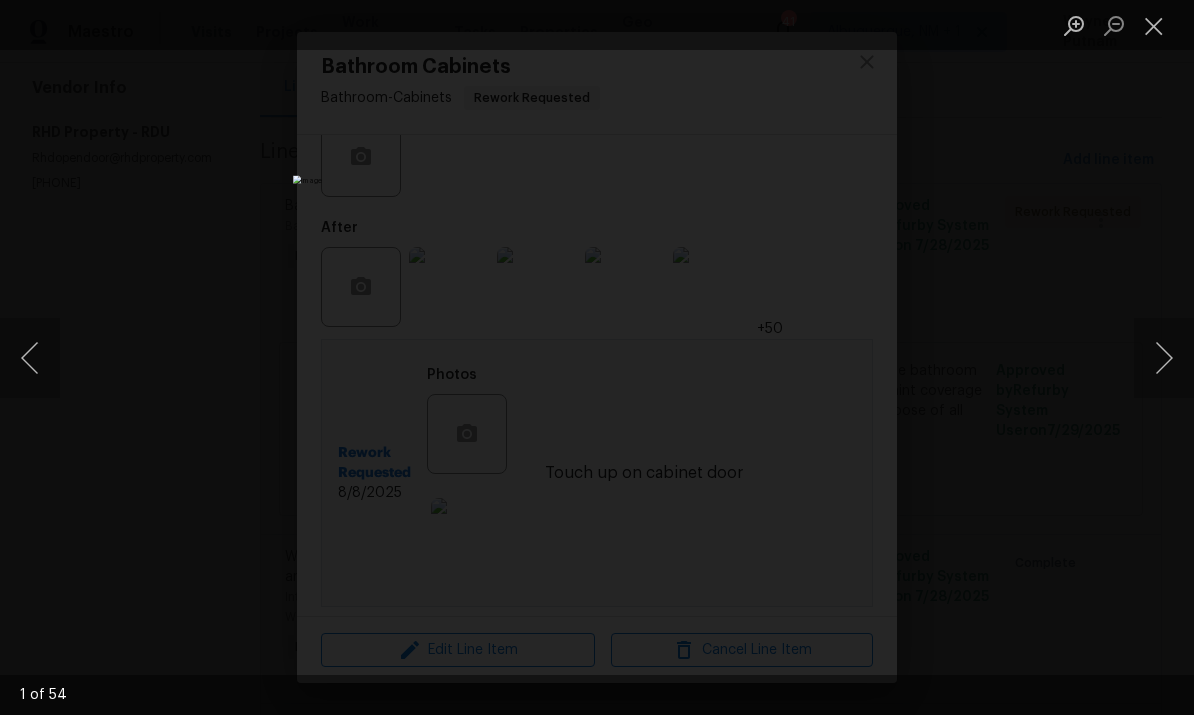 click at bounding box center (1164, 358) 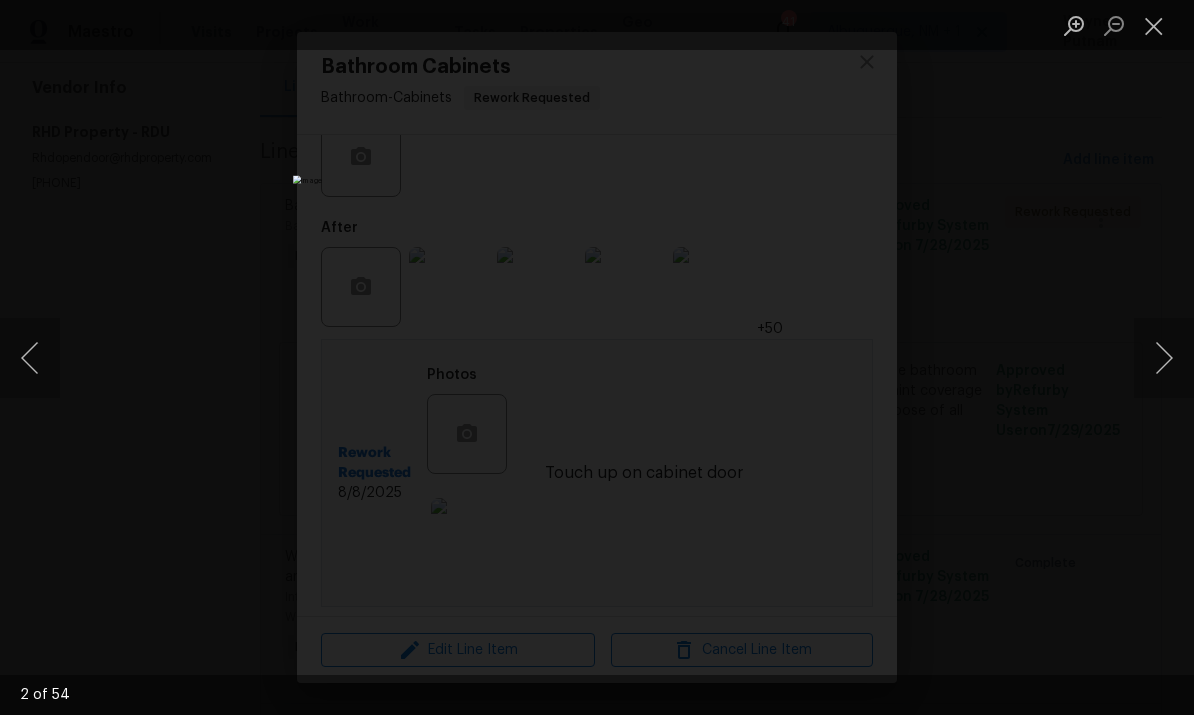 click at bounding box center [1164, 358] 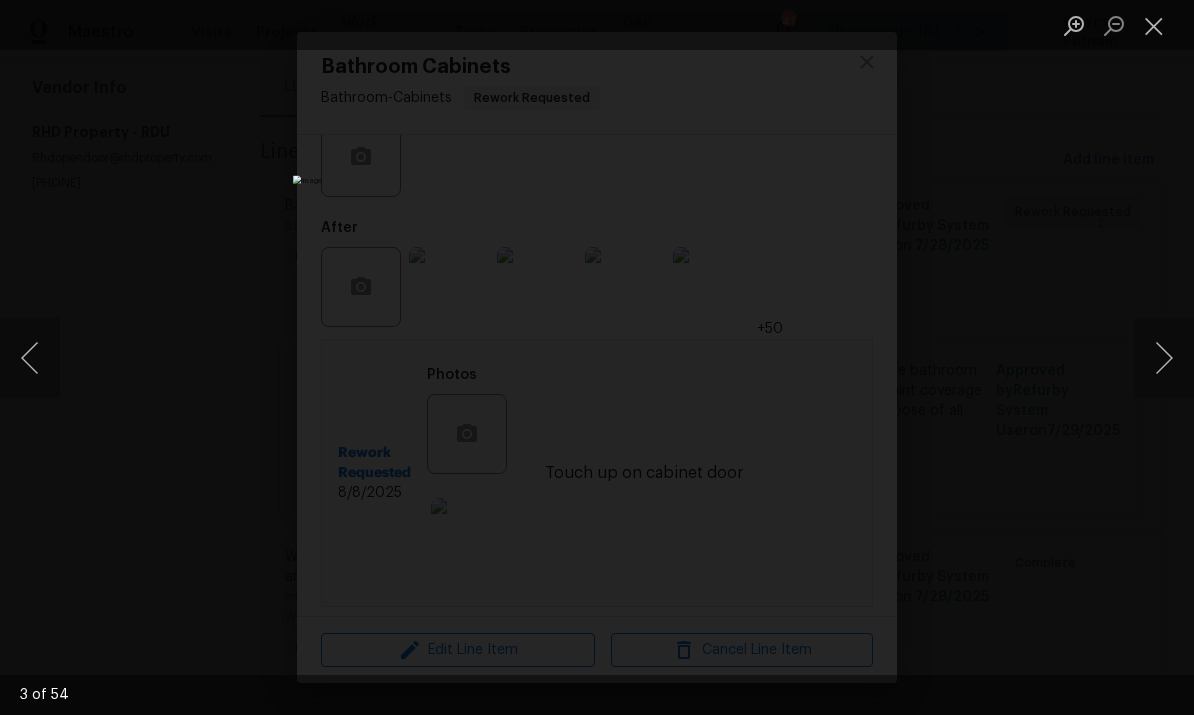 click at bounding box center [1164, 358] 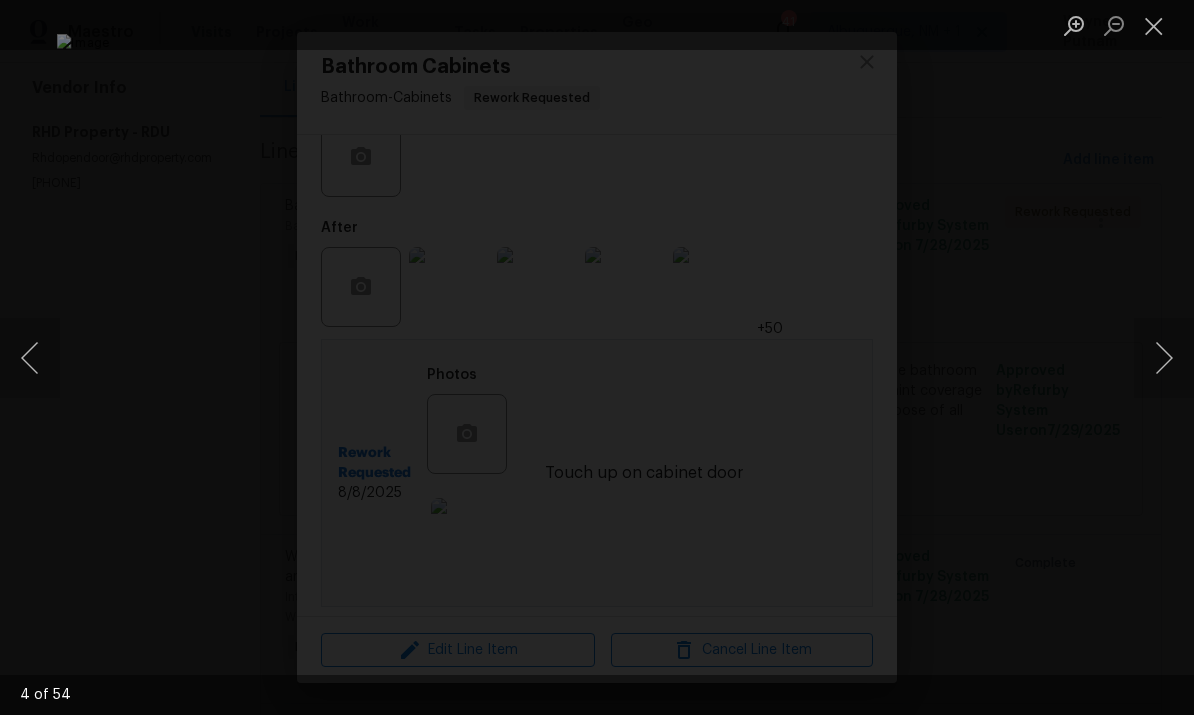 click at bounding box center (1164, 358) 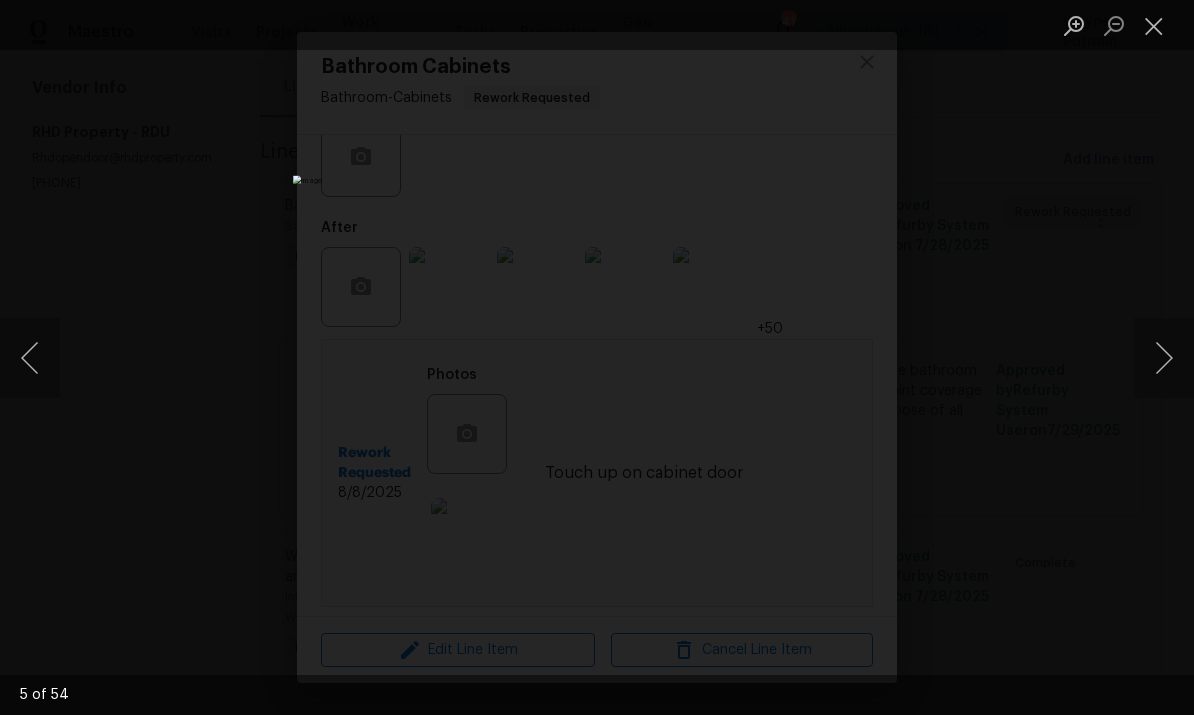click at bounding box center (30, 358) 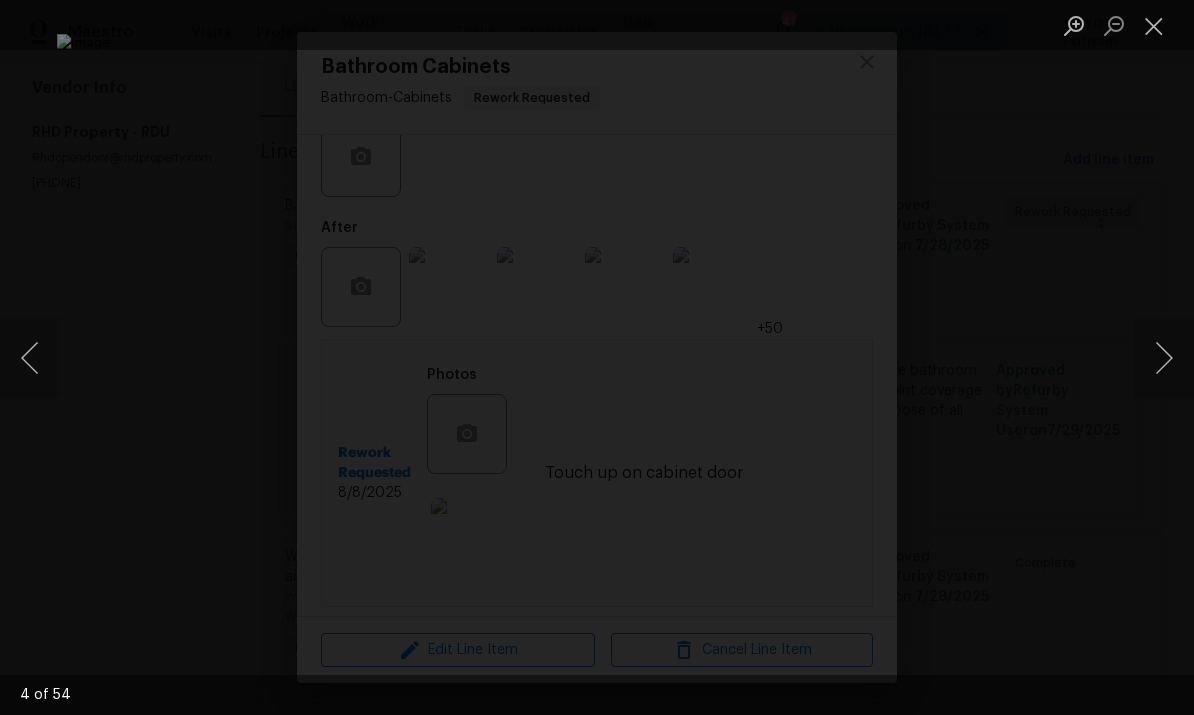 click at bounding box center [1164, 358] 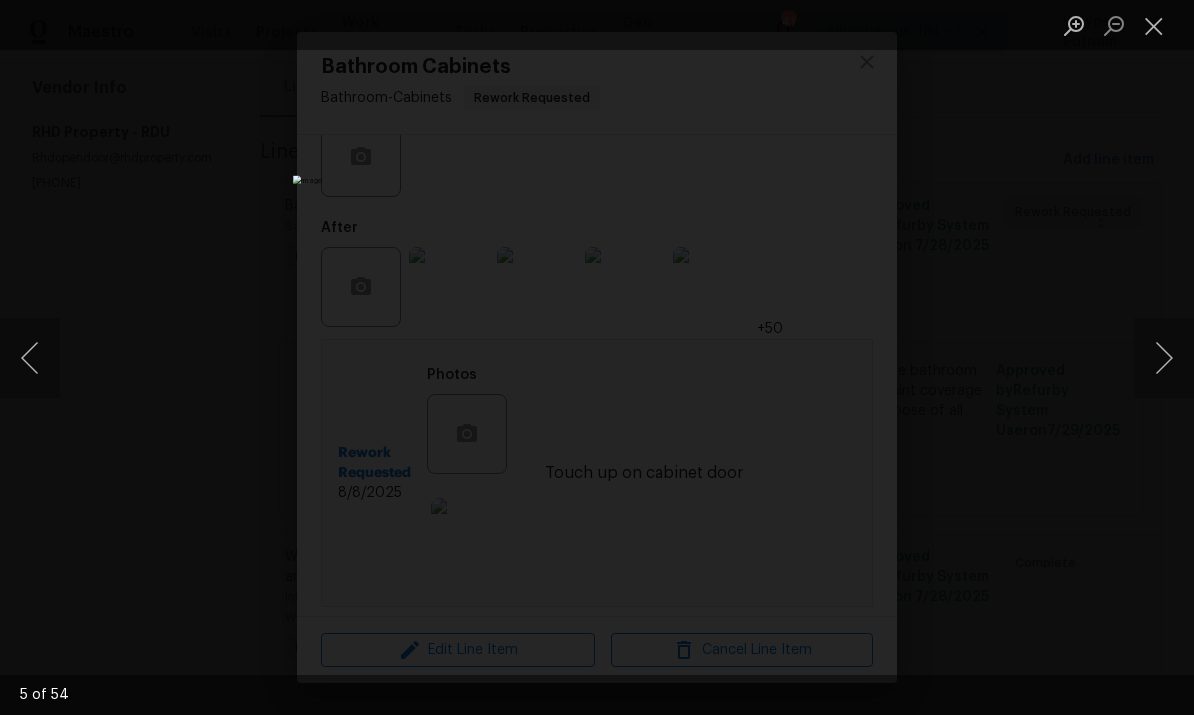 click at bounding box center (1164, 358) 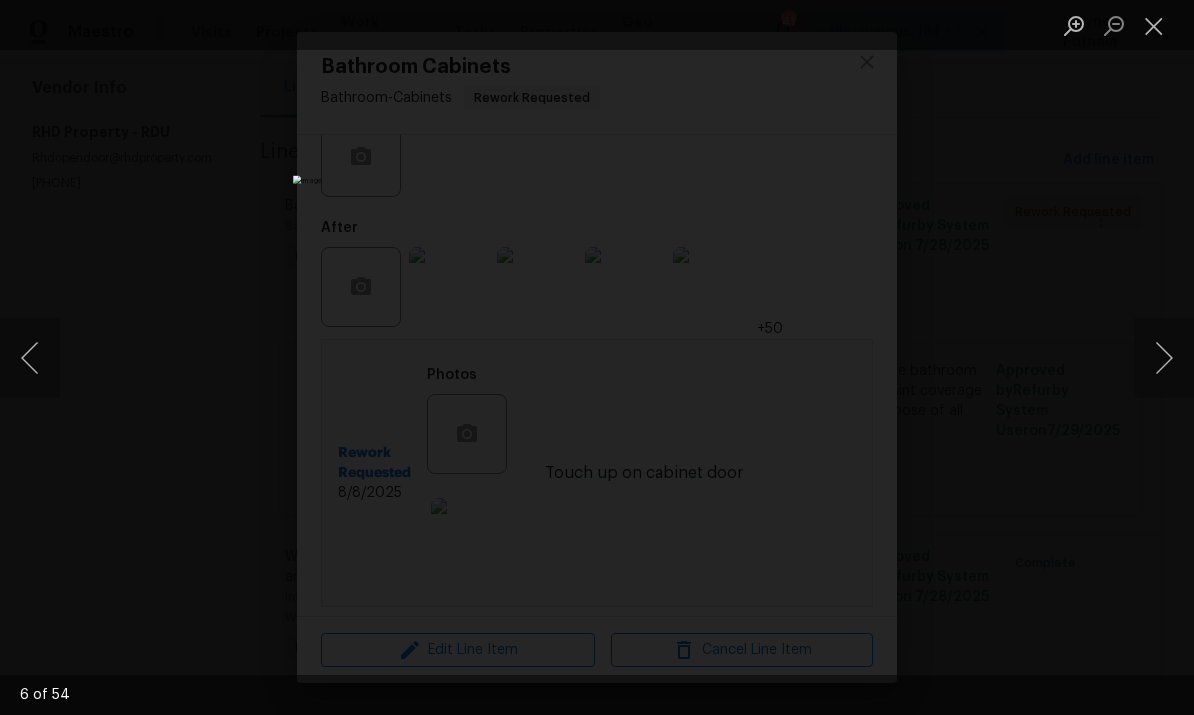 click at bounding box center (1164, 358) 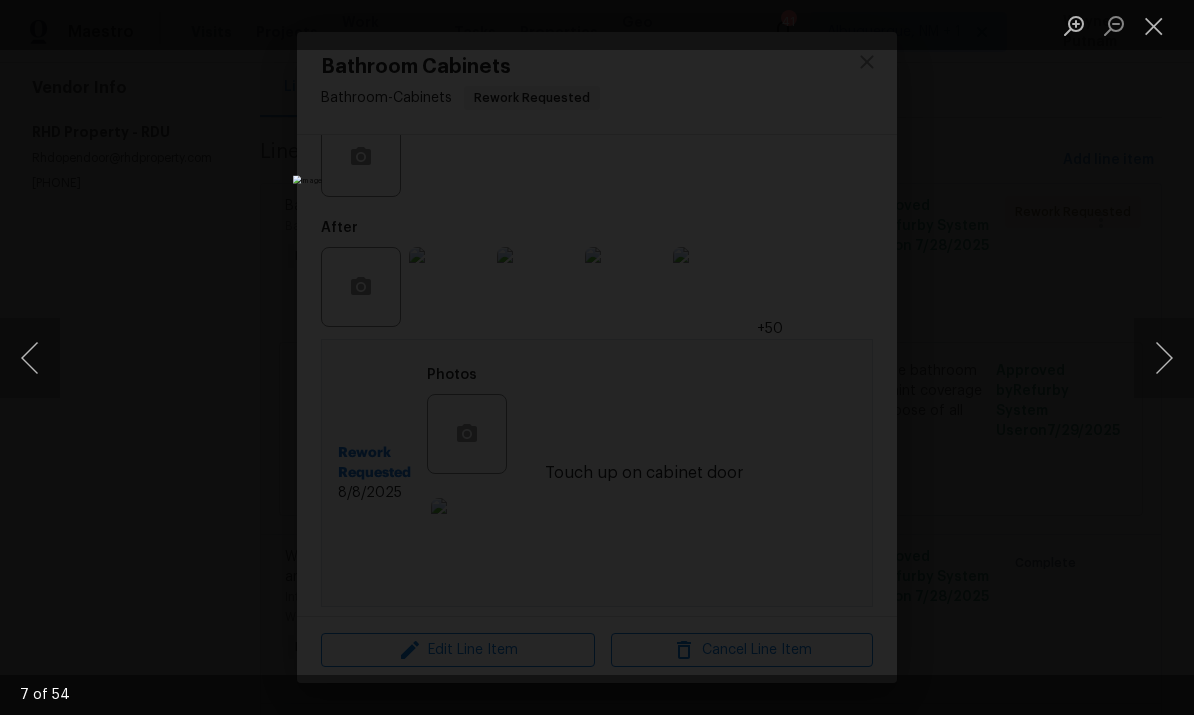click at bounding box center (1164, 358) 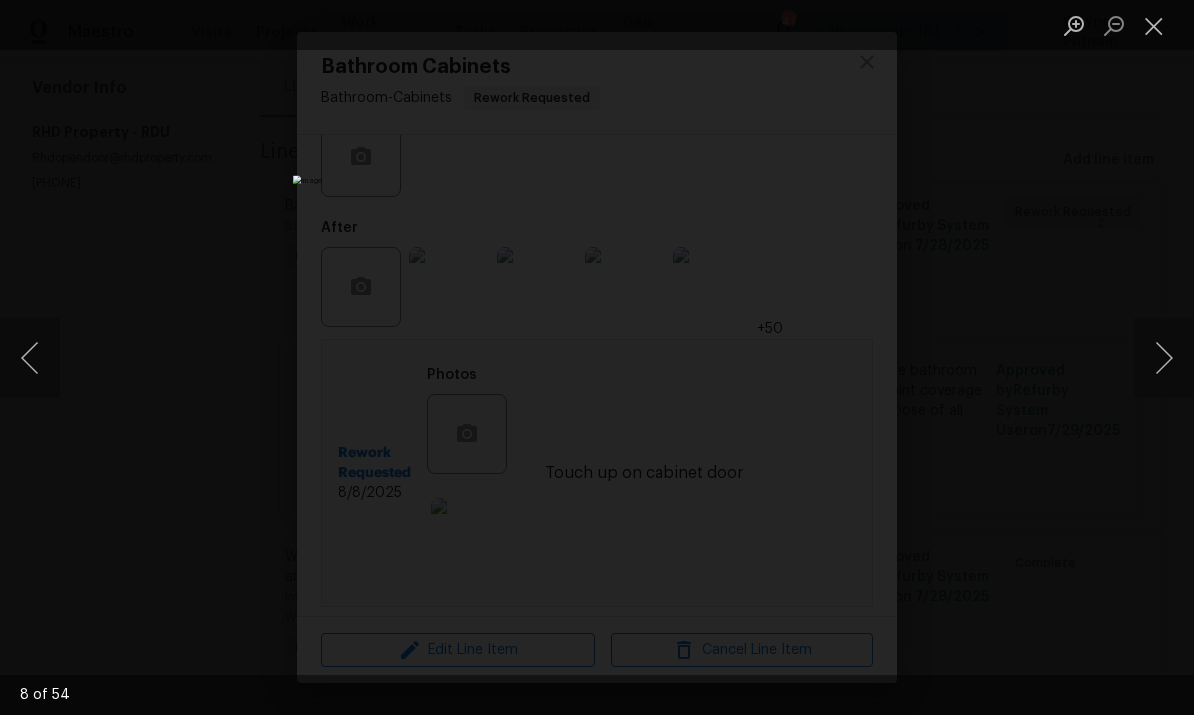 click at bounding box center (597, 357) 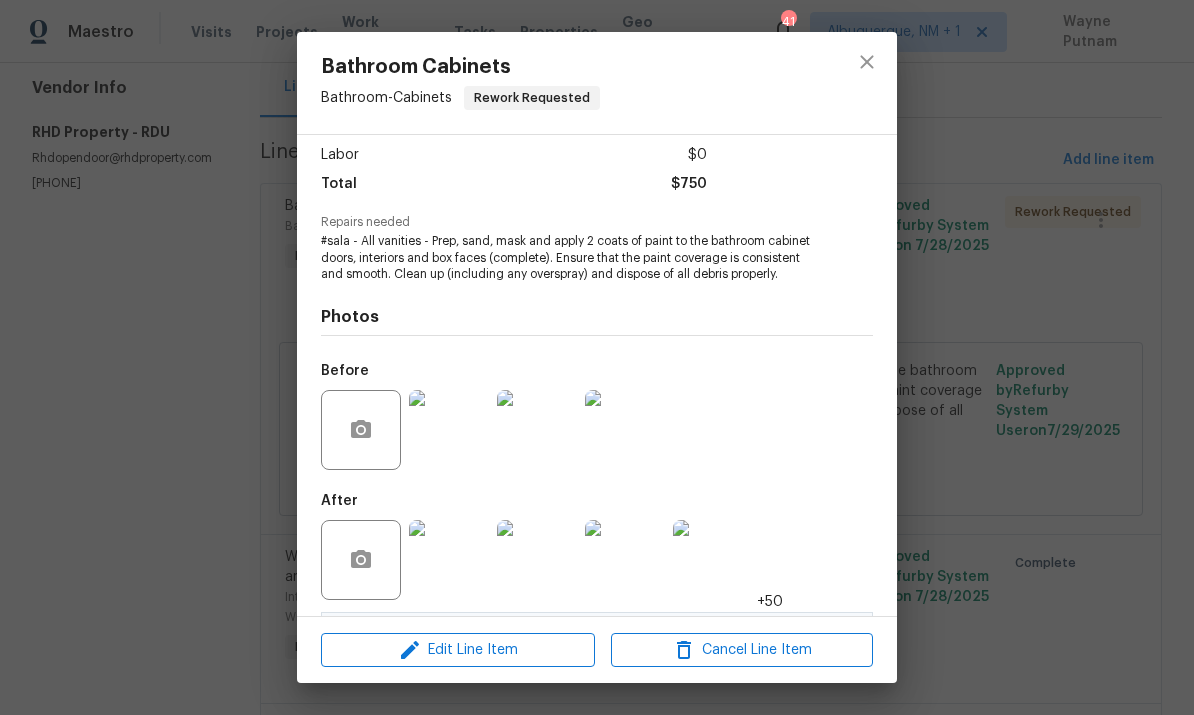 scroll, scrollTop: 174, scrollLeft: 0, axis: vertical 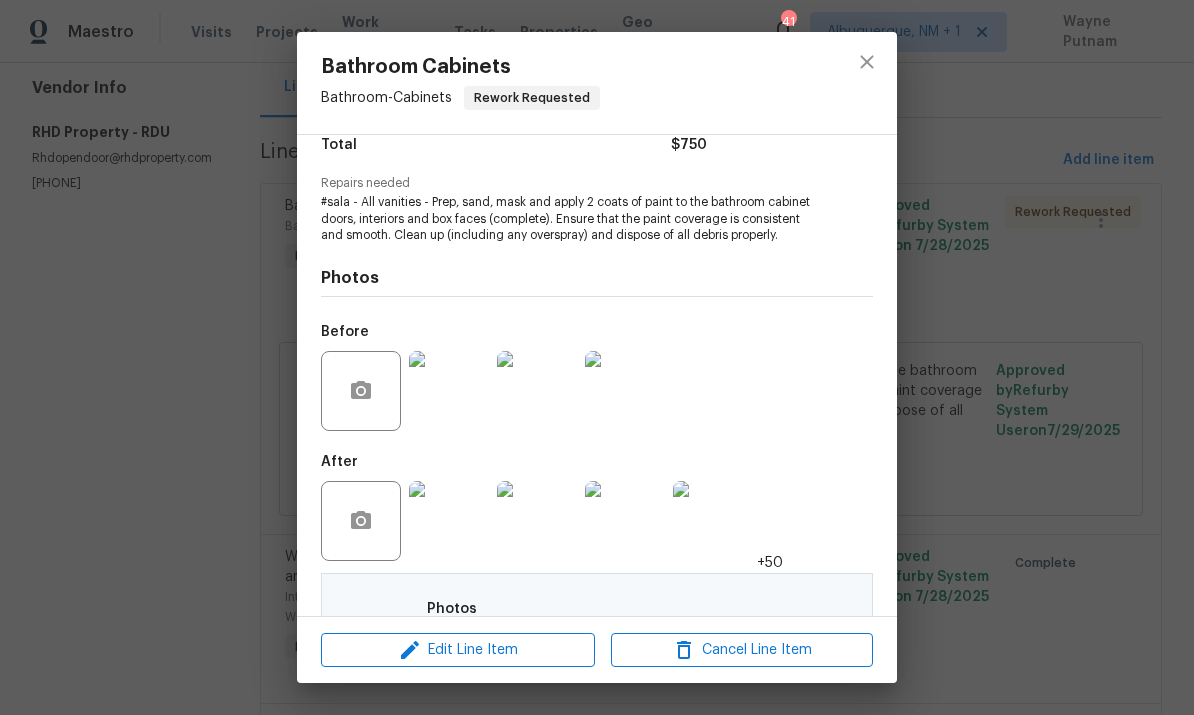 click at bounding box center [713, 521] 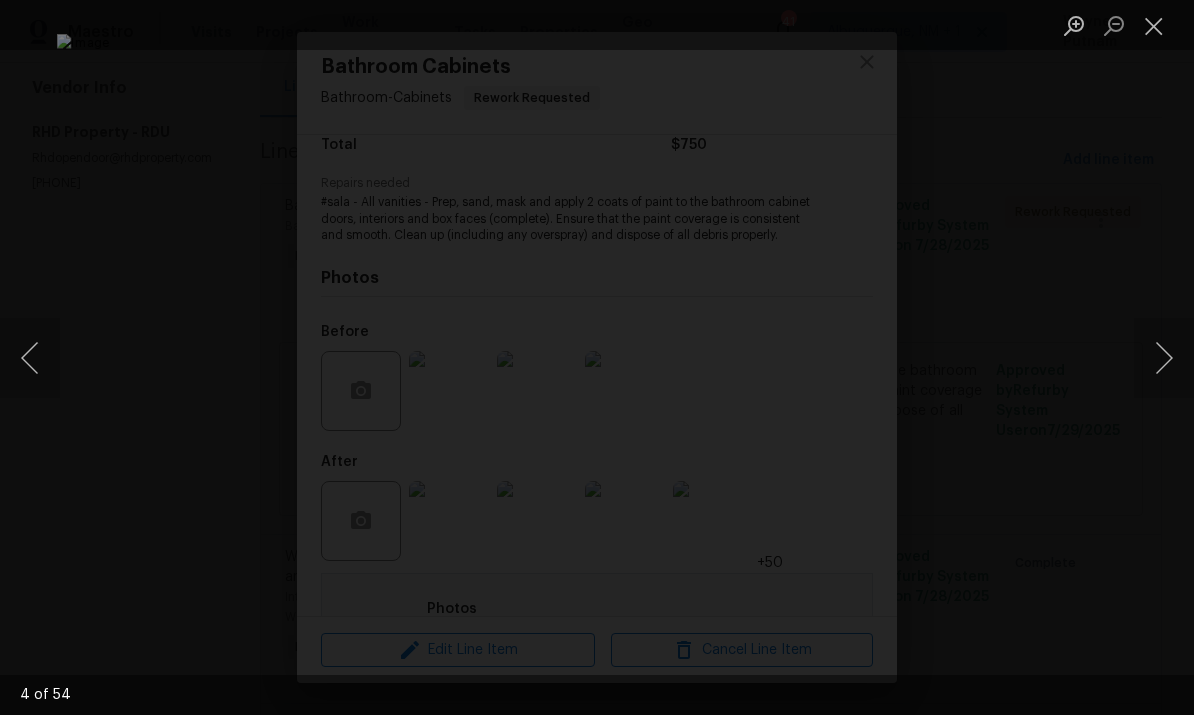 click at bounding box center (1164, 358) 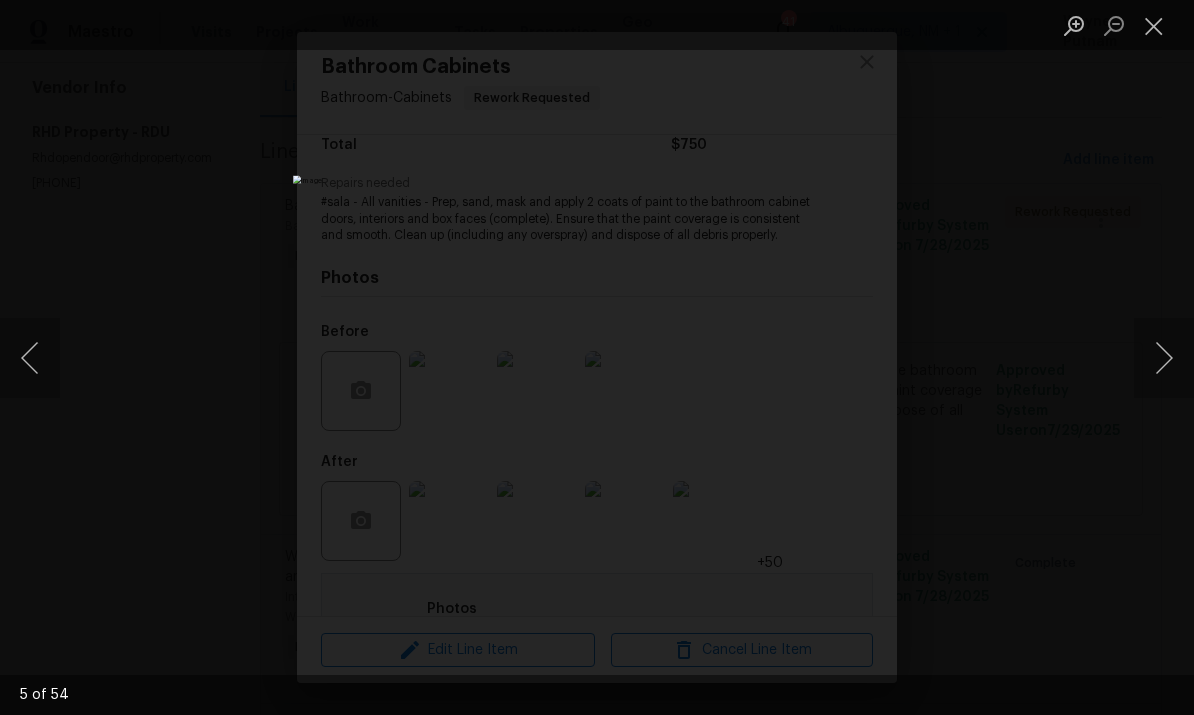 click at bounding box center (1164, 358) 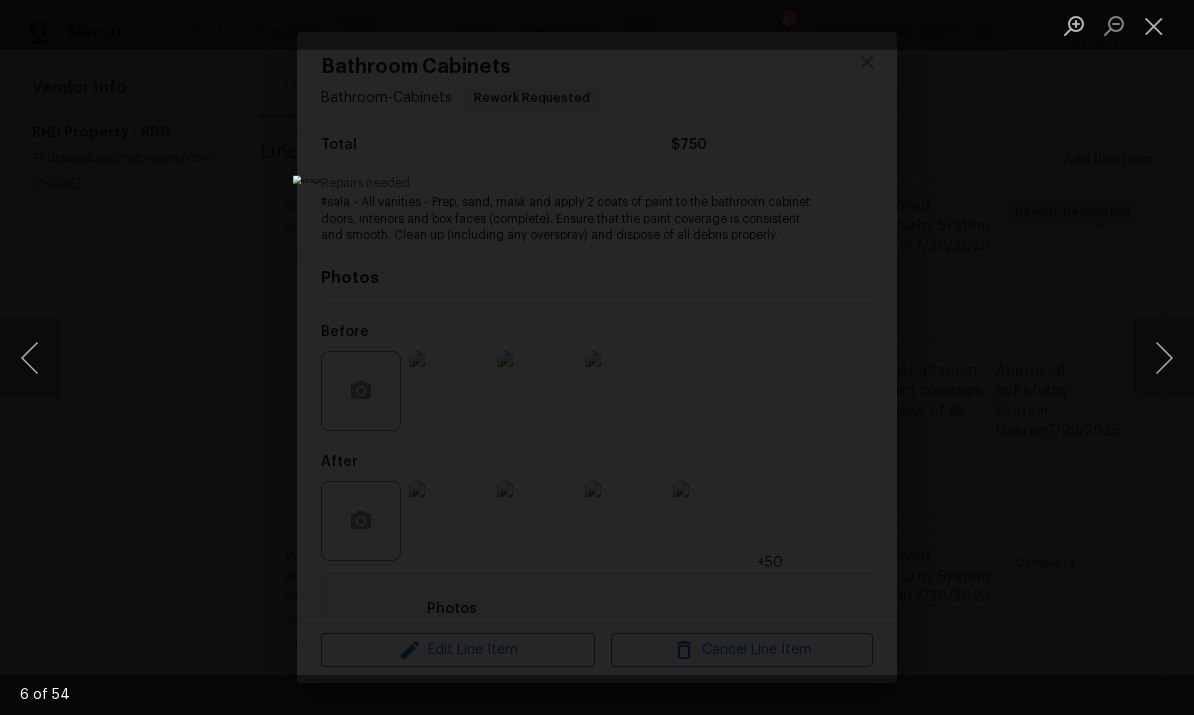 click at bounding box center [1164, 358] 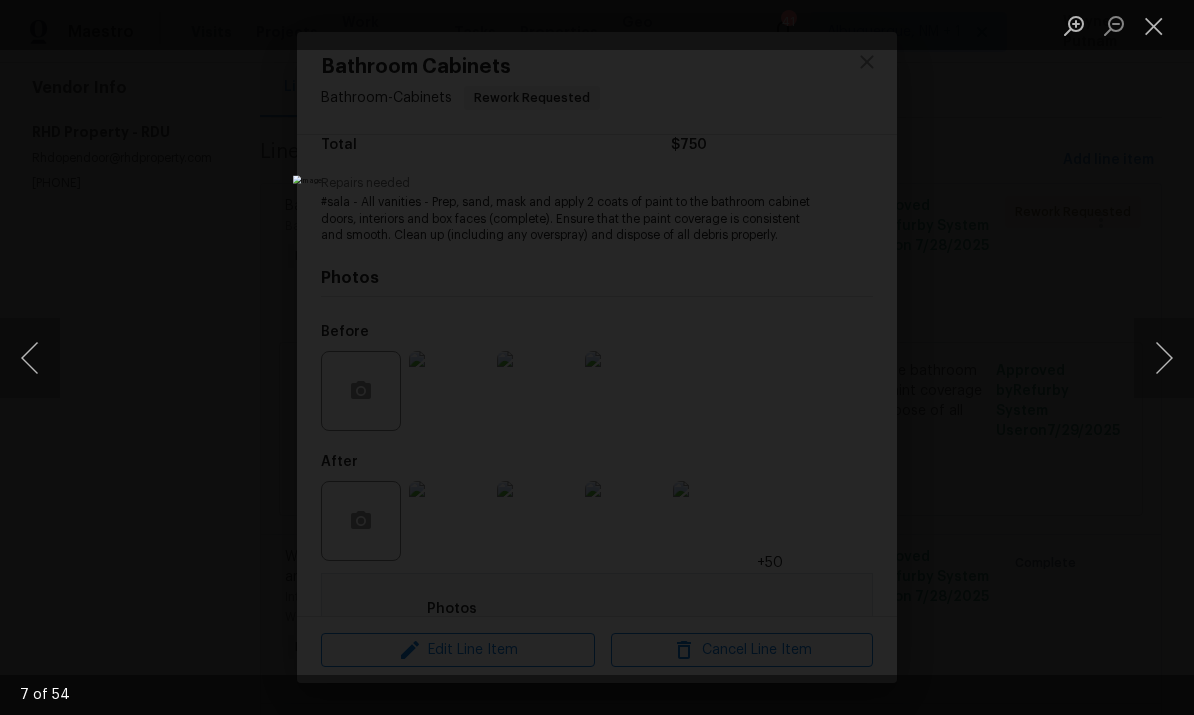 click at bounding box center (1164, 358) 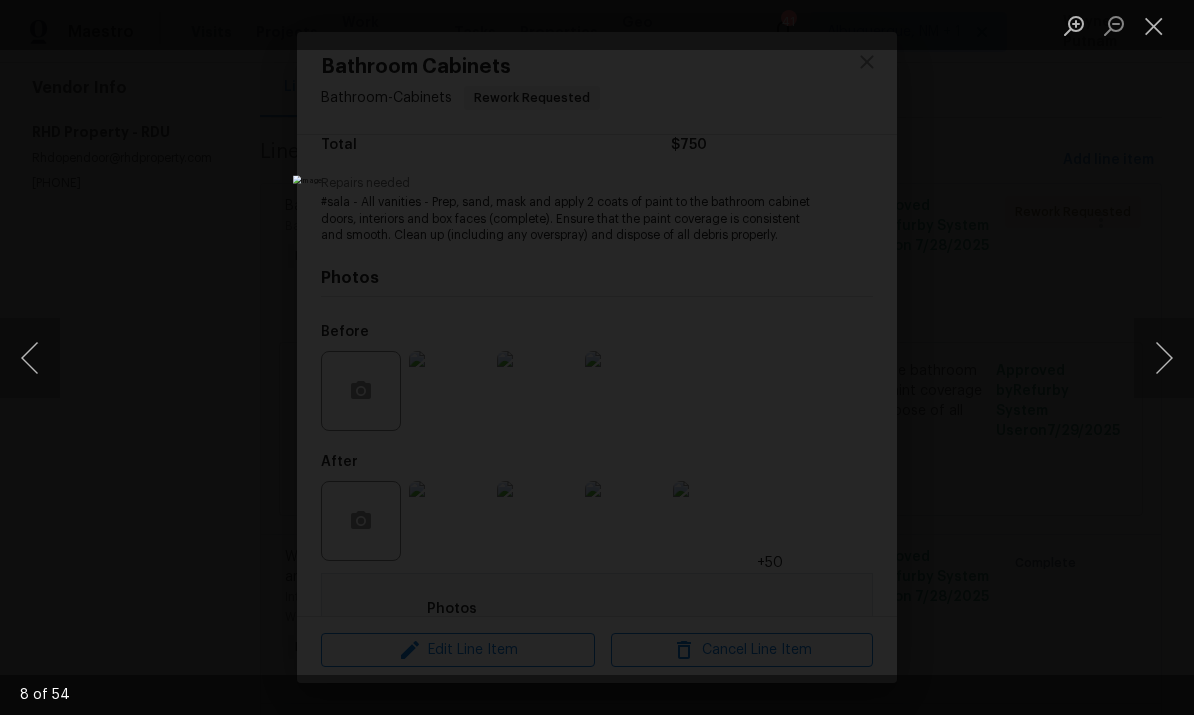click at bounding box center (1164, 358) 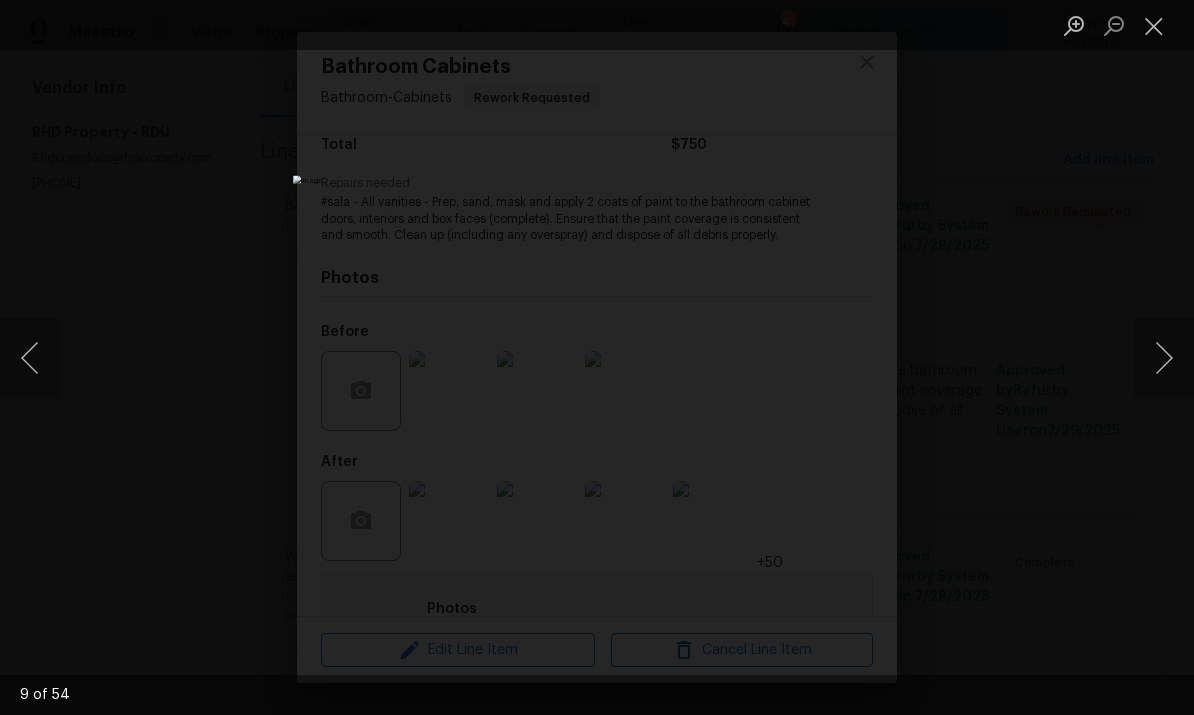 click at bounding box center [1164, 358] 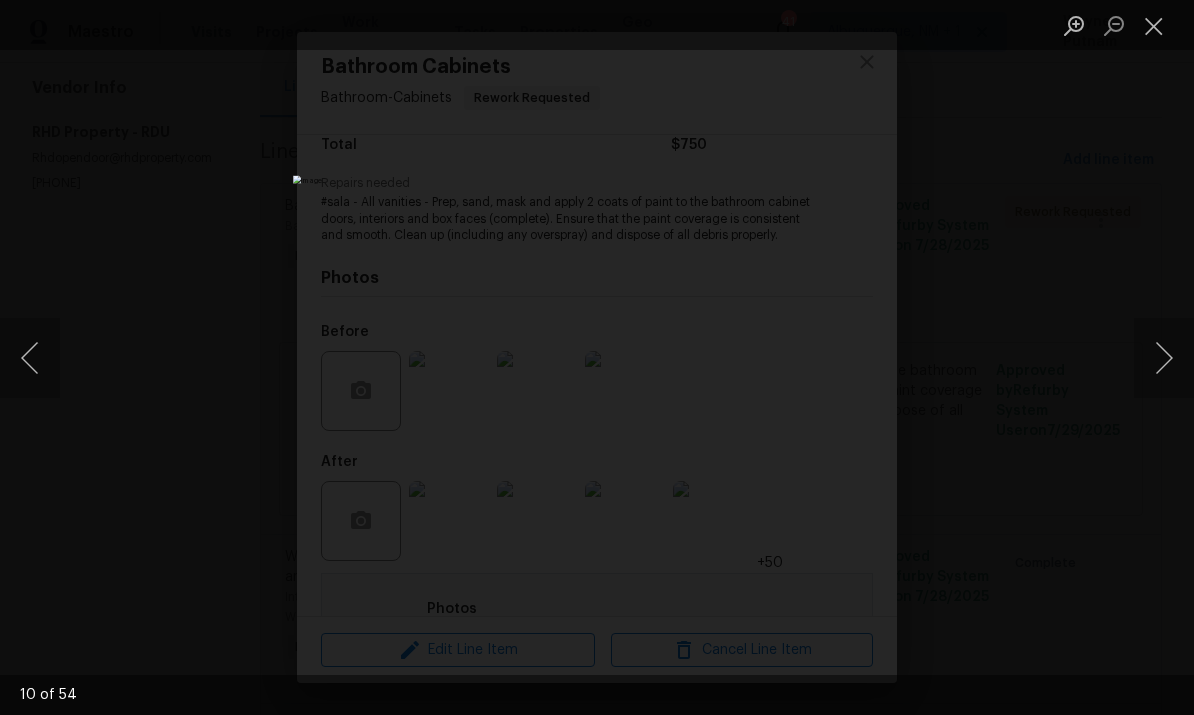 click at bounding box center [1164, 358] 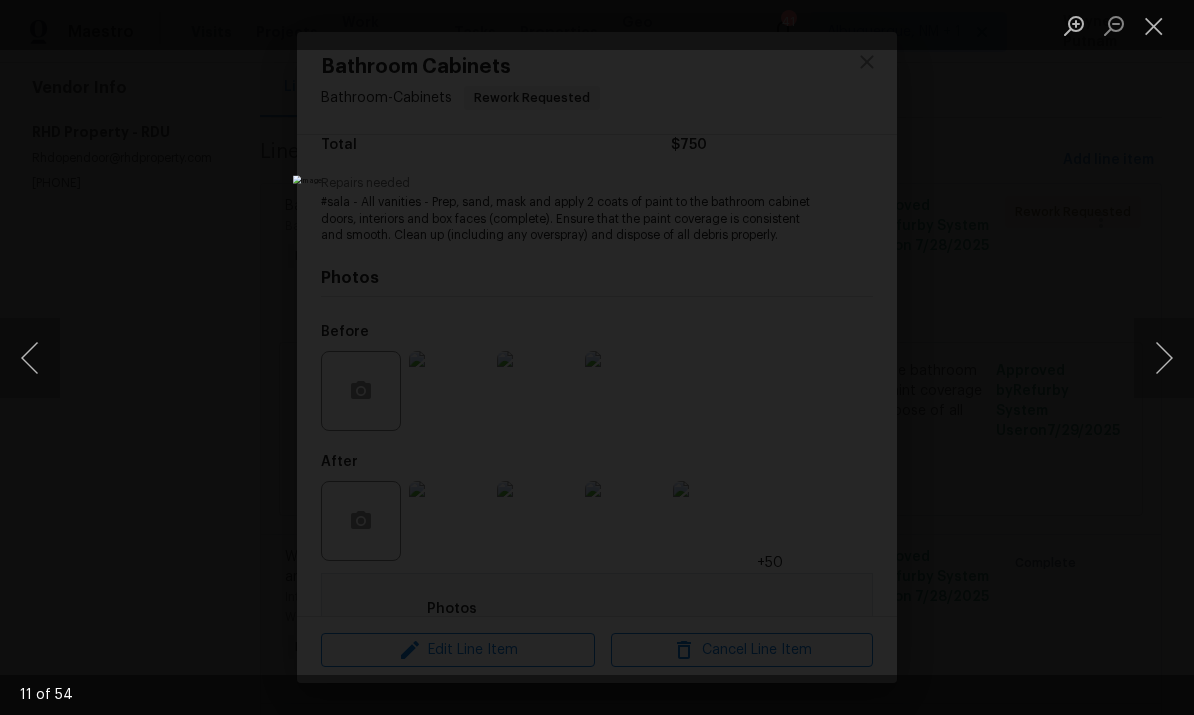 click at bounding box center (1164, 358) 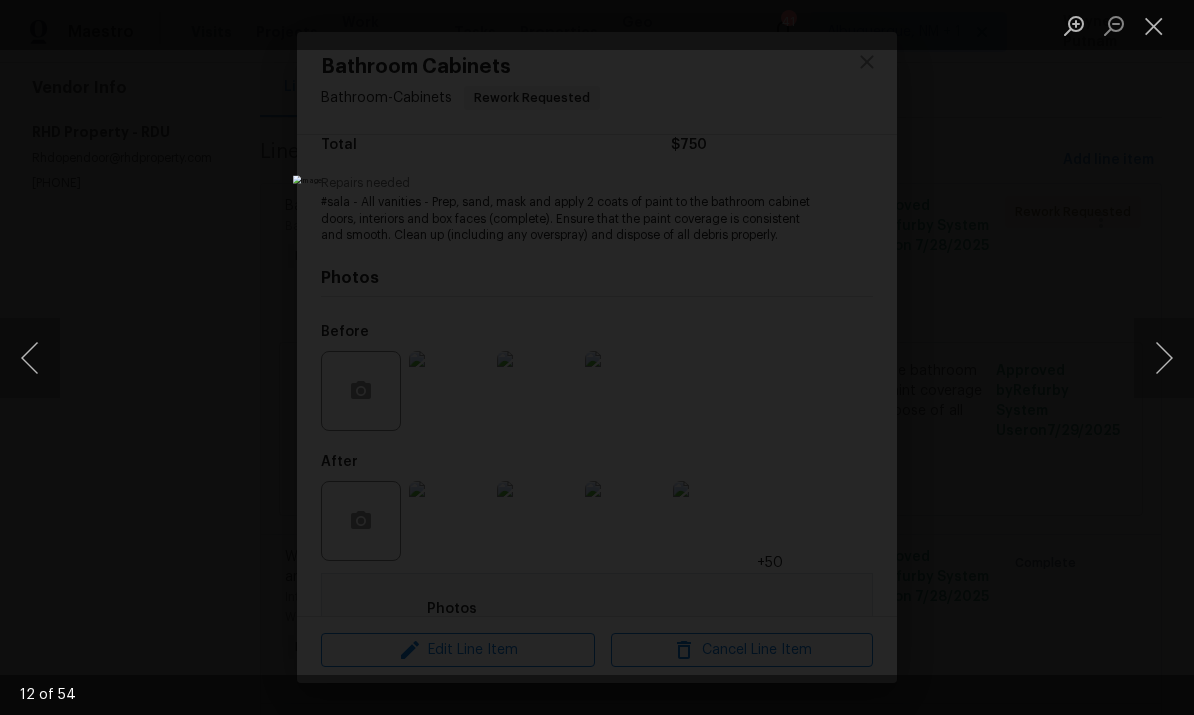click at bounding box center [1164, 358] 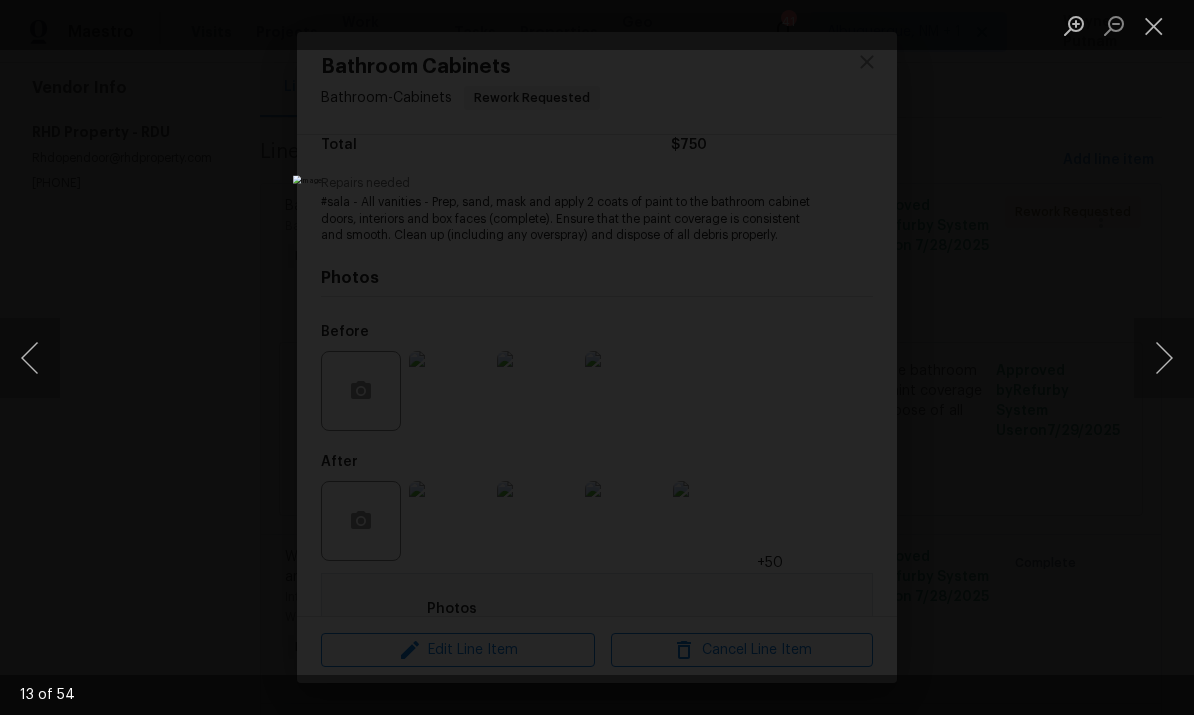 click at bounding box center [1164, 358] 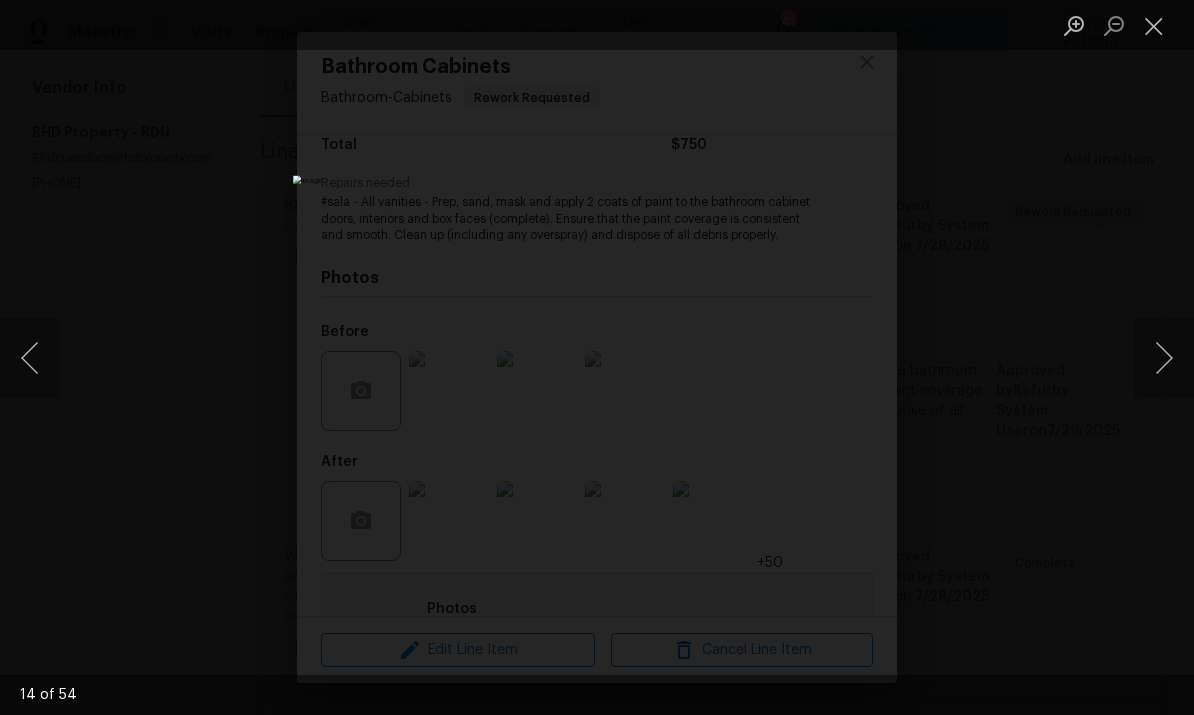 click at bounding box center [1164, 358] 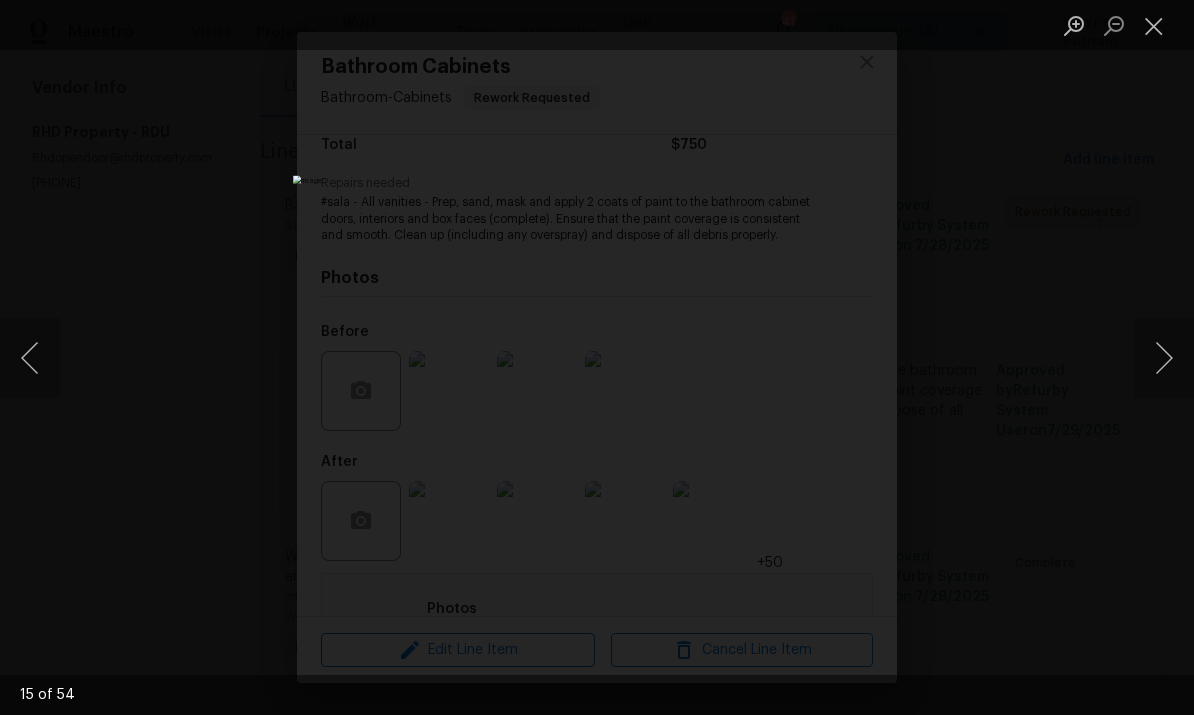 click at bounding box center (1164, 358) 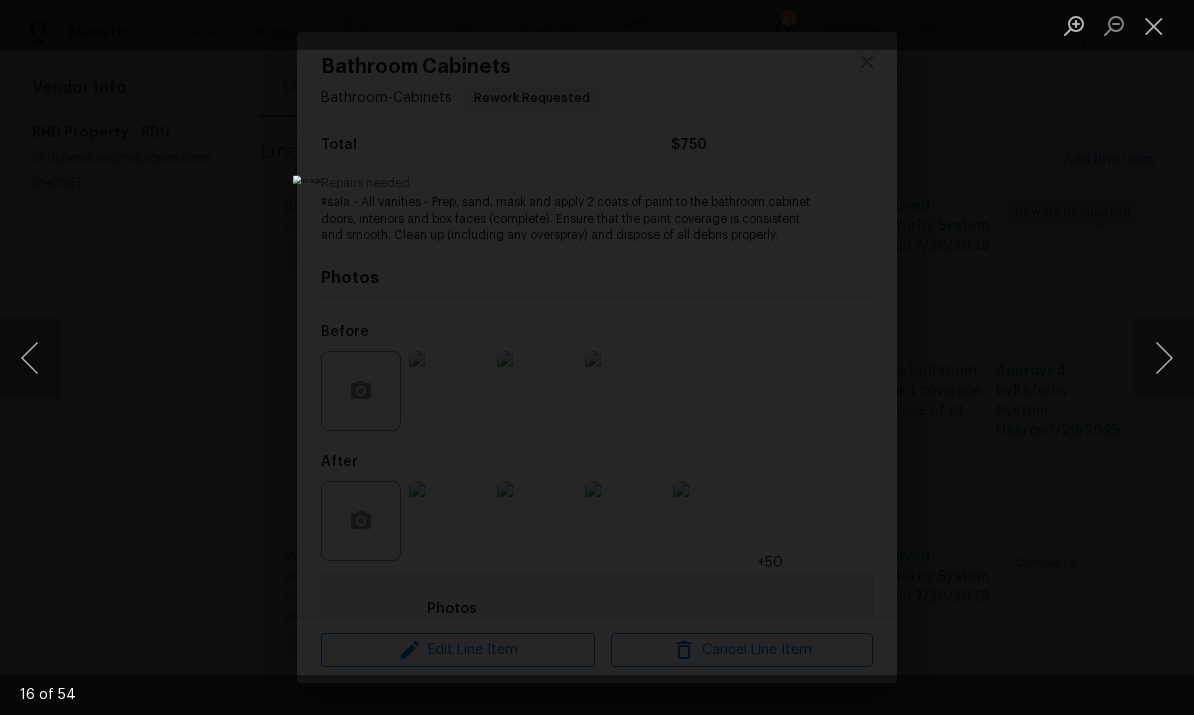click at bounding box center (1164, 358) 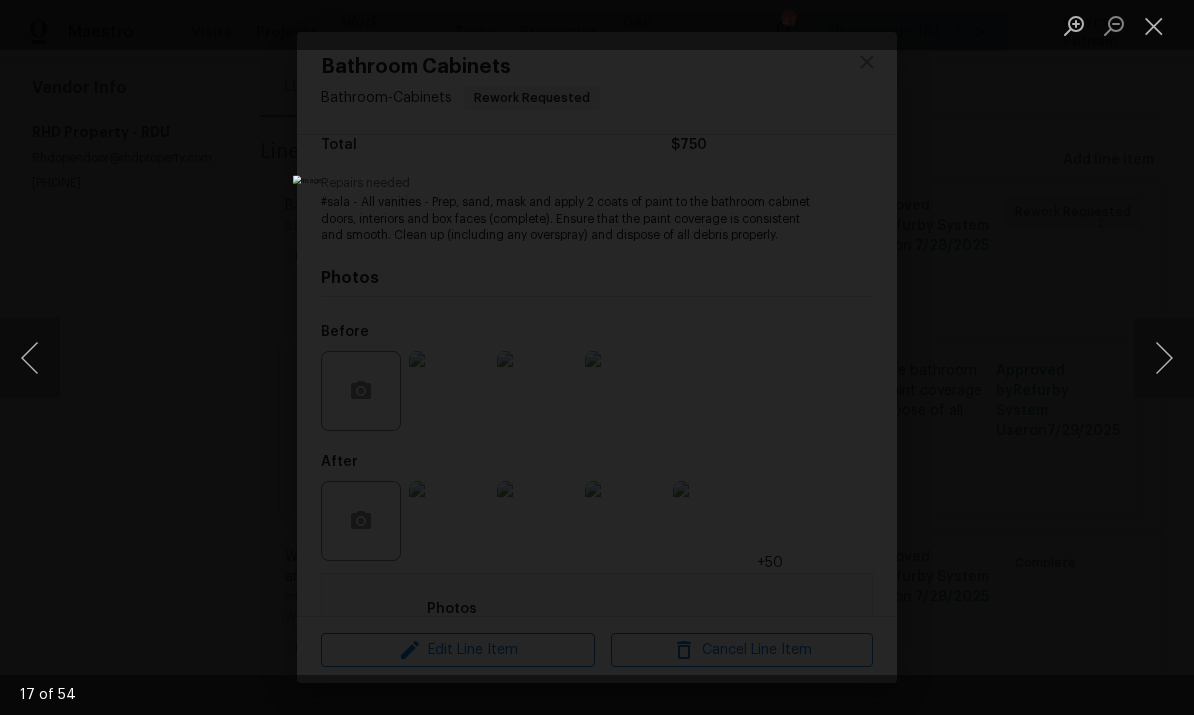 click at bounding box center (1164, 358) 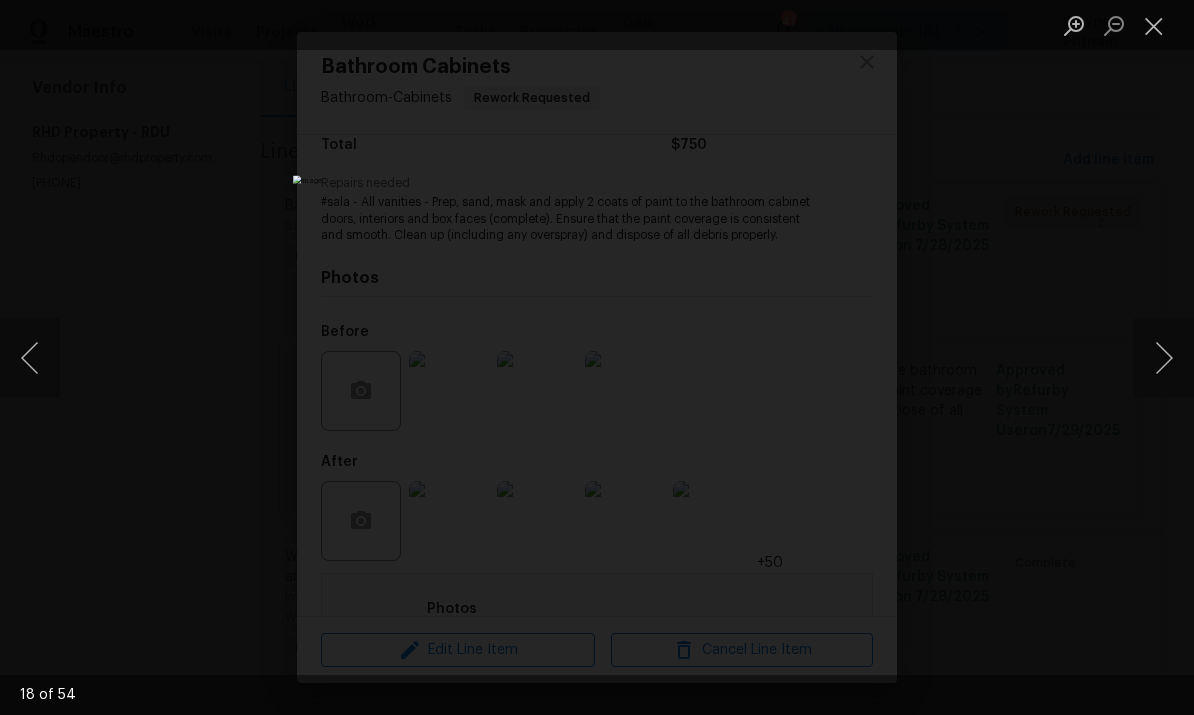 click at bounding box center (1164, 358) 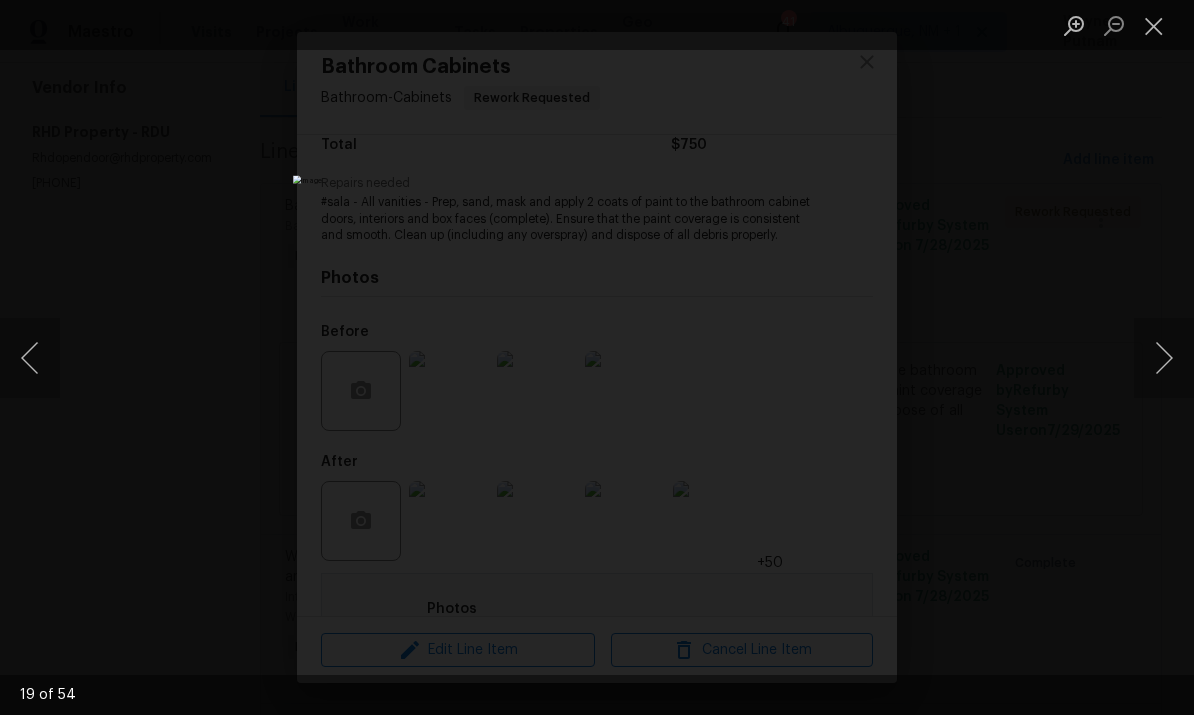 click at bounding box center [1164, 358] 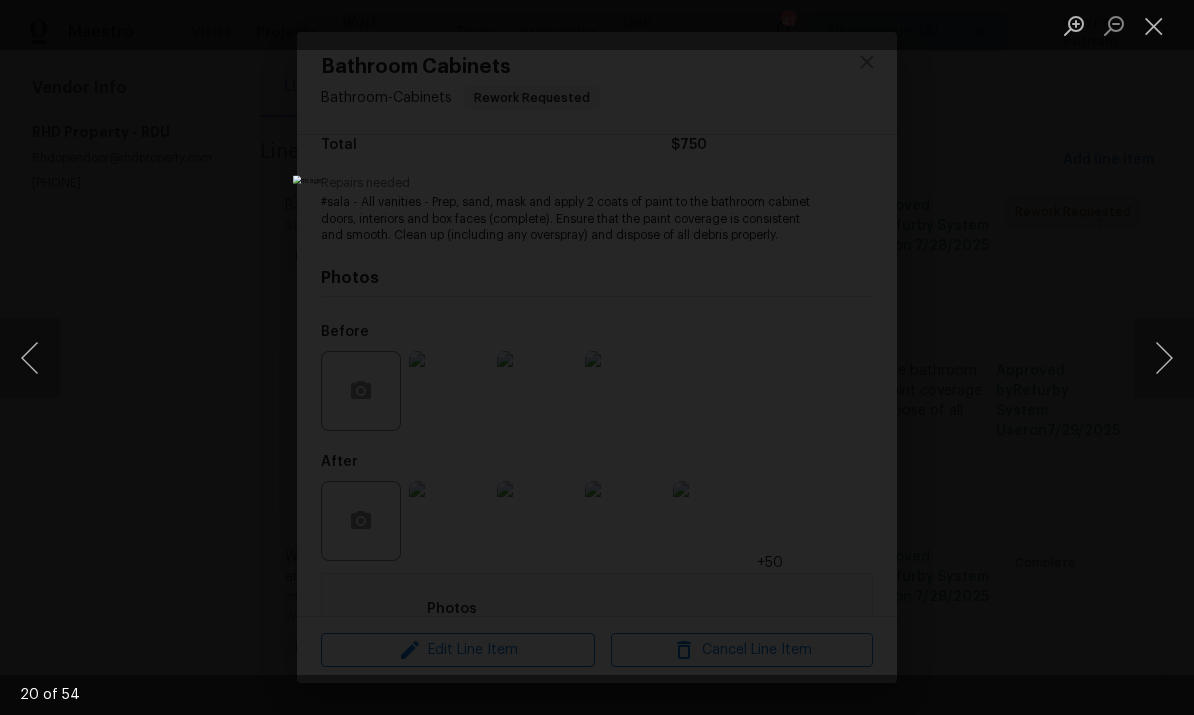 click at bounding box center [1164, 358] 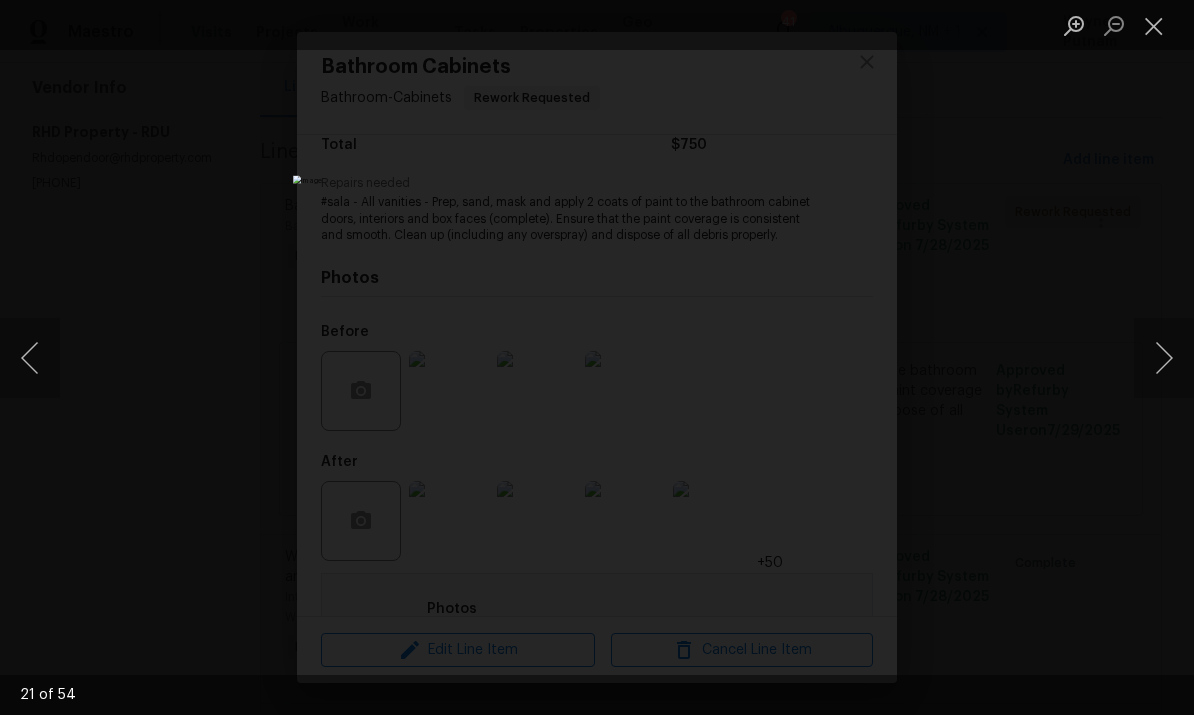 click at bounding box center (1164, 358) 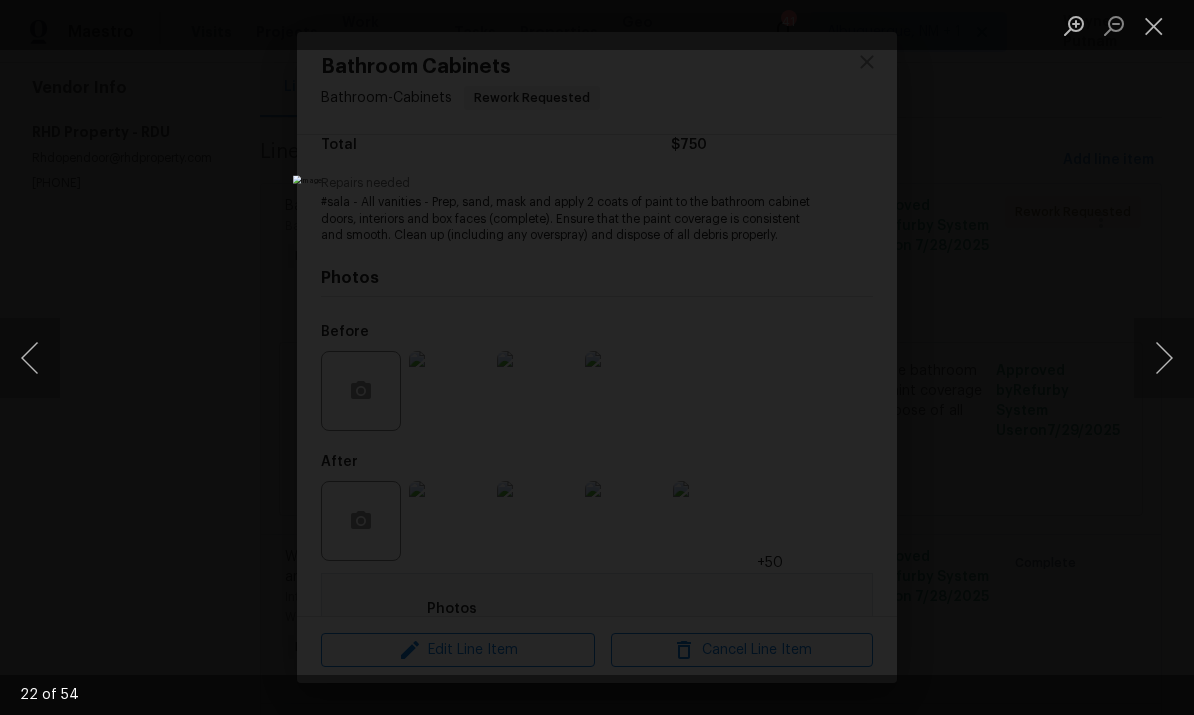 click at bounding box center (1164, 358) 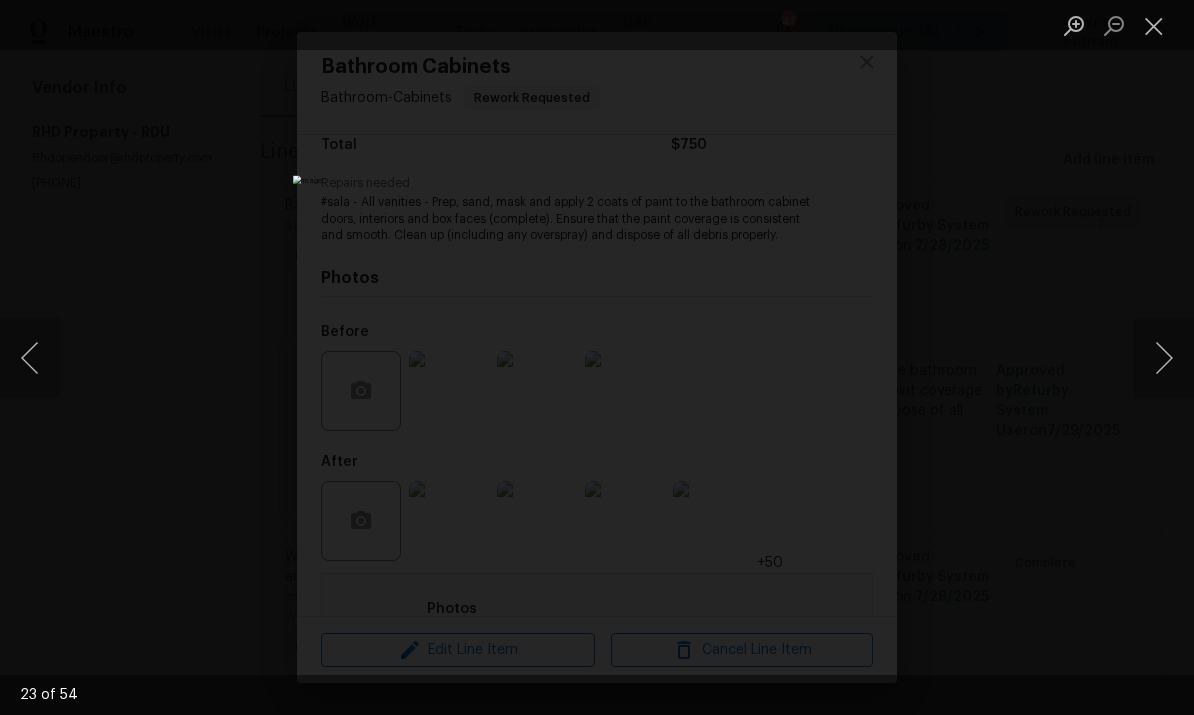click at bounding box center (1164, 358) 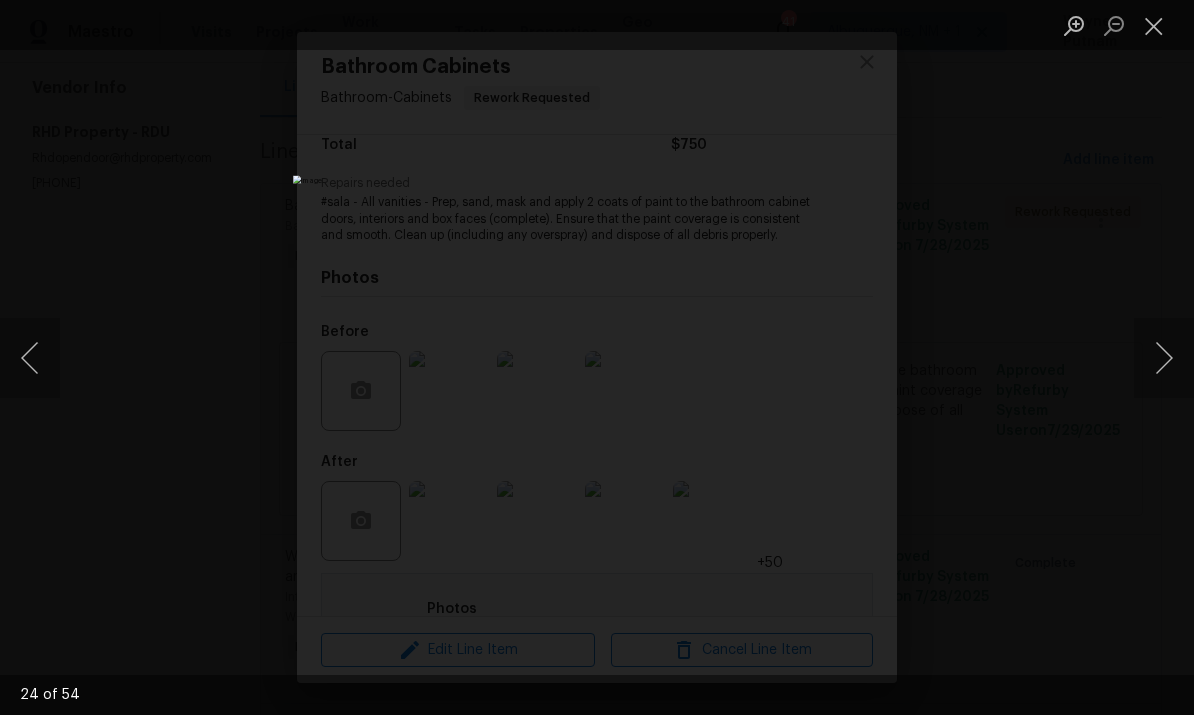 click at bounding box center (1164, 358) 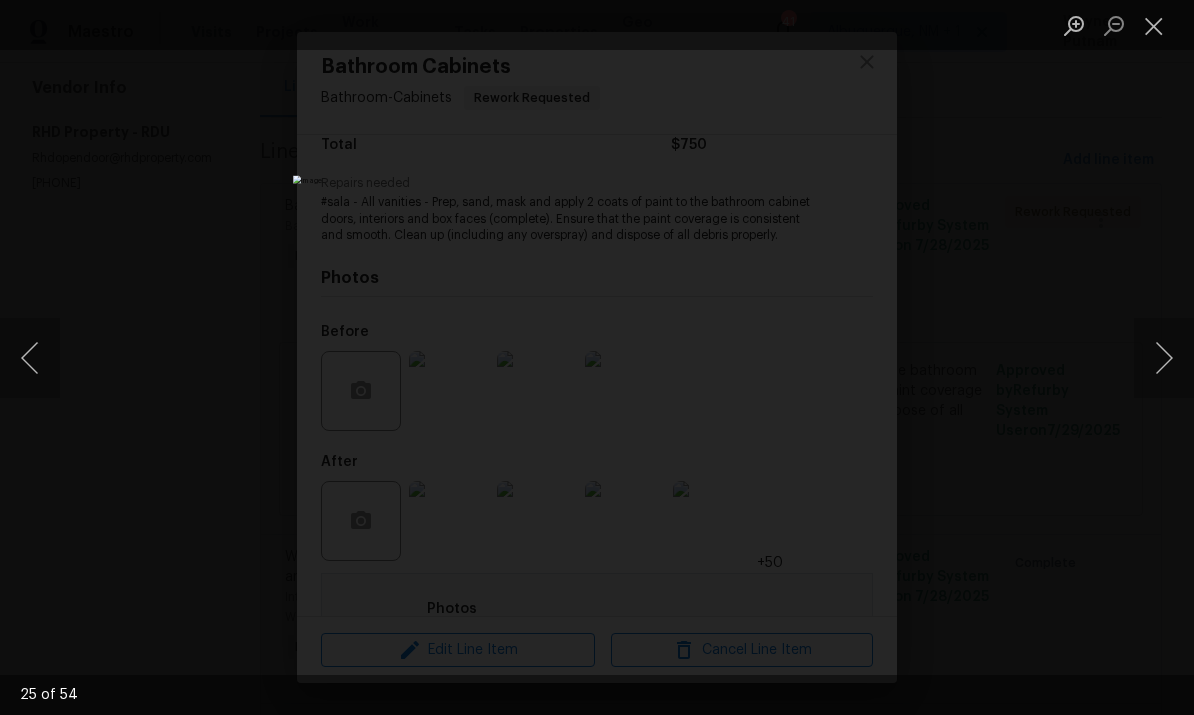 click at bounding box center [1164, 358] 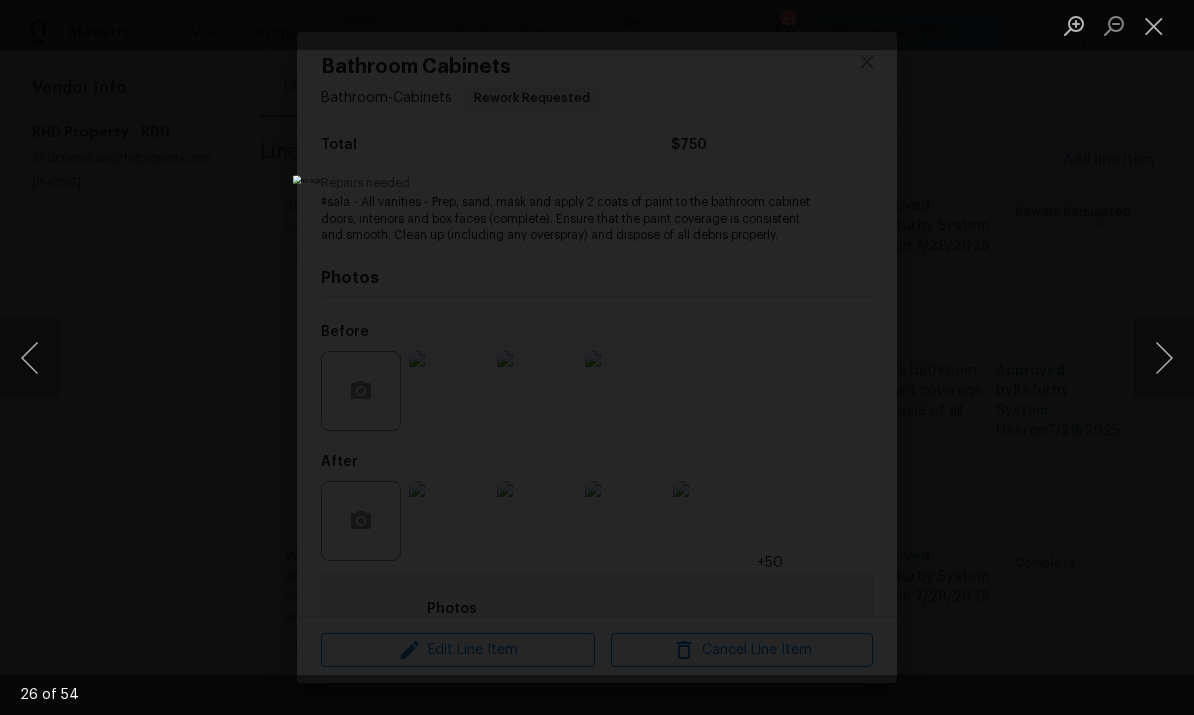 click at bounding box center (1164, 358) 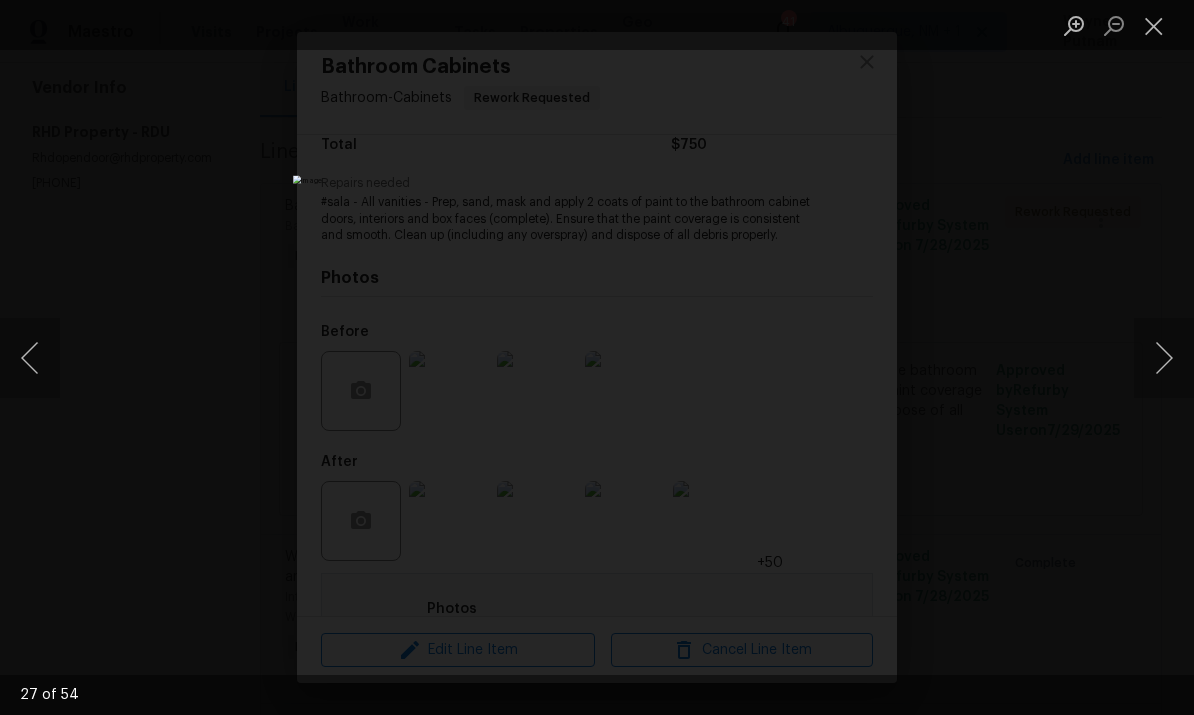 click at bounding box center [1164, 358] 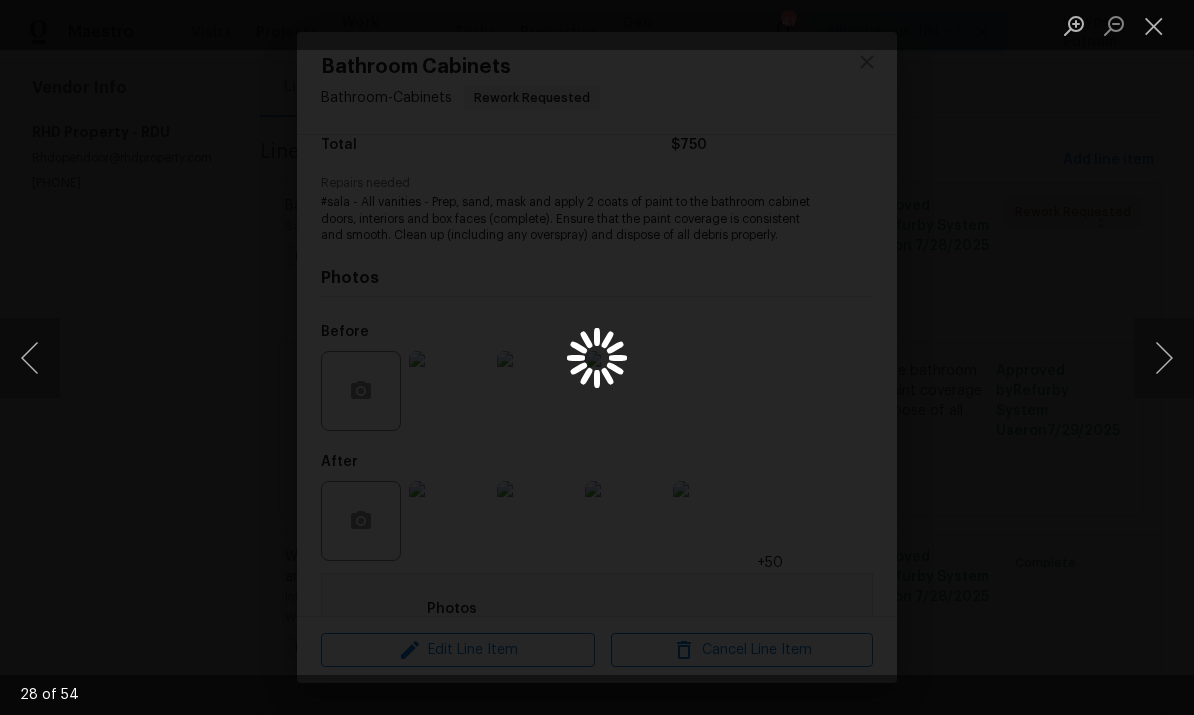 click at bounding box center (1164, 358) 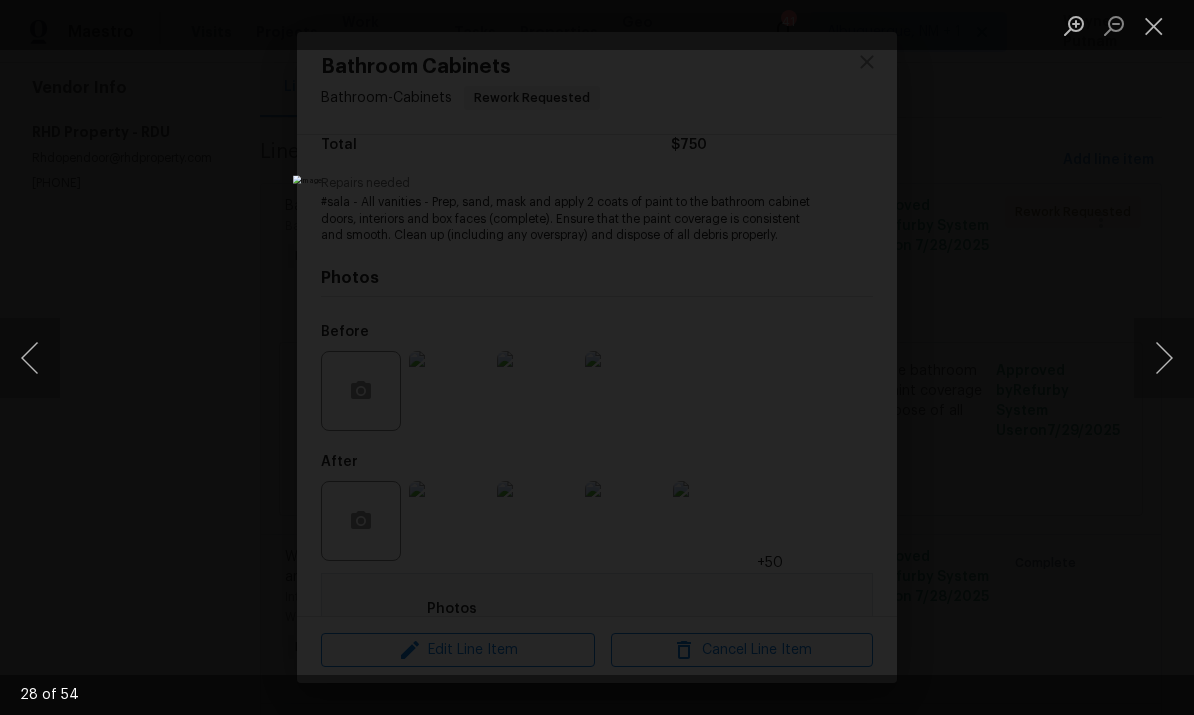 click at bounding box center (1164, 358) 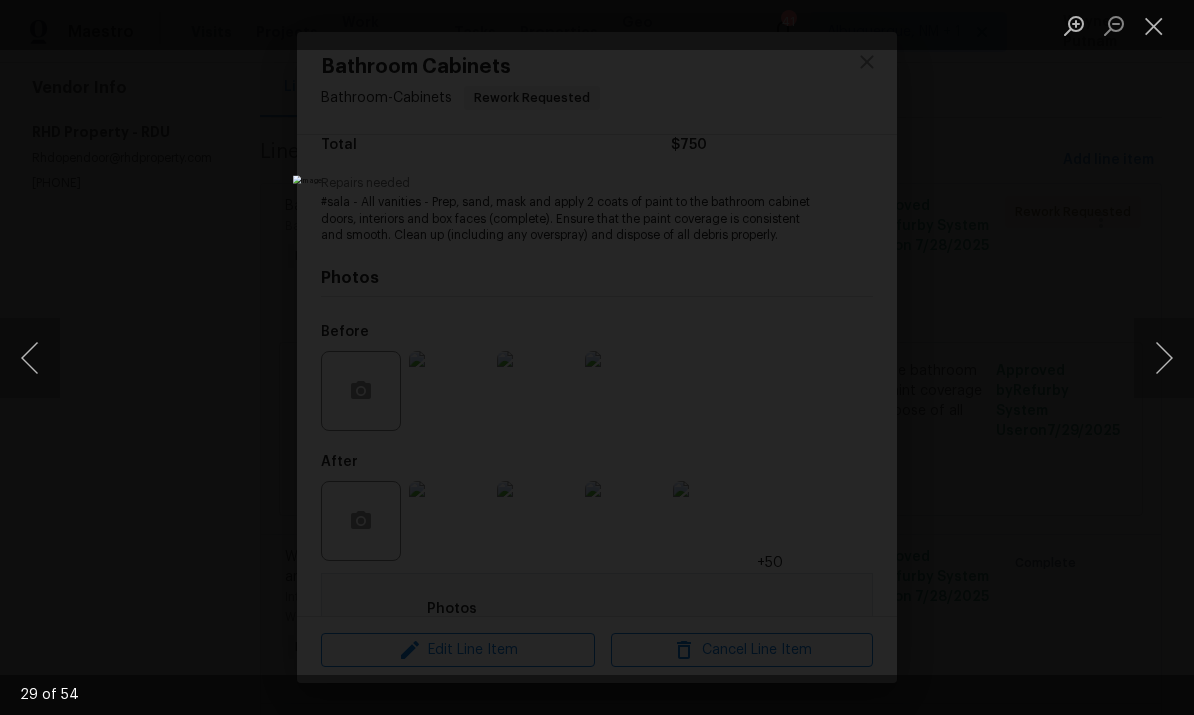 click at bounding box center [1164, 358] 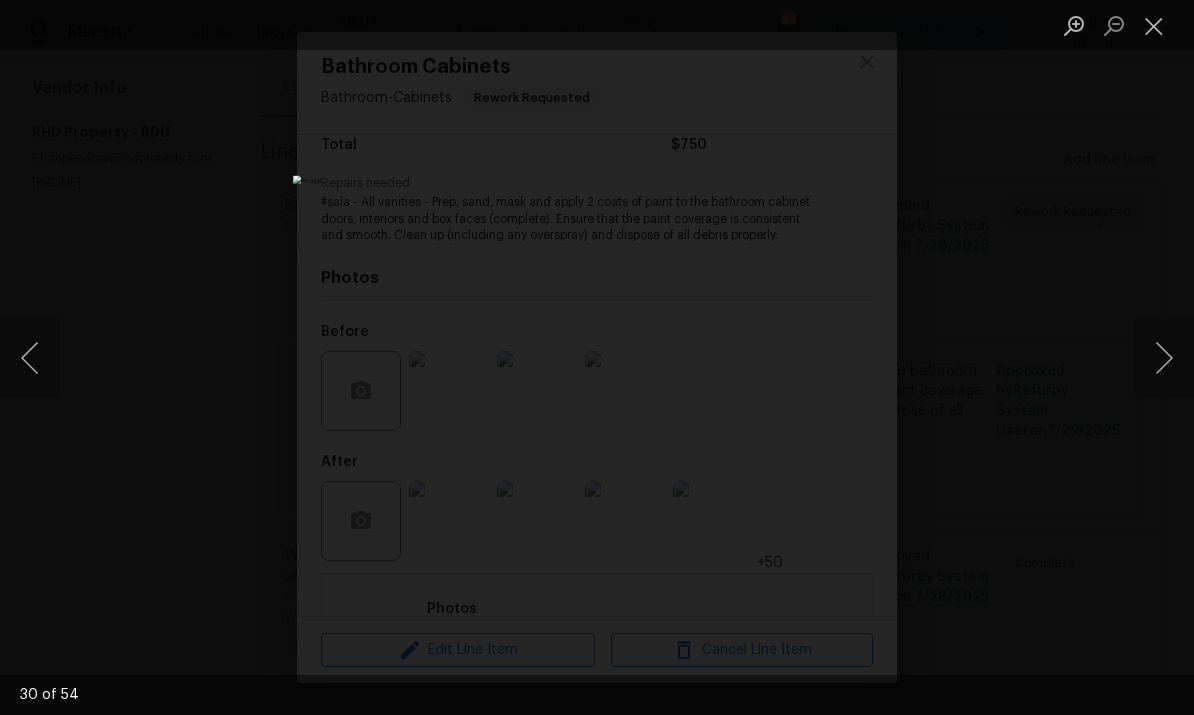 click at bounding box center (1164, 358) 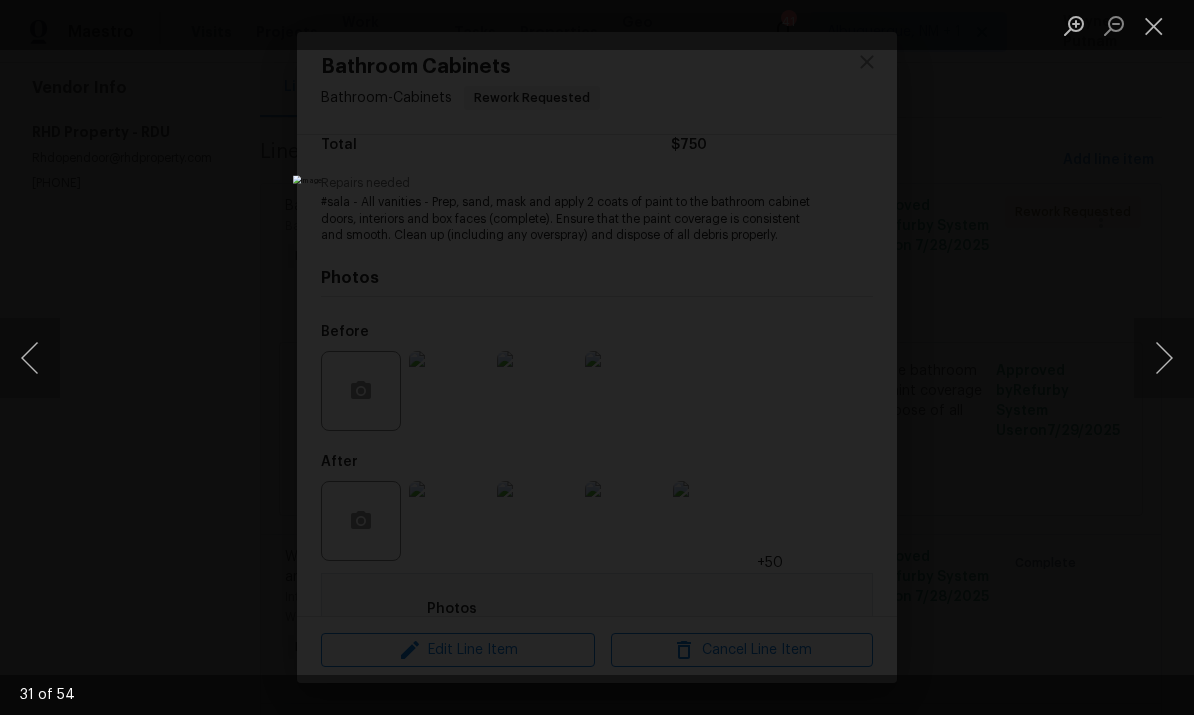 click at bounding box center (1164, 358) 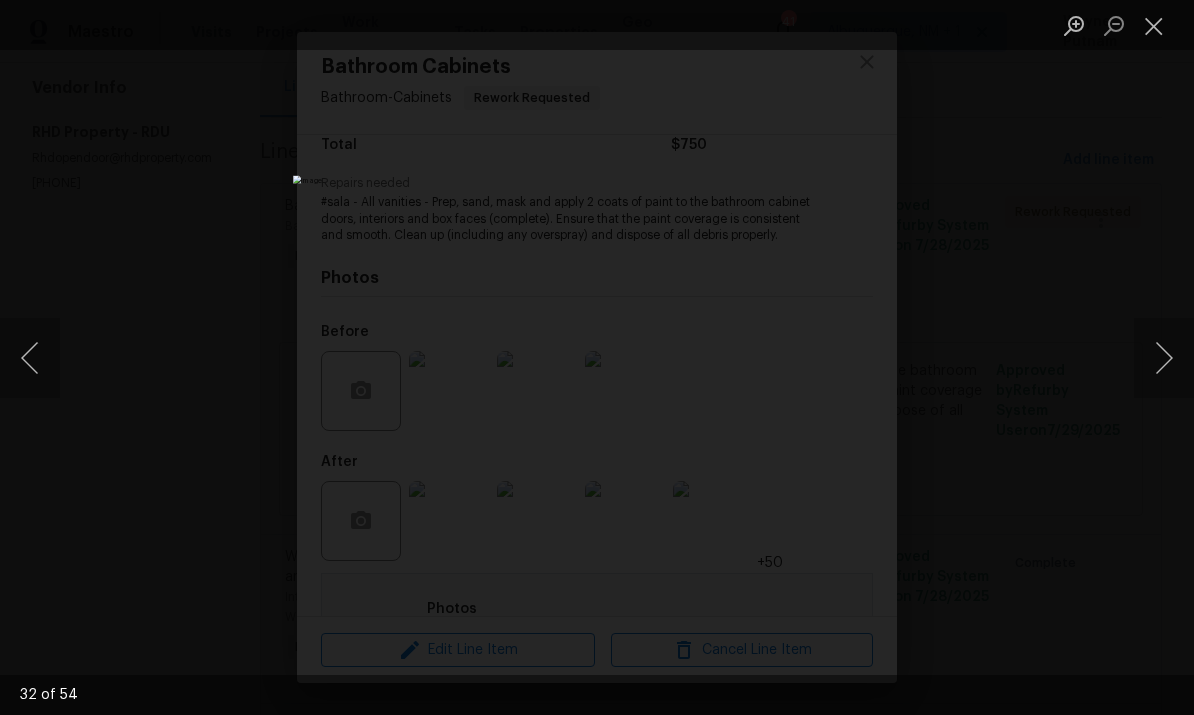 click at bounding box center (1164, 358) 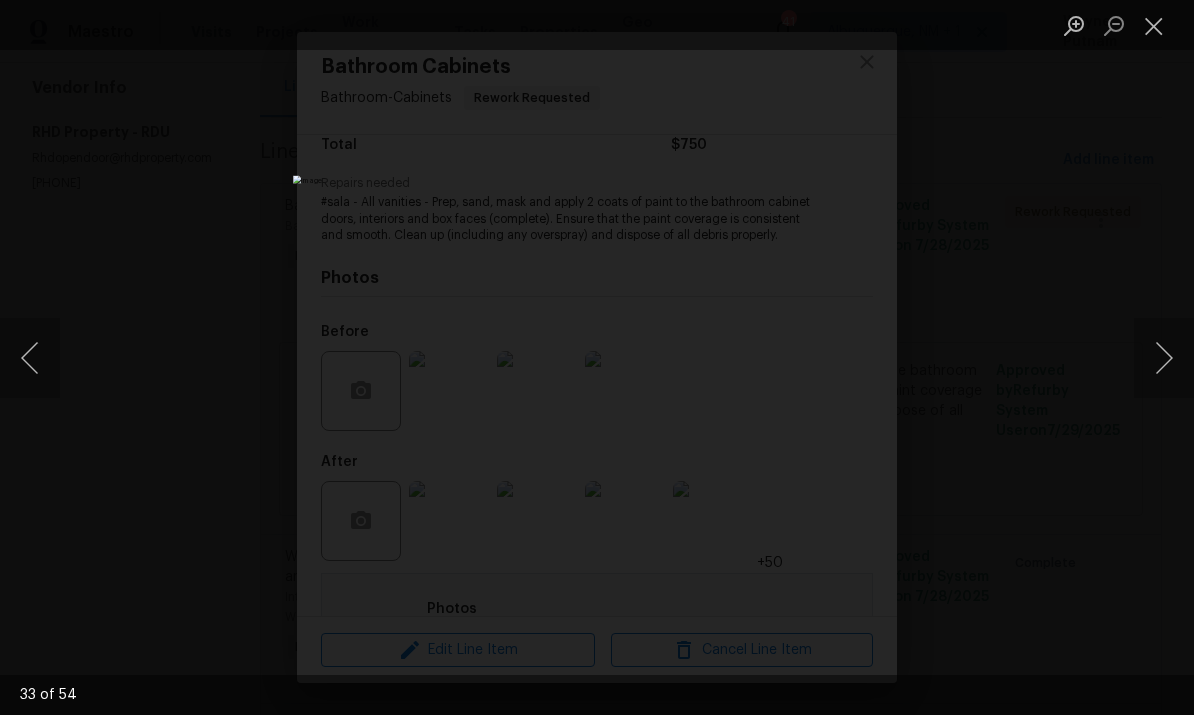 click at bounding box center (1164, 358) 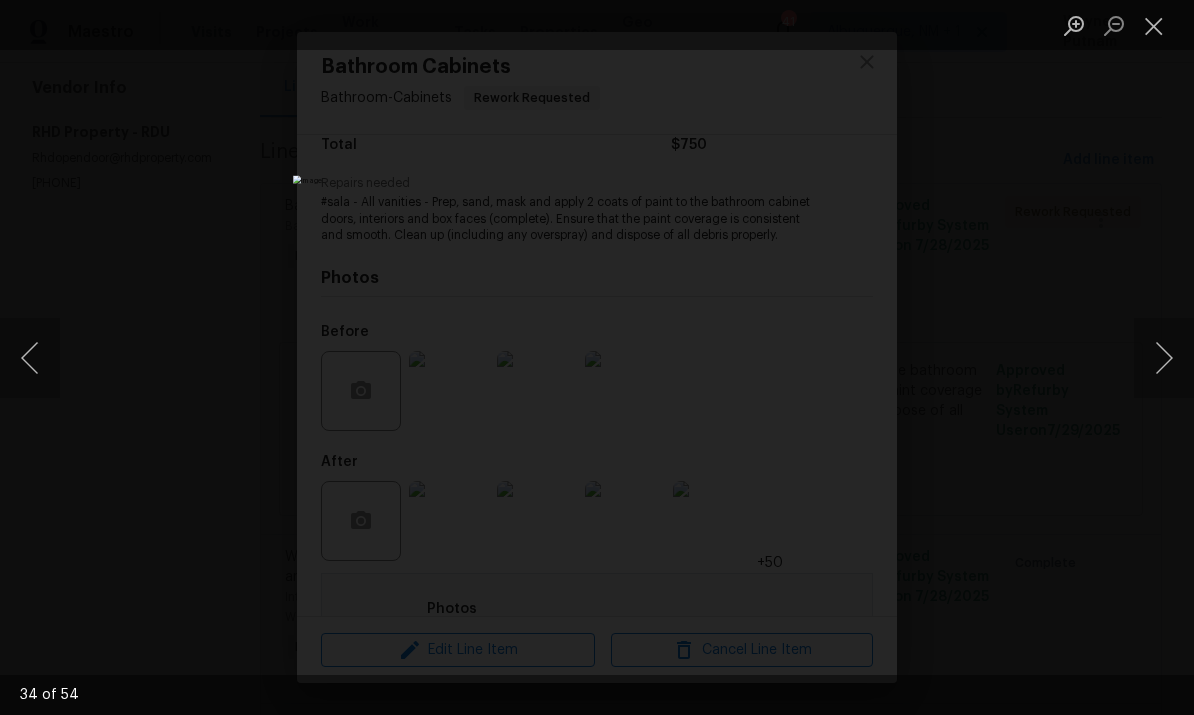 click at bounding box center [1164, 358] 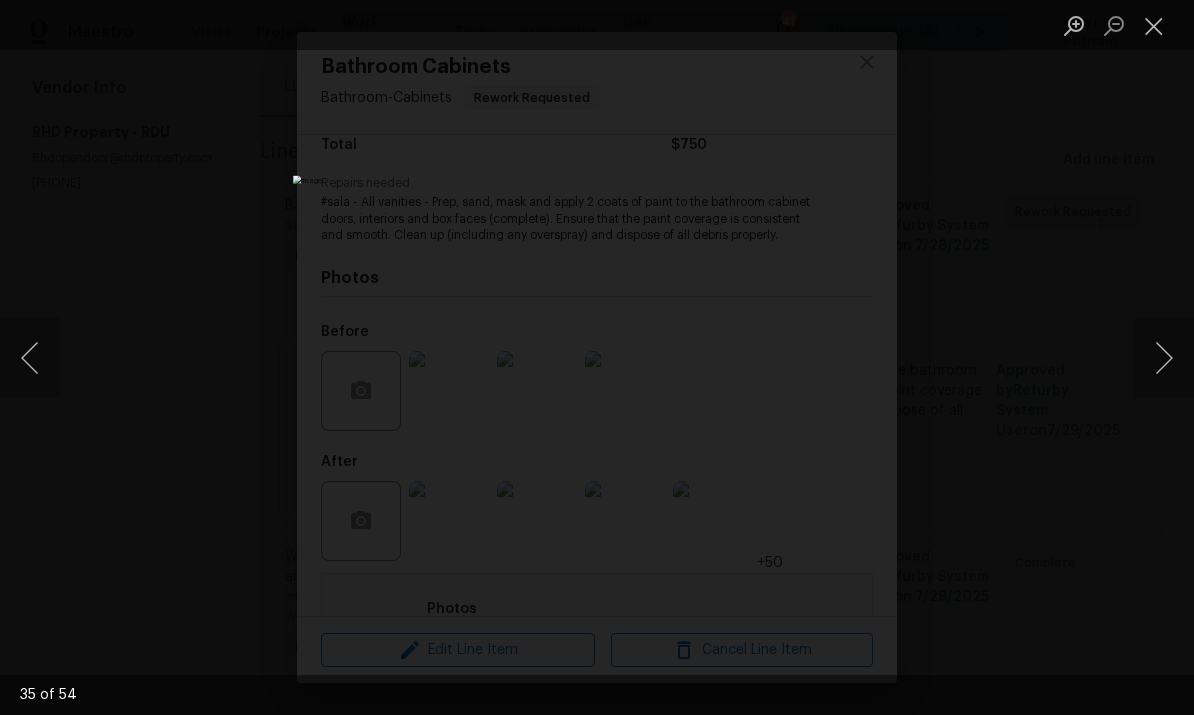 click at bounding box center (1164, 358) 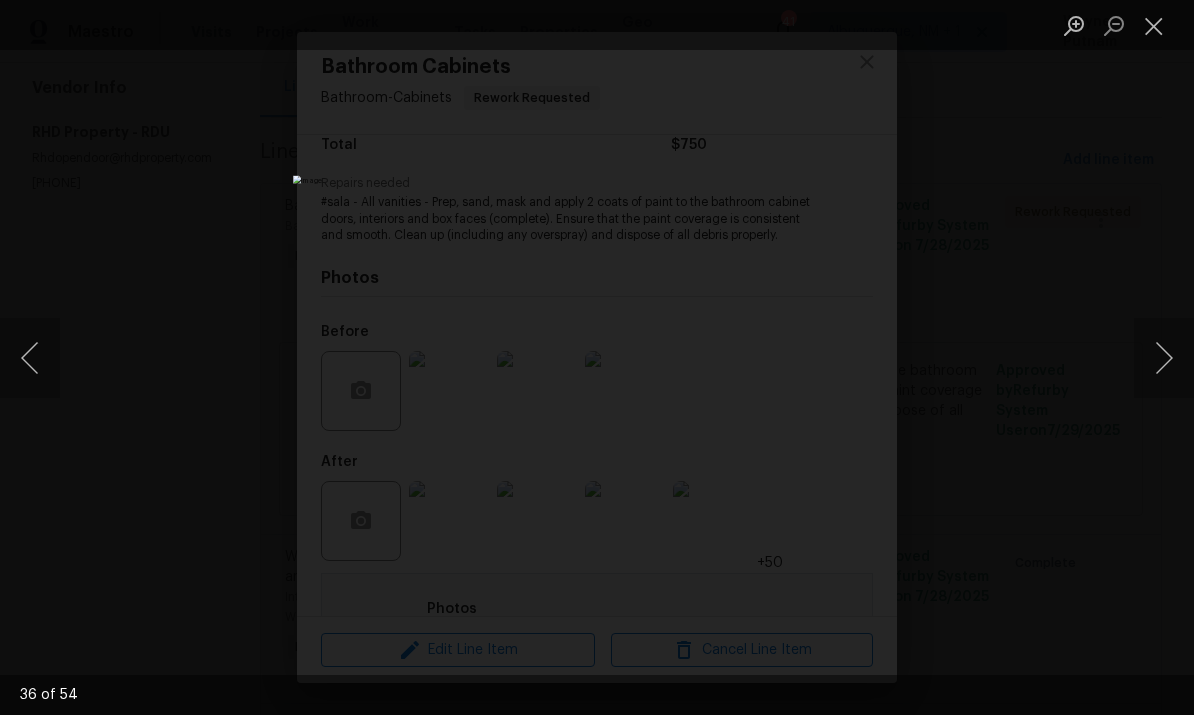 click at bounding box center (1164, 358) 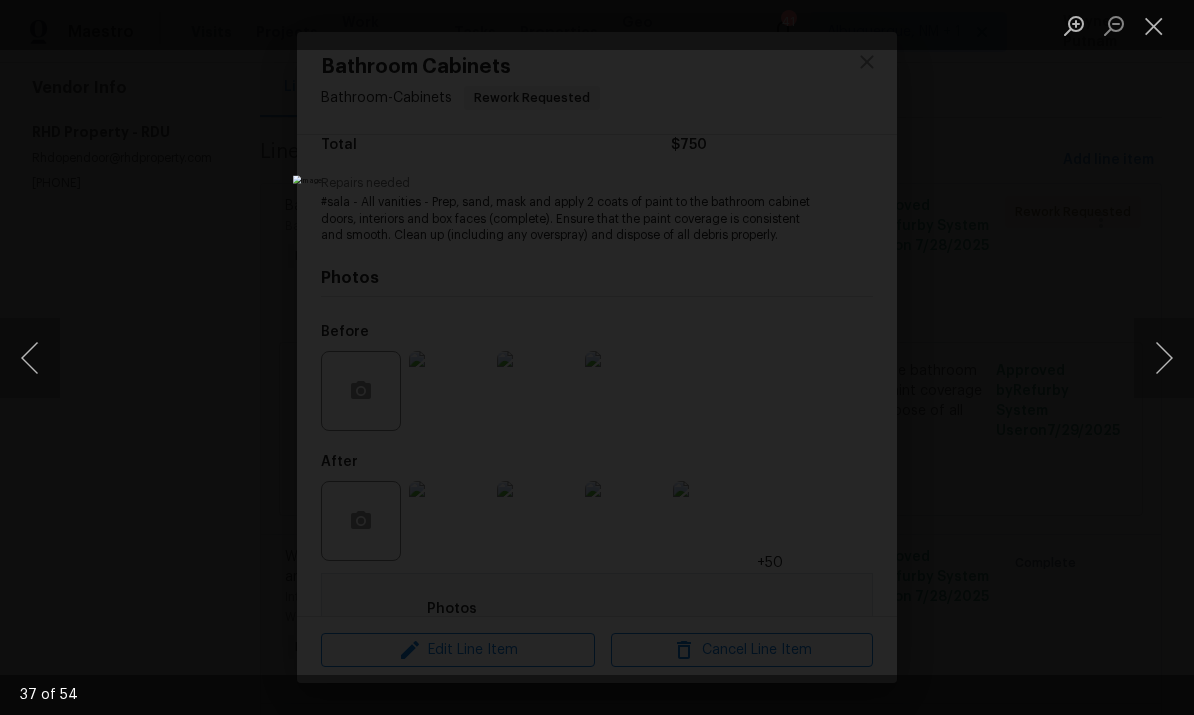 click at bounding box center (1164, 358) 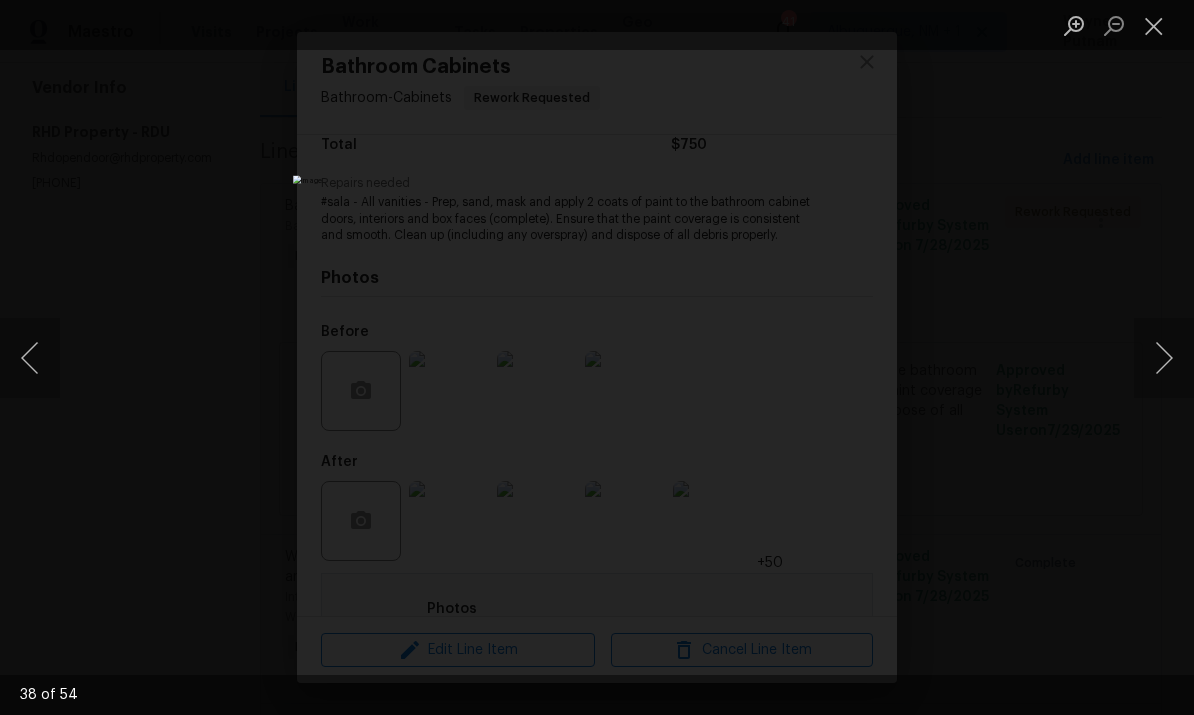 click at bounding box center (1164, 358) 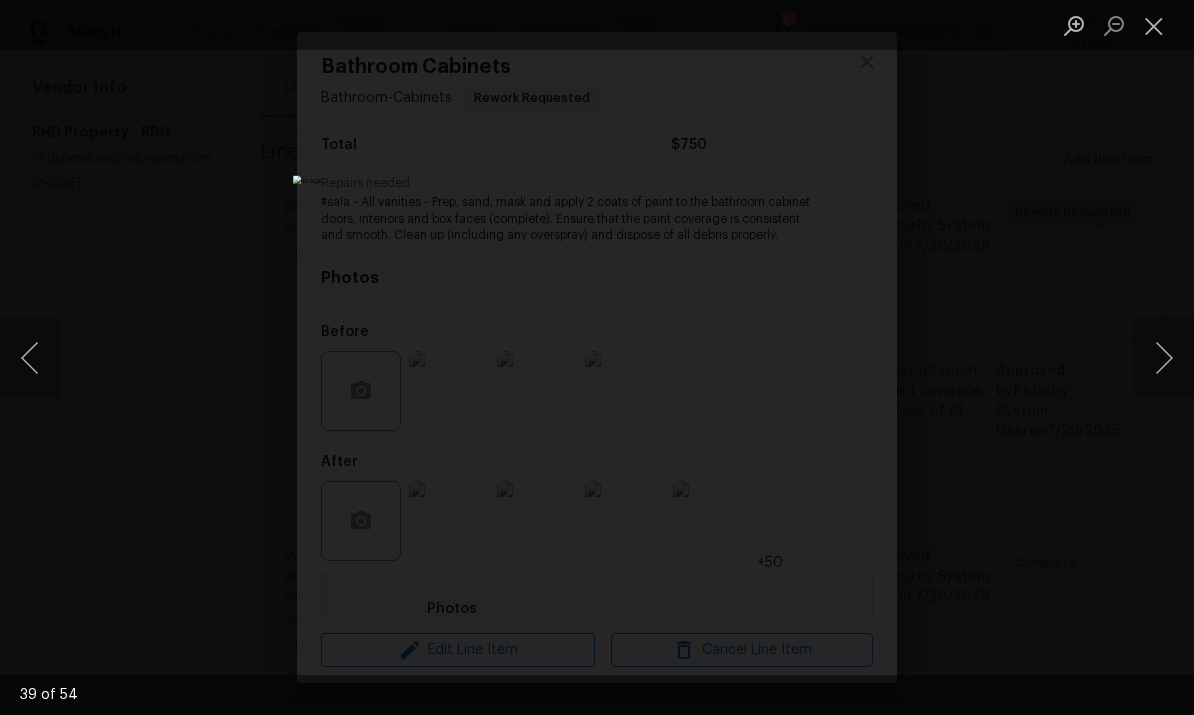 click at bounding box center [1164, 358] 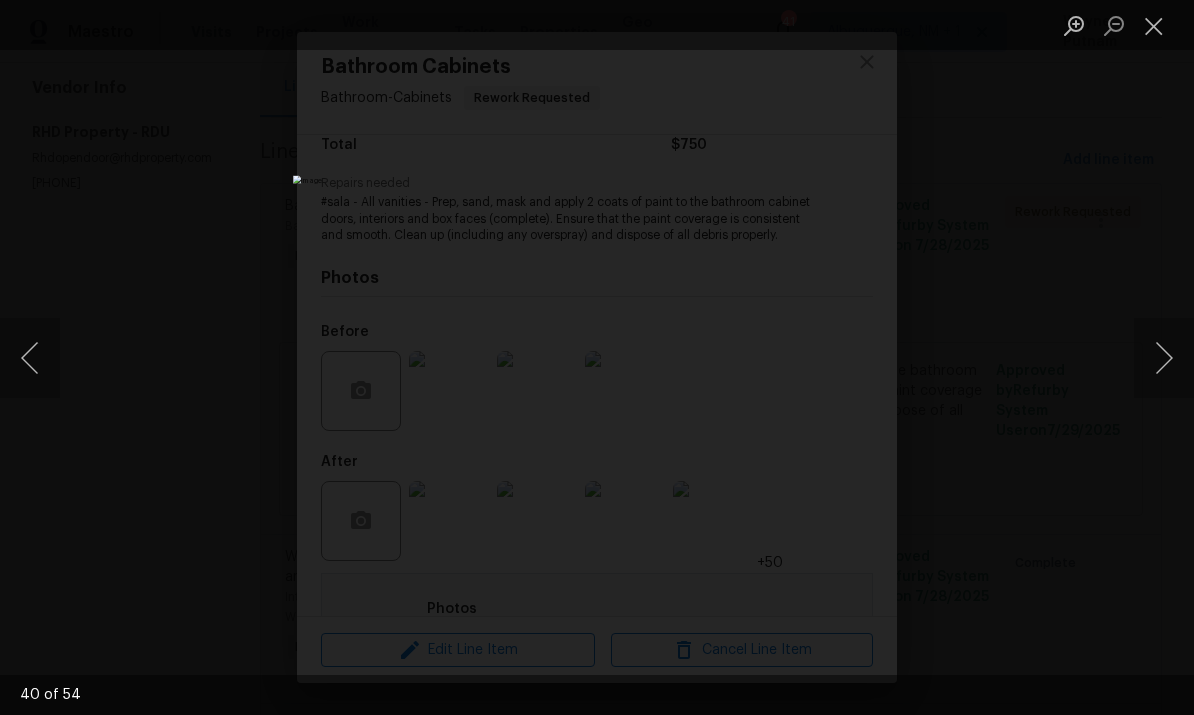 click at bounding box center [1164, 358] 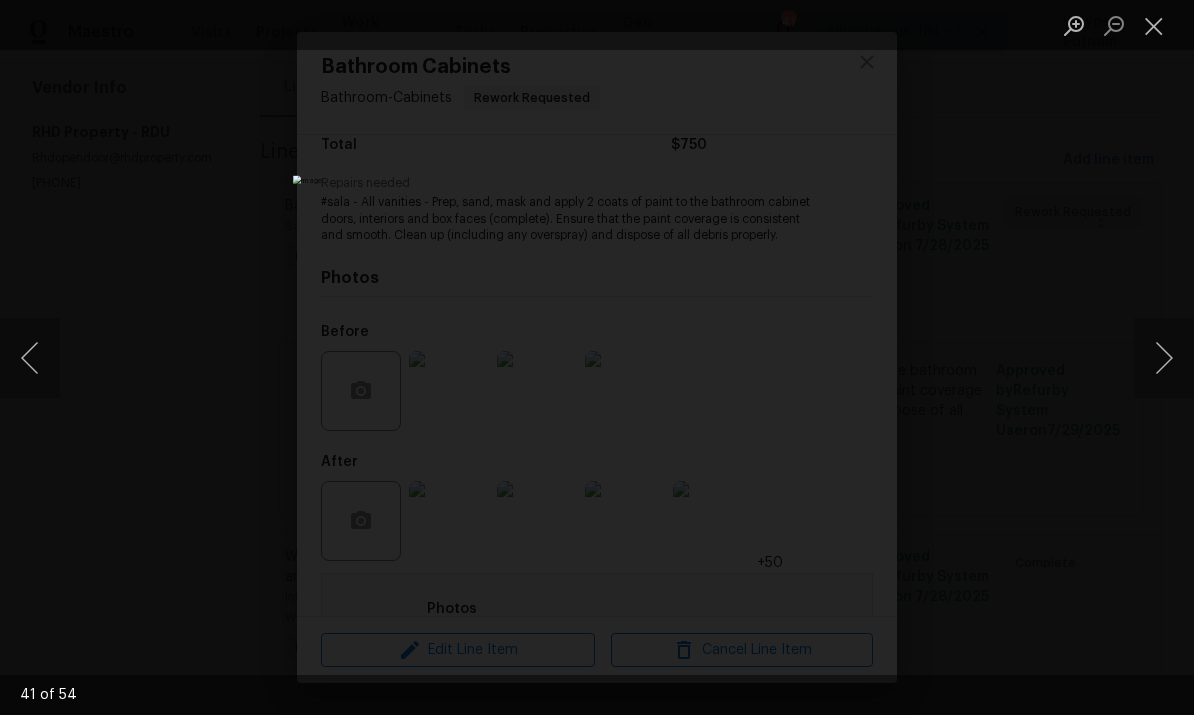 click at bounding box center (1164, 358) 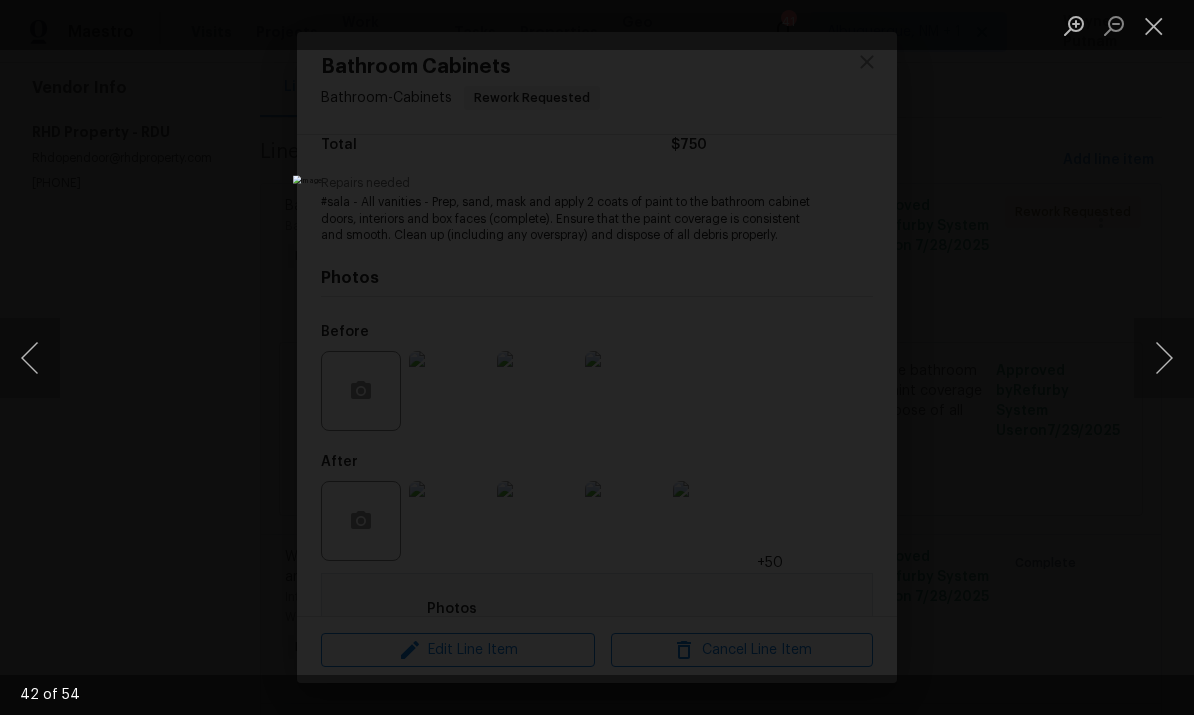 click at bounding box center [1164, 358] 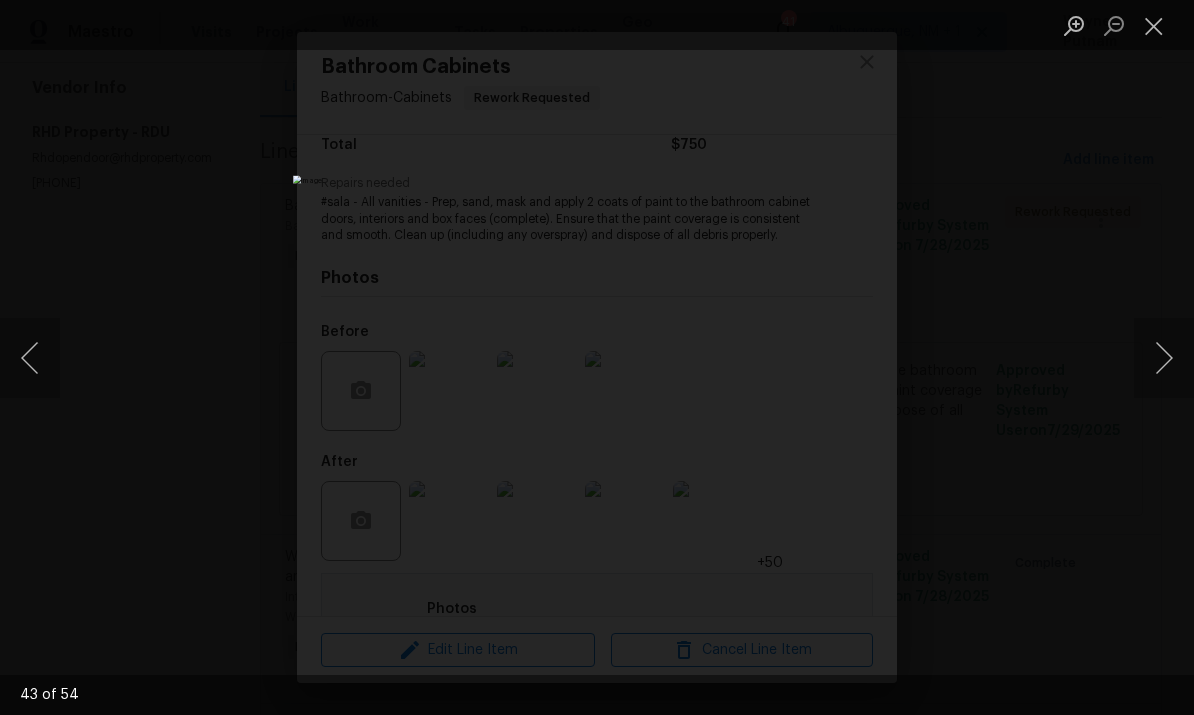 click at bounding box center [1164, 358] 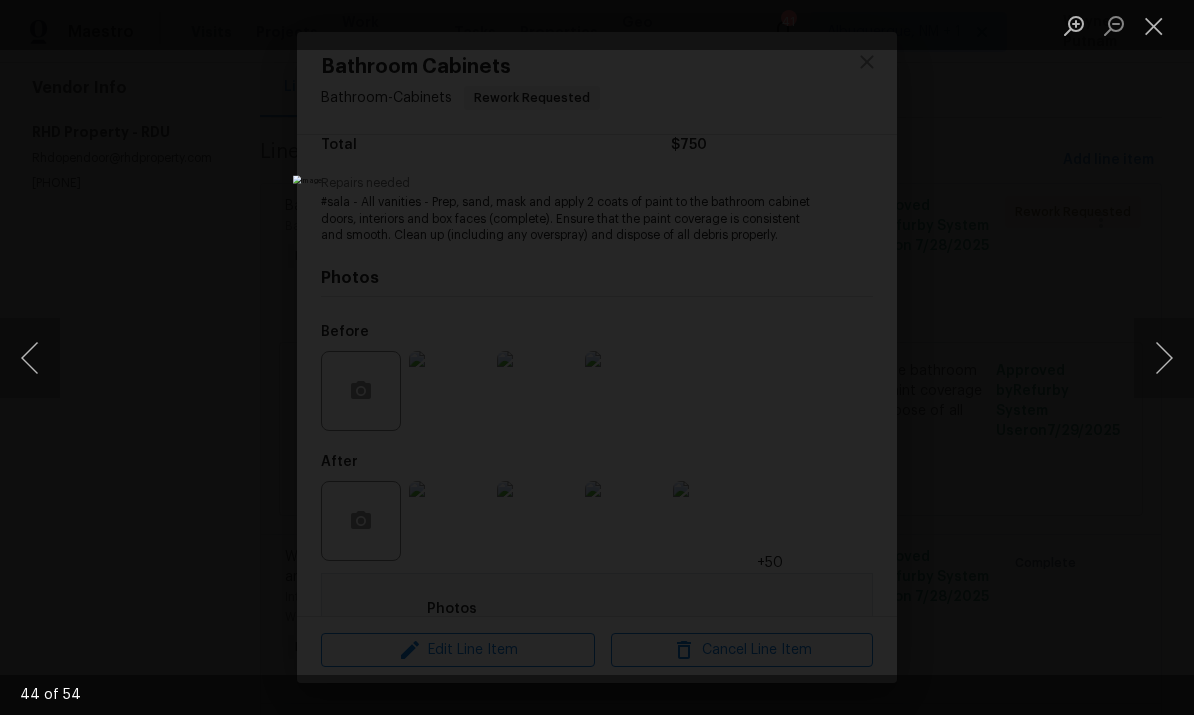 click at bounding box center (1164, 358) 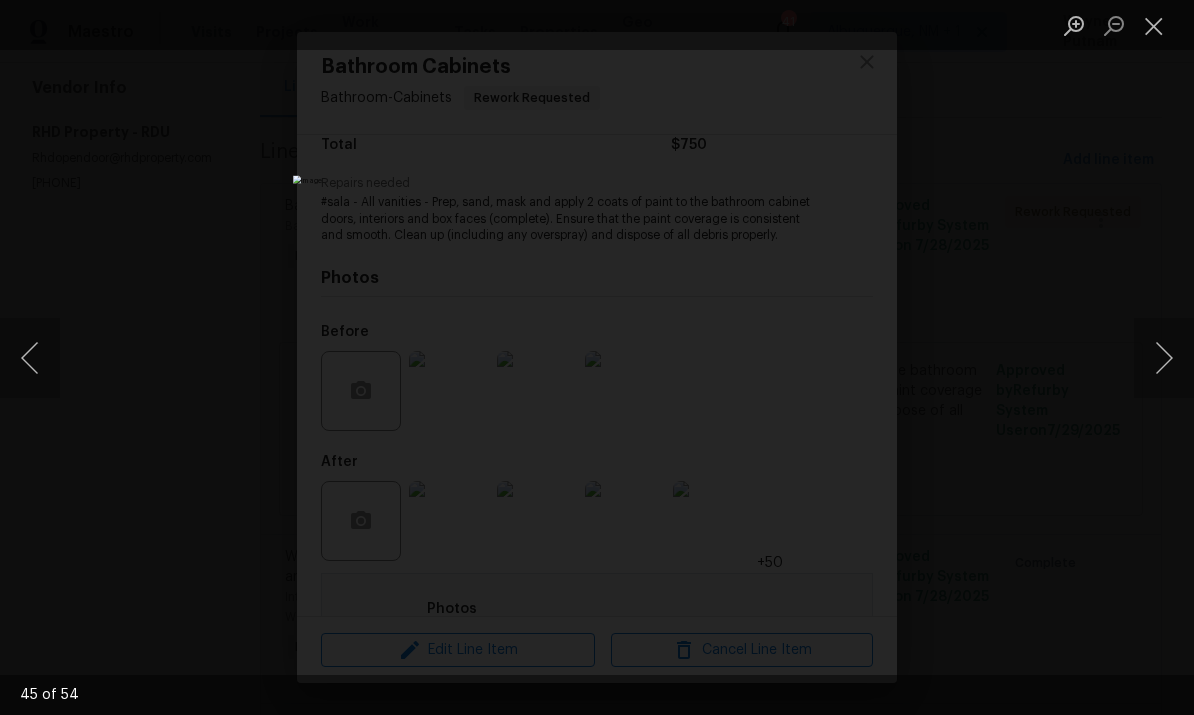 click at bounding box center (1164, 358) 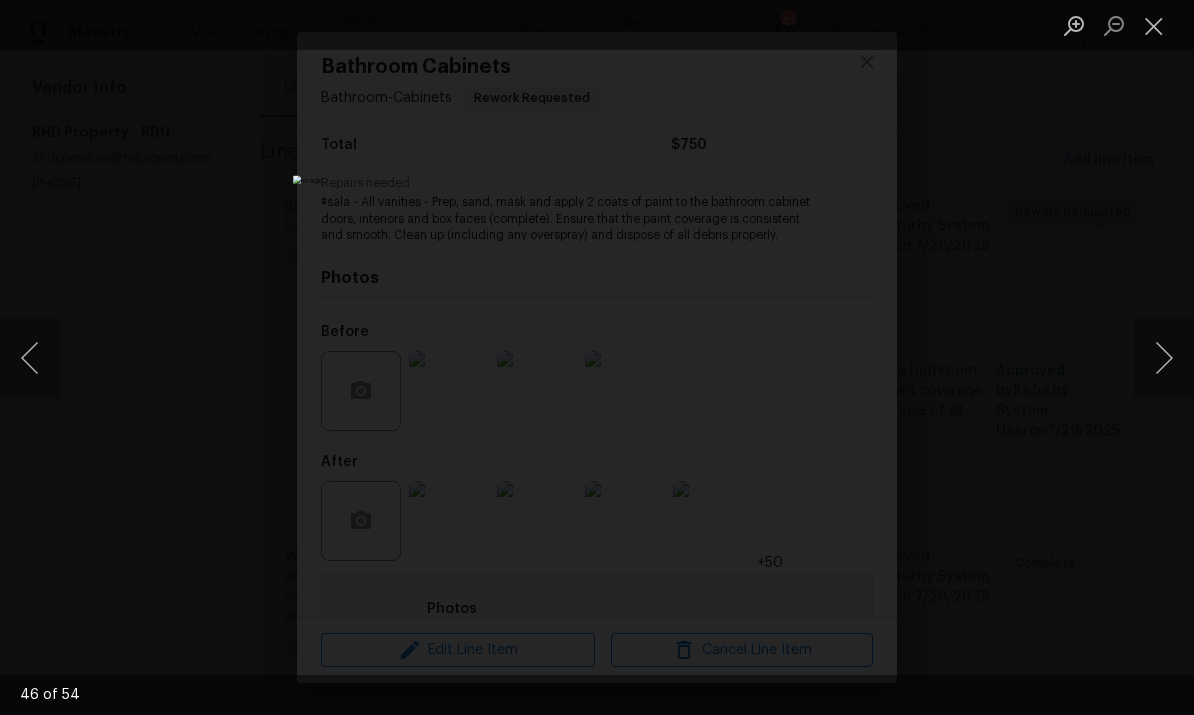 click at bounding box center (1164, 358) 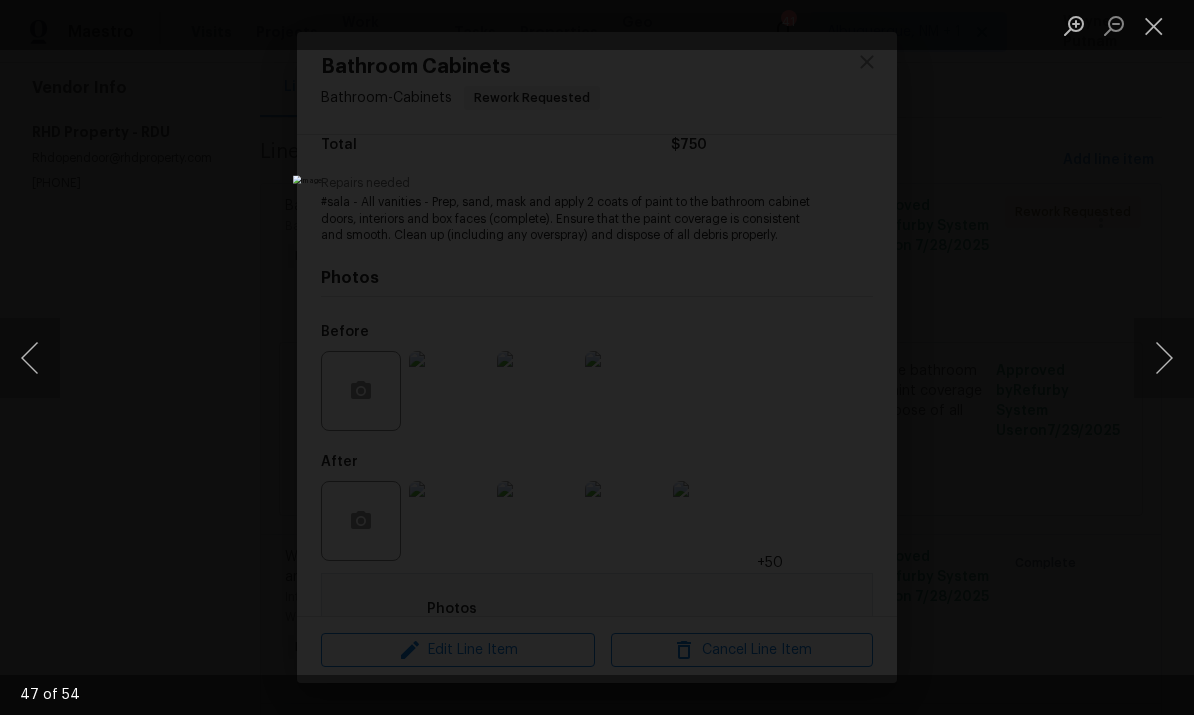 click at bounding box center [1164, 358] 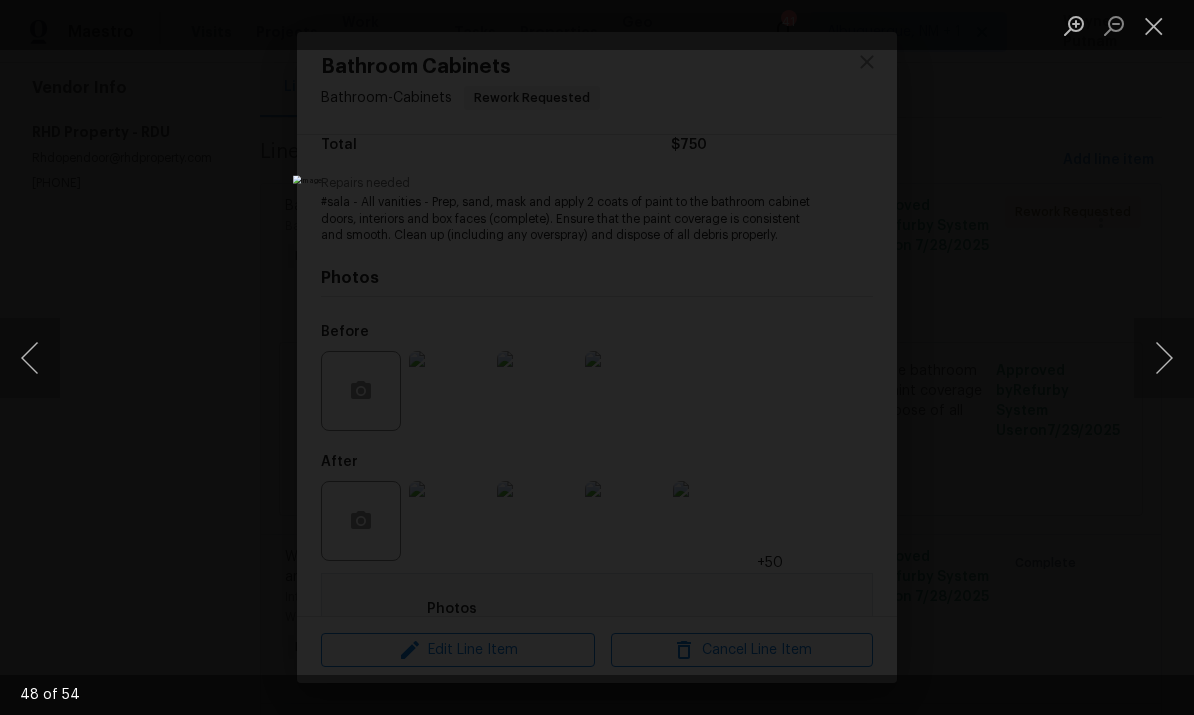 click at bounding box center (1164, 358) 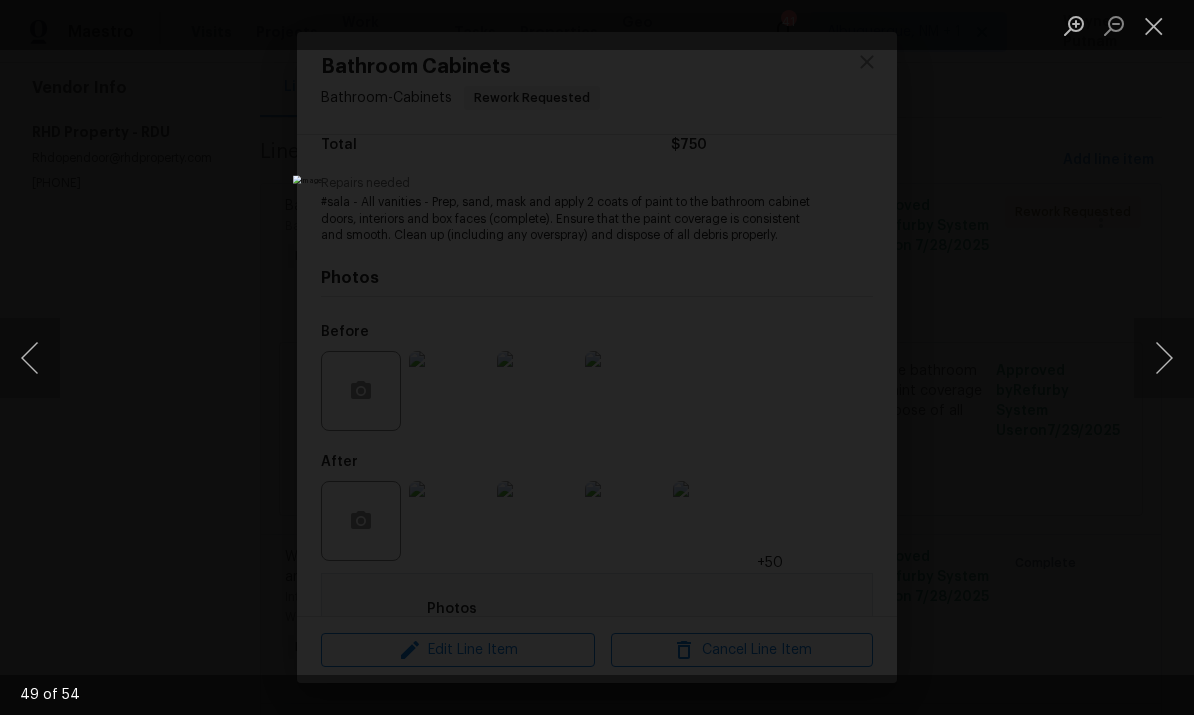 click at bounding box center (1164, 358) 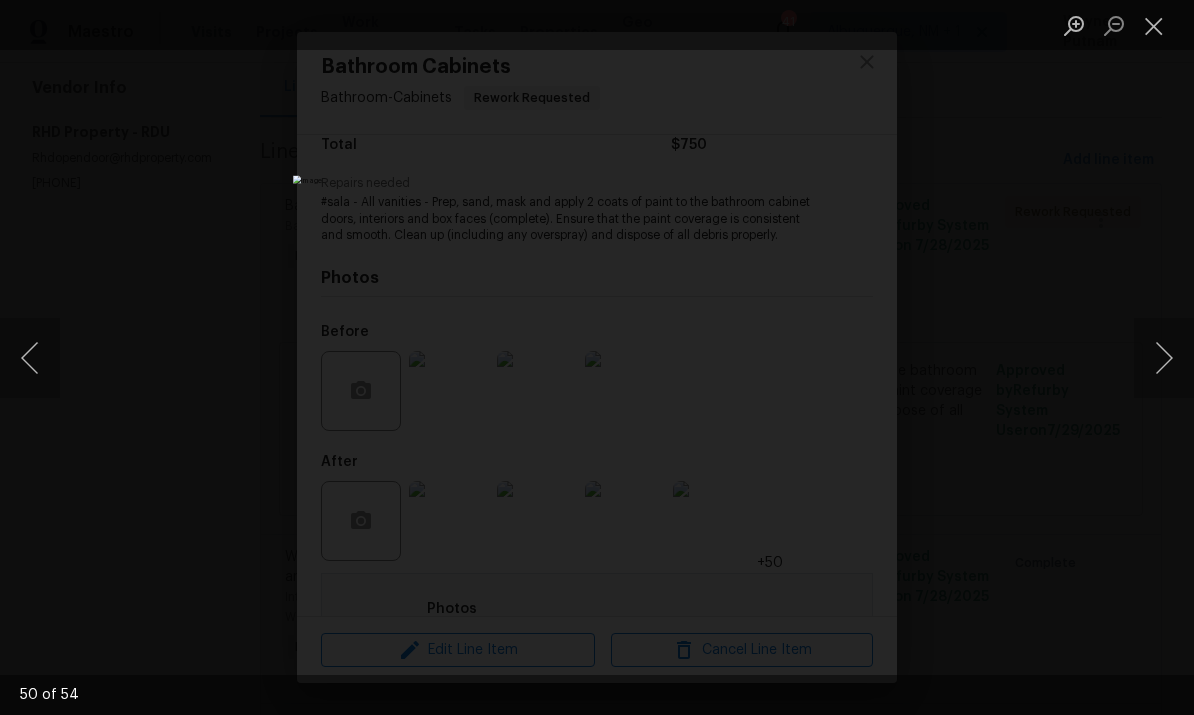 click at bounding box center (1164, 358) 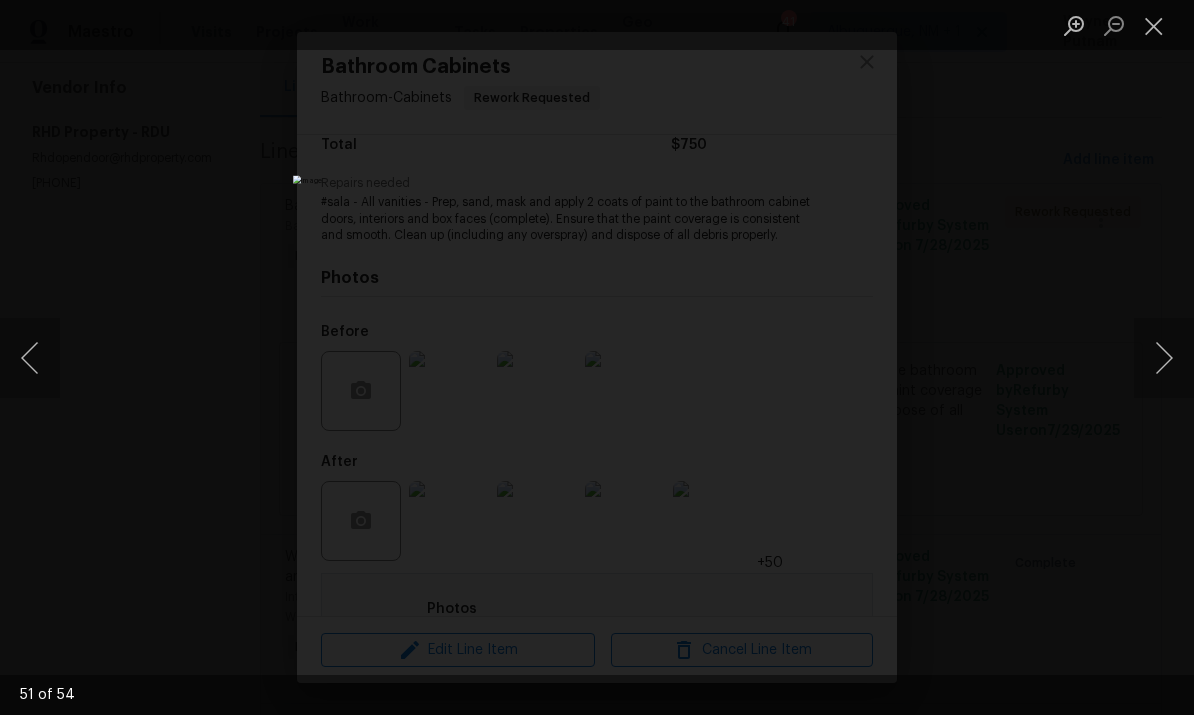 click at bounding box center [1164, 358] 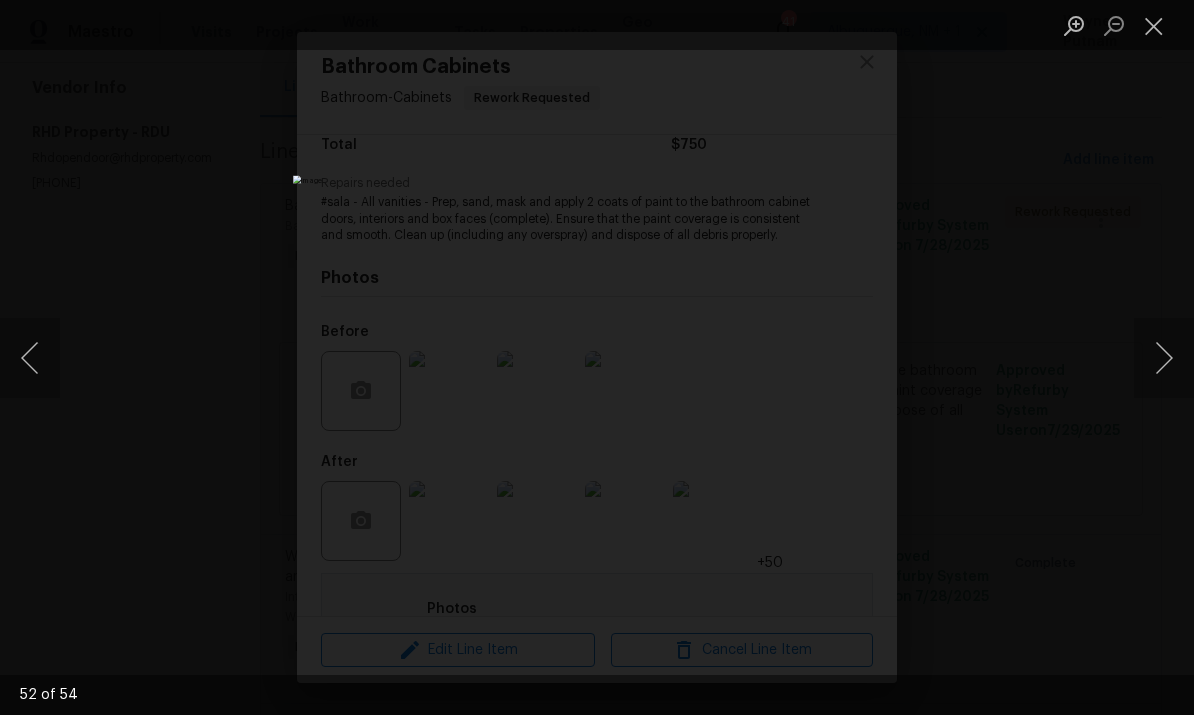 click at bounding box center (1164, 358) 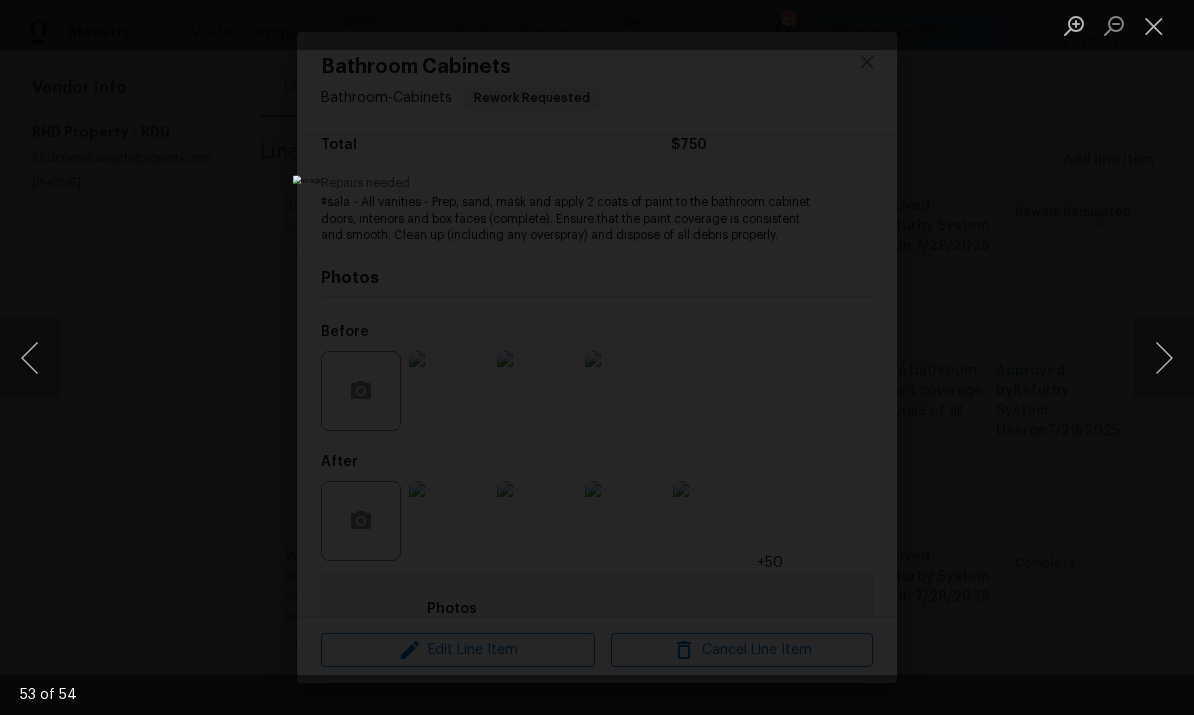 click at bounding box center (1164, 358) 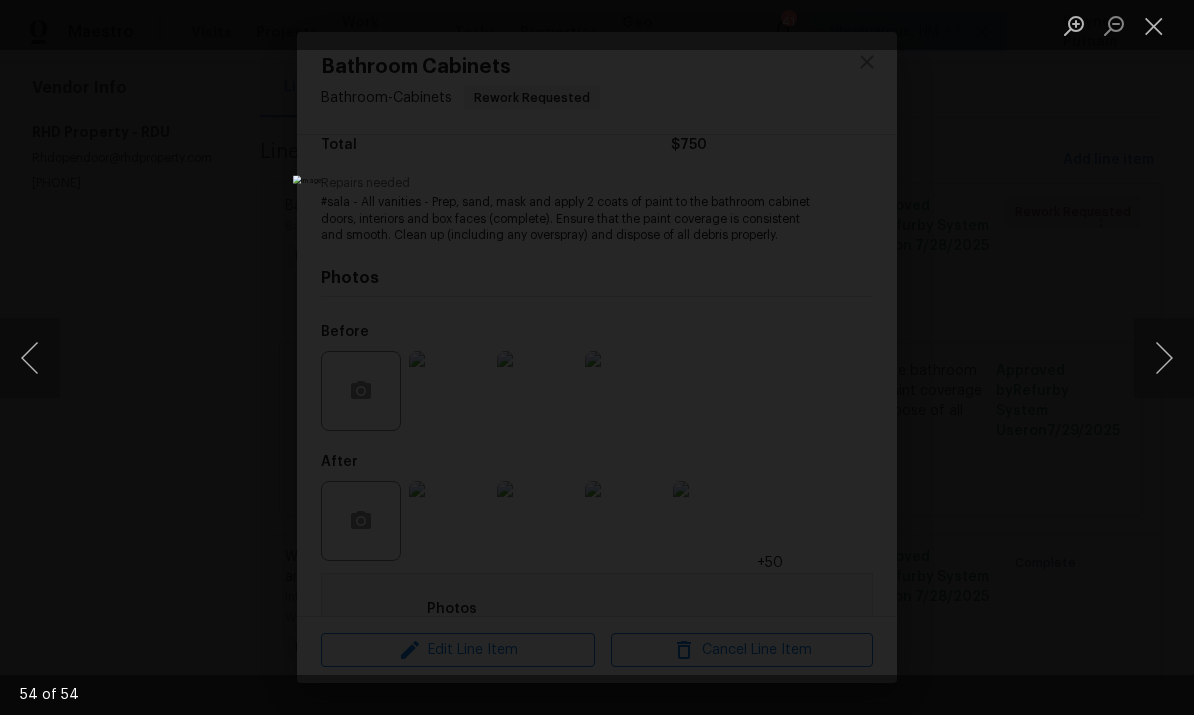 click at bounding box center (1164, 358) 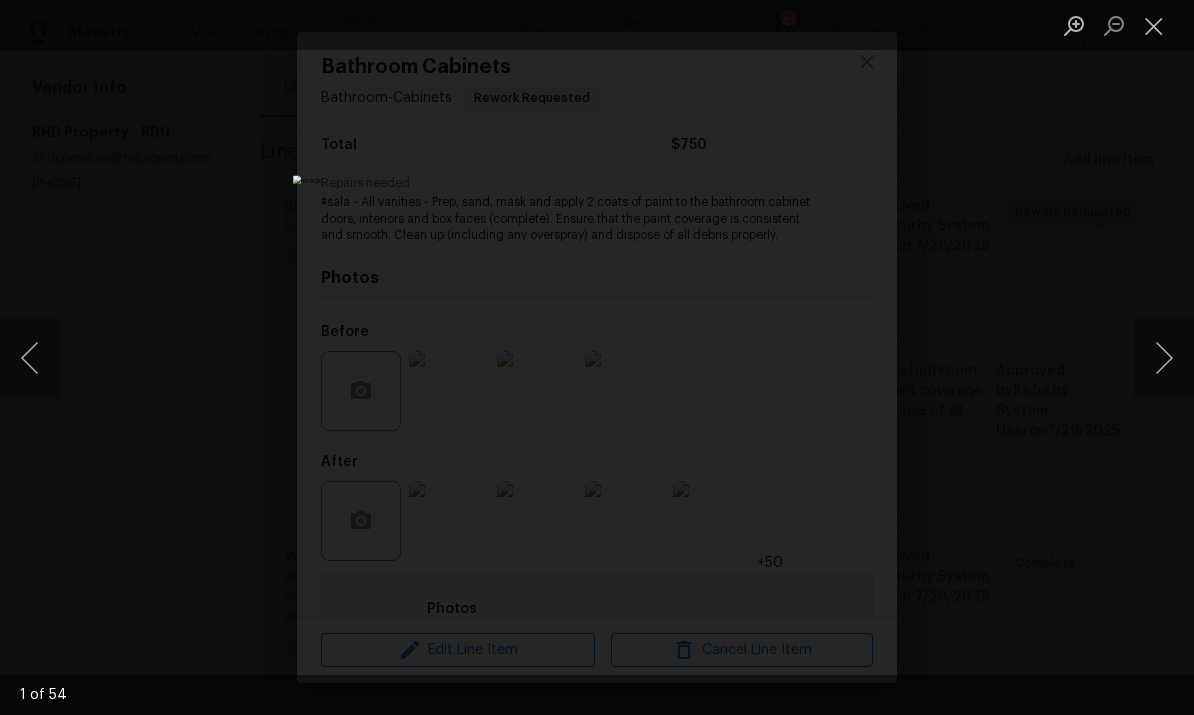 click at bounding box center (597, 357) 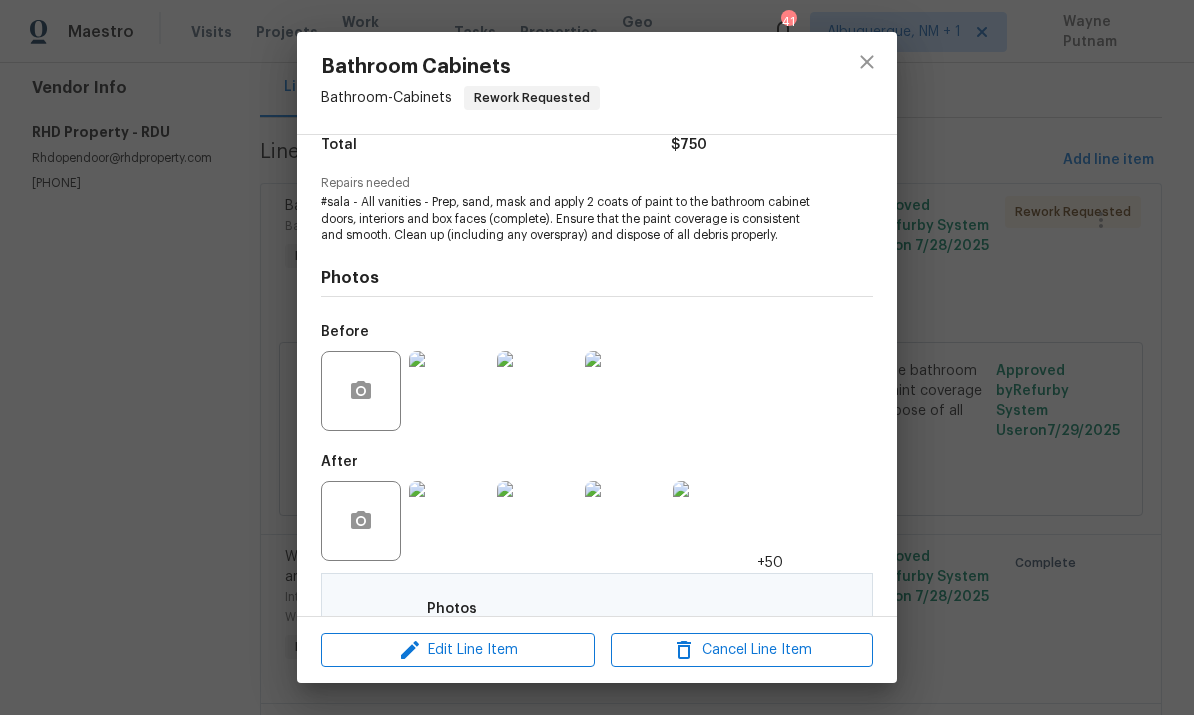 click on "Bathroom Cabinets Bathroom  -  Cabinets Rework Requested Vendor RHD Property Account Category Repairs Cost $750 x 1 ft $750 Labor $0 Total $750 Repairs needed #sala - All vanities - Prep, sand, mask and apply 2 coats of paint to the bathroom cabinet doors, interiors and box faces (complete). Ensure that the paint coverage is consistent and smooth. Clean up (including any overspray) and dispose of all debris properly. Photos Before After  +50 Rework Requested 8/8/2025 Photos Touch up on cabinet door  Edit Line Item  Cancel Line Item" at bounding box center [597, 357] 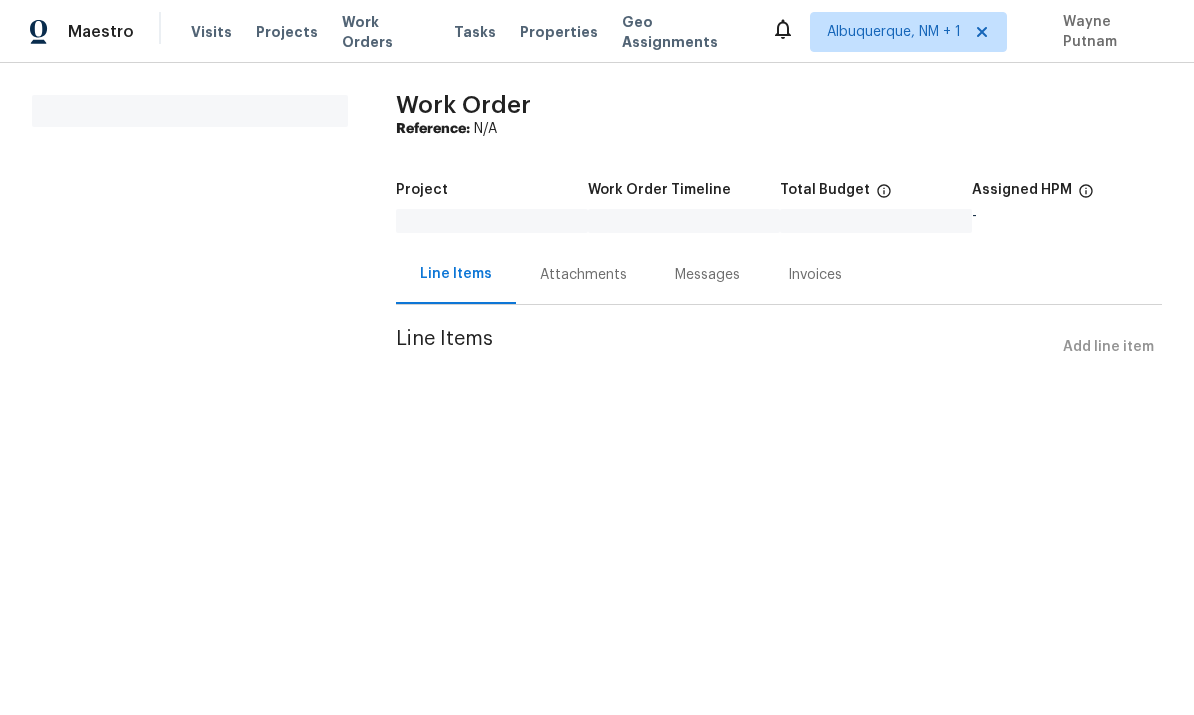 scroll, scrollTop: 0, scrollLeft: 0, axis: both 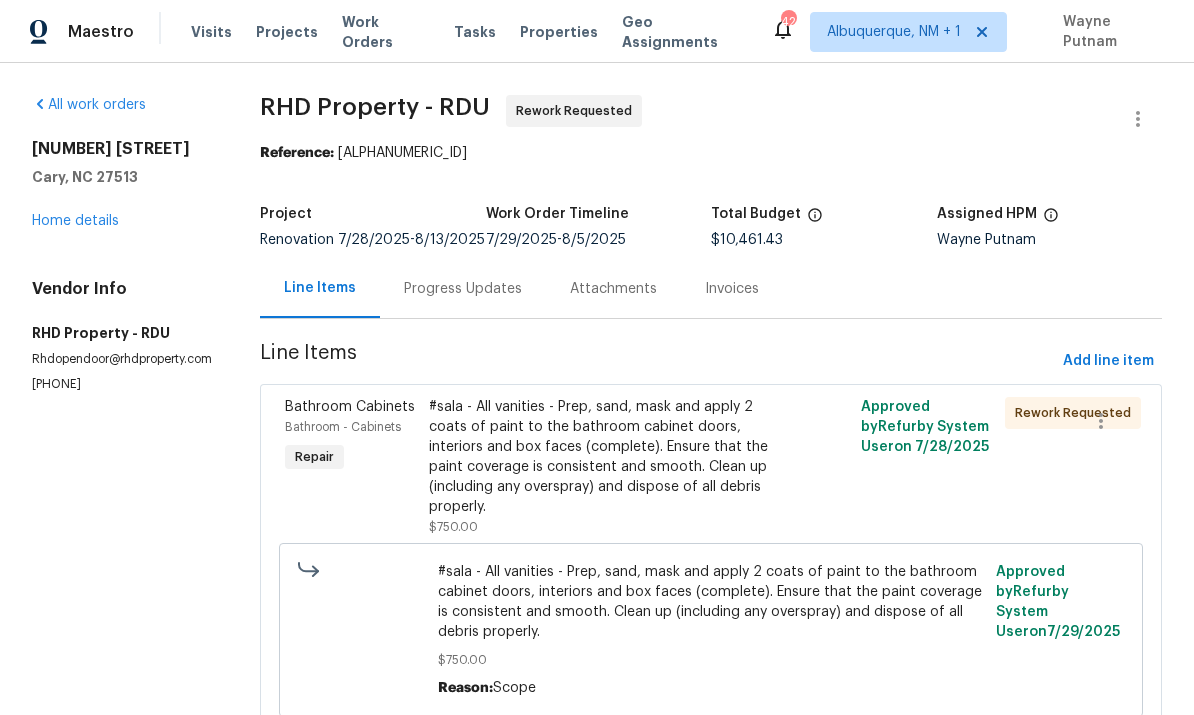 click on "Progress Updates" at bounding box center [463, 288] 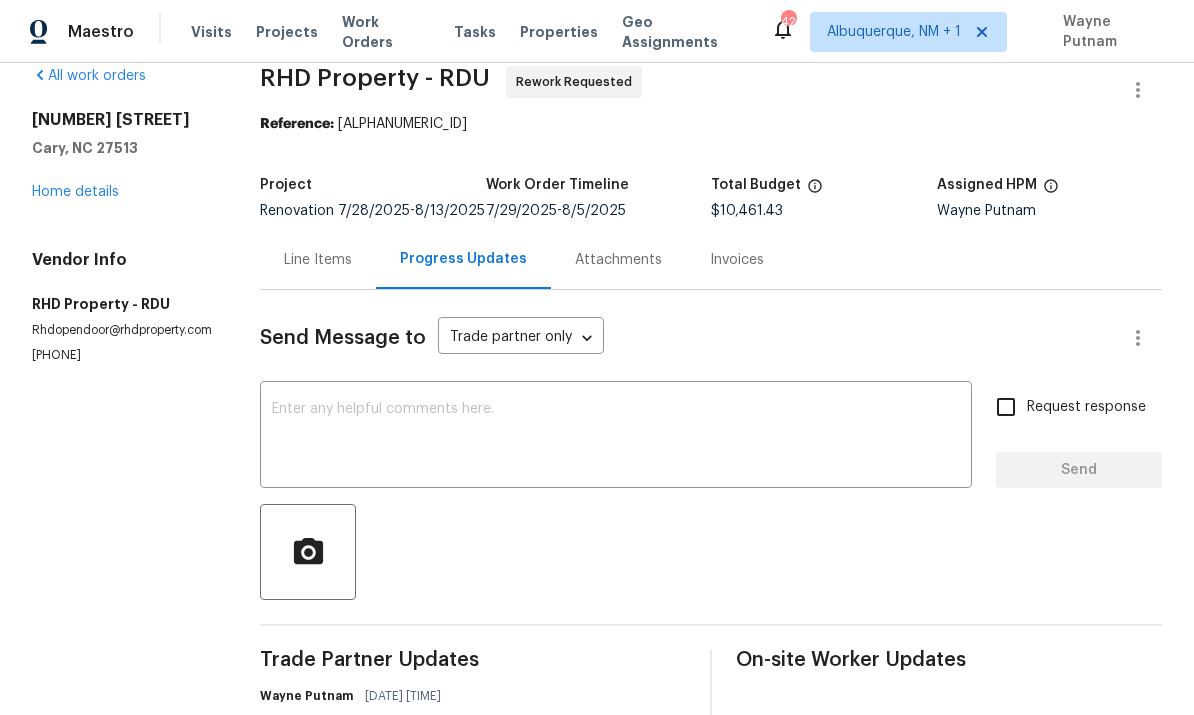 scroll, scrollTop: 26, scrollLeft: 0, axis: vertical 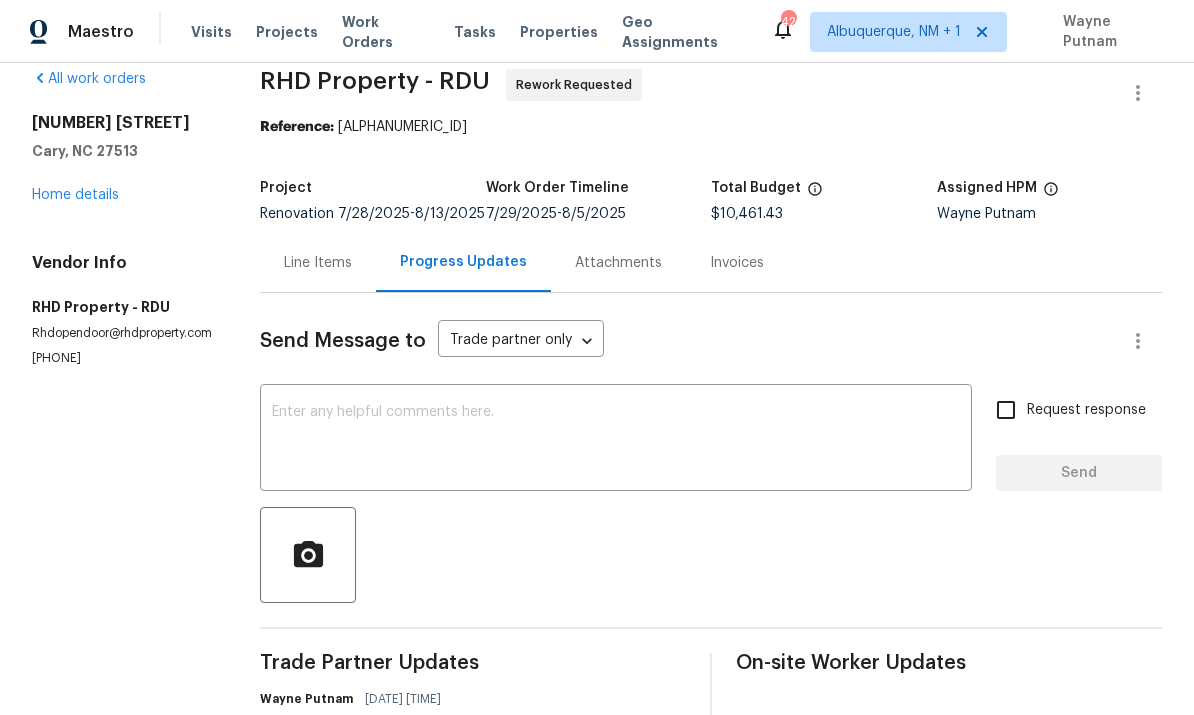 click on "Home details" at bounding box center (75, 195) 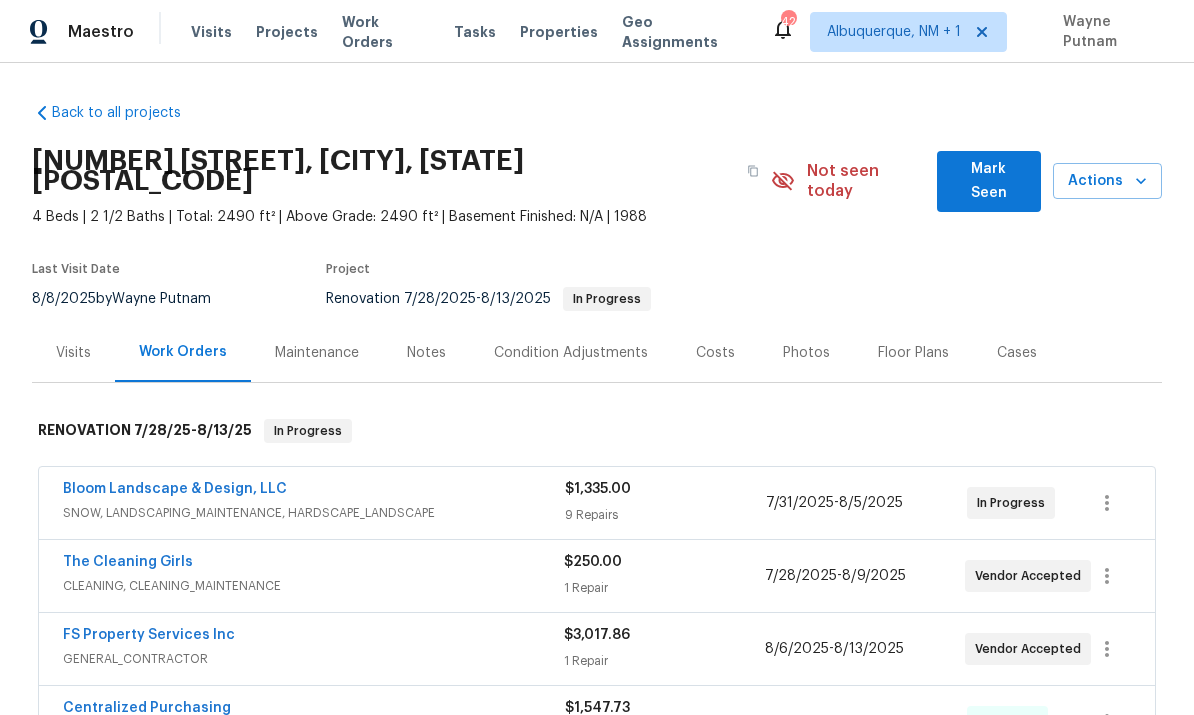 scroll, scrollTop: 12, scrollLeft: 0, axis: vertical 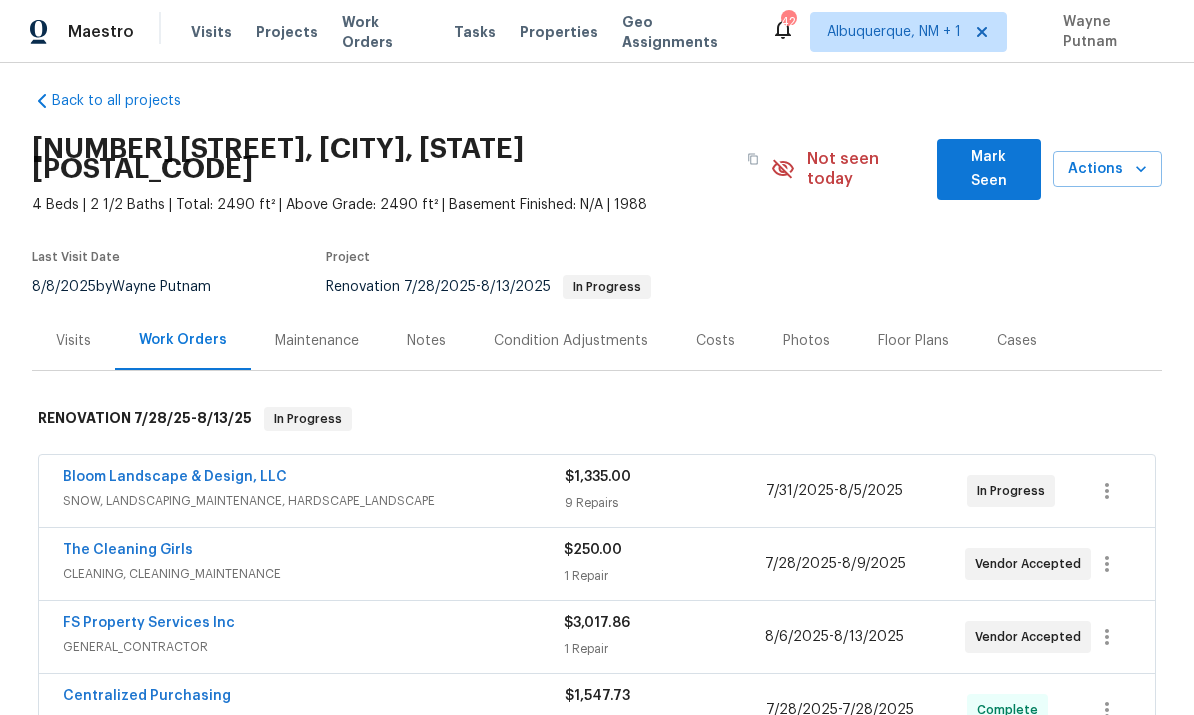 click on "[NUMBER] [STREET], [CITY], [STATE] [POSTAL_CODE] [BEDS] Beds | [BATHS] Baths | Total: [AREA] ft² | Above Grade: [AREA] ft² | Basement Finished: N/A | [YEAR] Not seen today Mark Seen Actions" at bounding box center [597, 169] 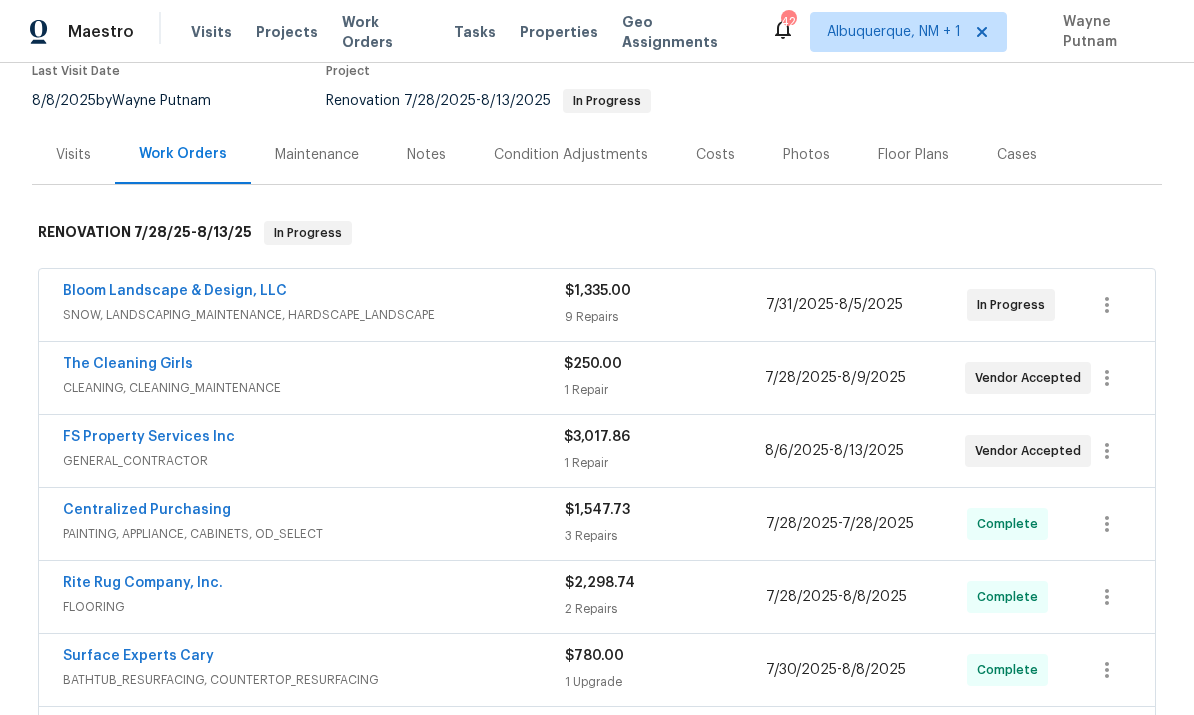 scroll, scrollTop: 177, scrollLeft: 0, axis: vertical 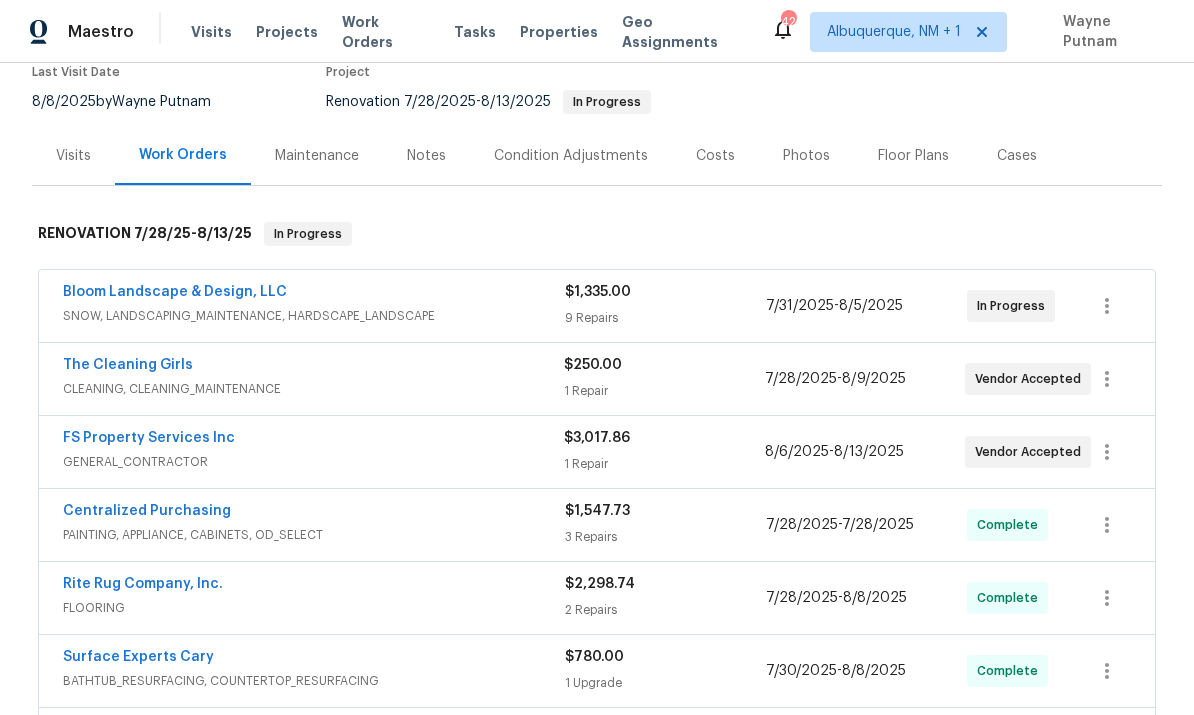 click on "The Cleaning Girls" at bounding box center [128, 365] 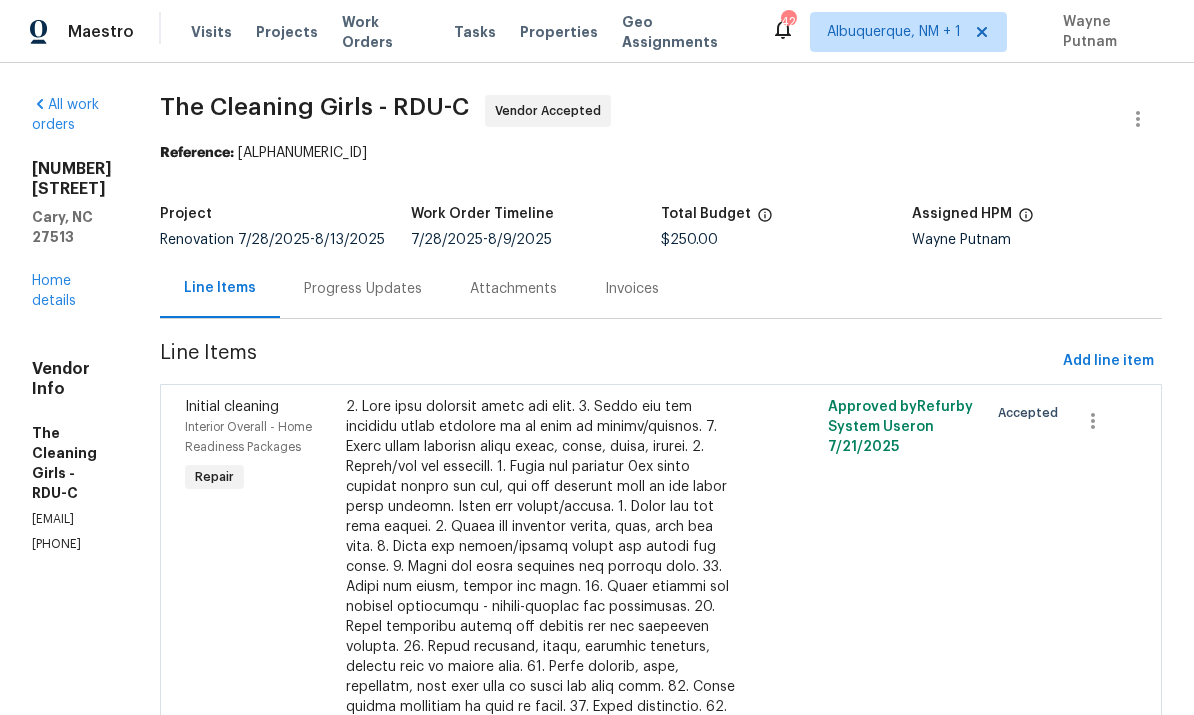 click on "Progress Updates" at bounding box center [363, 289] 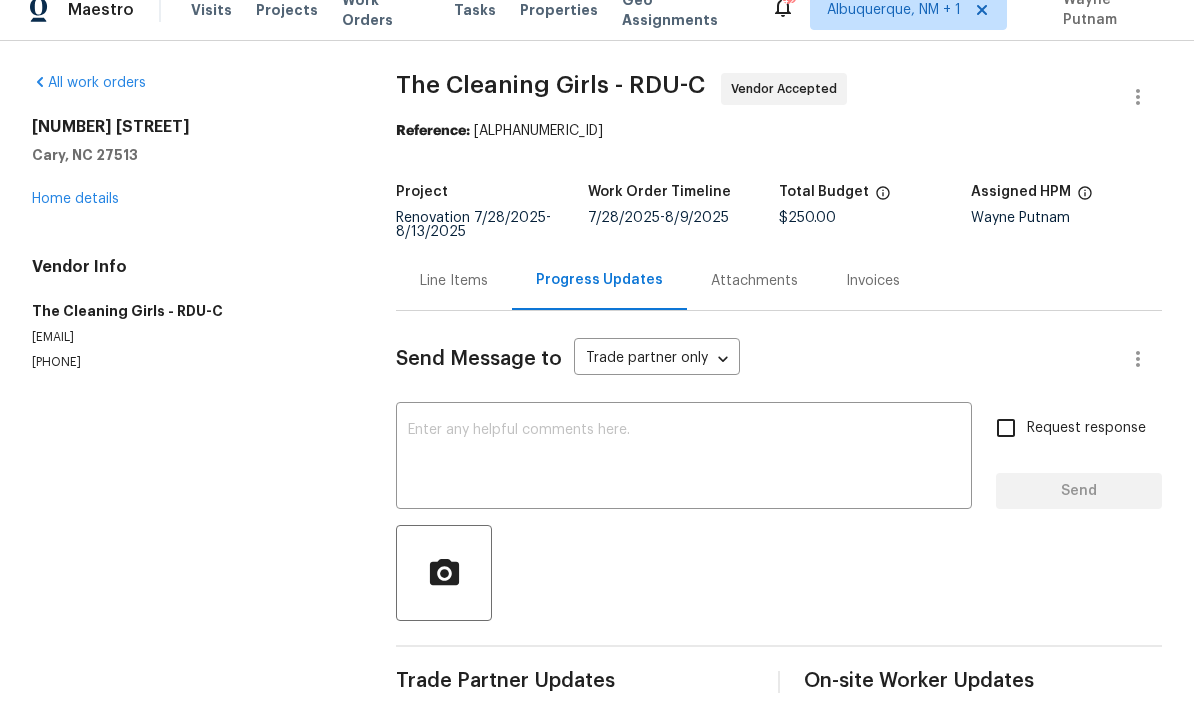 scroll, scrollTop: 75, scrollLeft: 0, axis: vertical 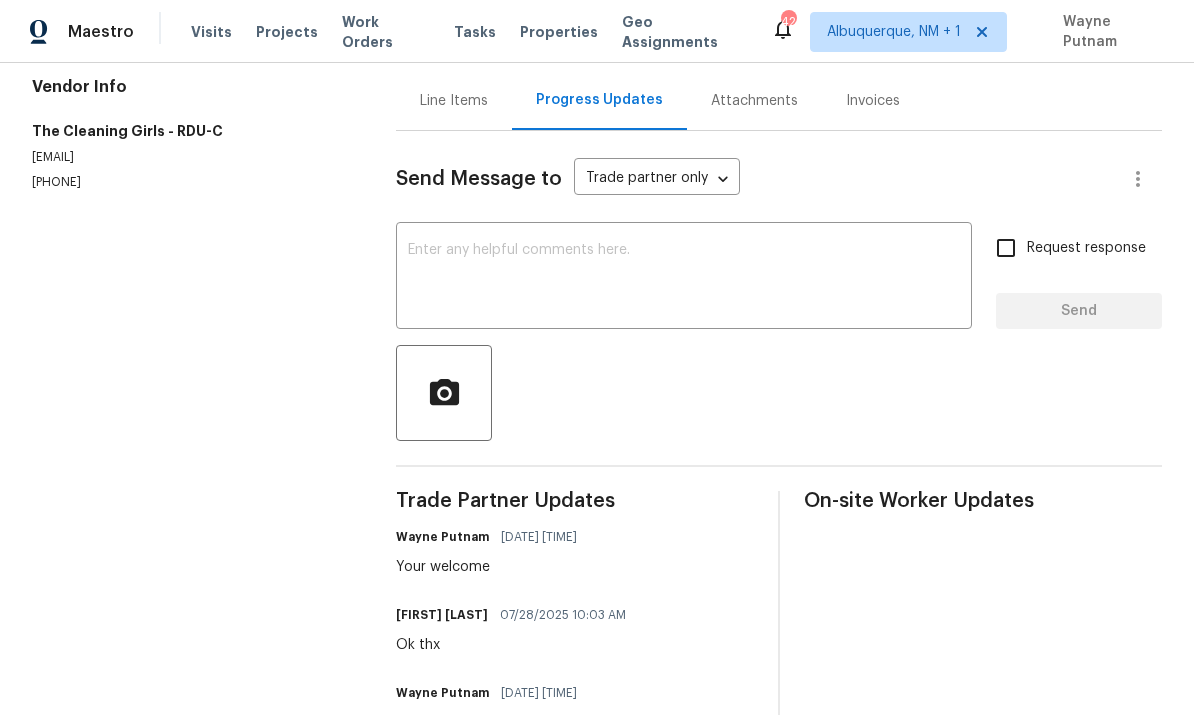 click at bounding box center [684, 278] 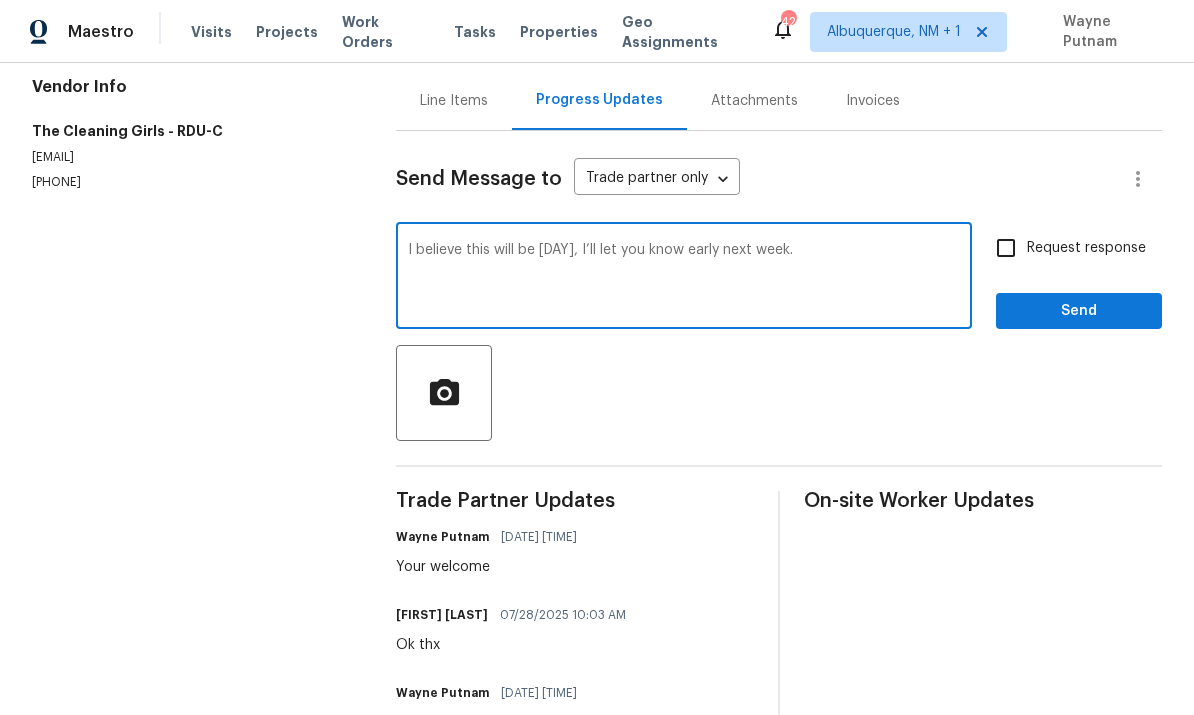 type on "I believe this will be Wednesday, I’ll let you know early next week." 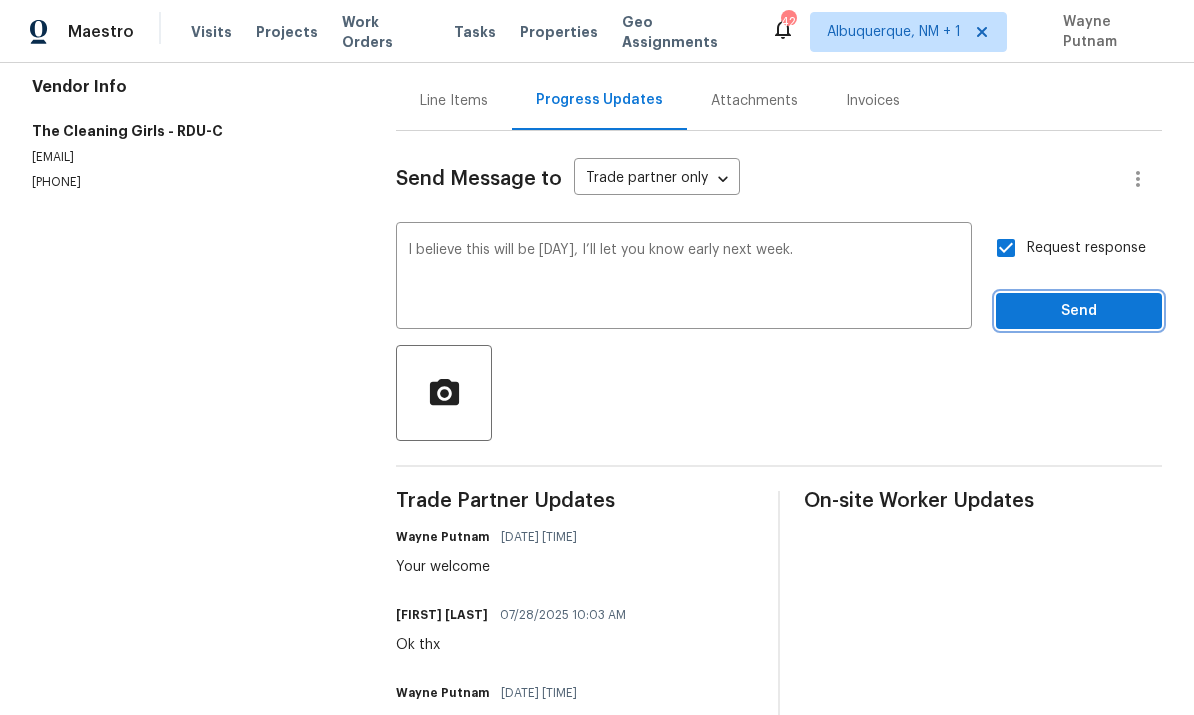 click on "Send" at bounding box center (1079, 311) 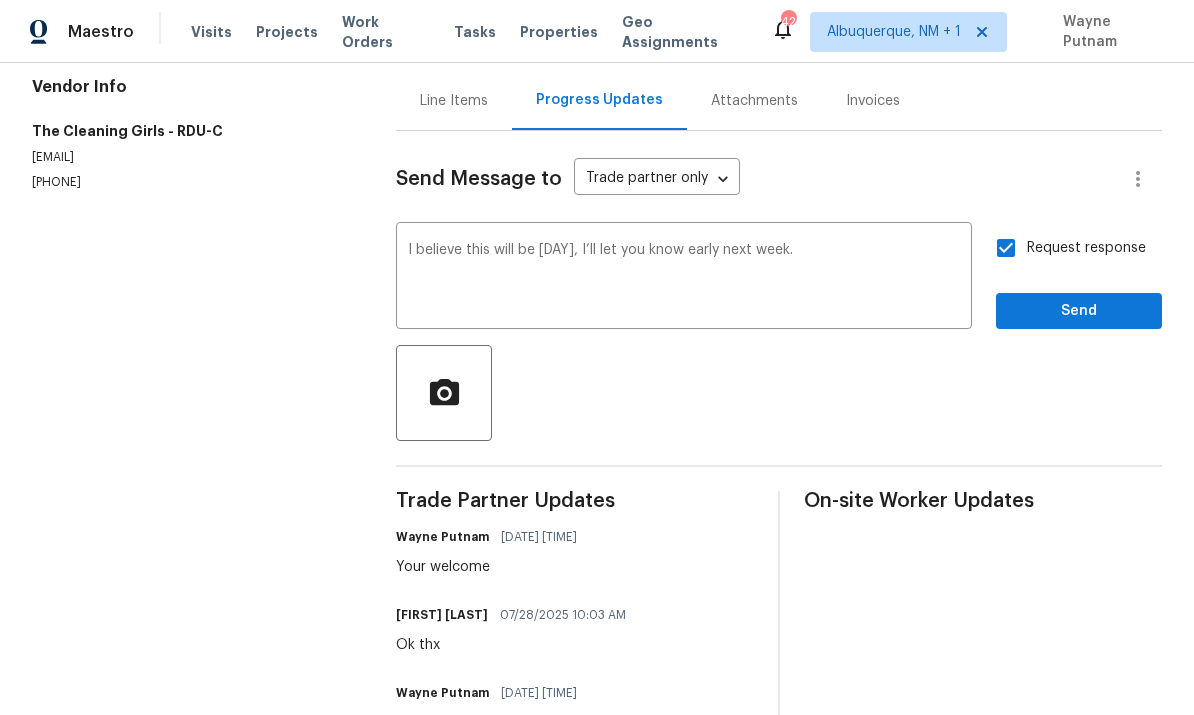 scroll, scrollTop: 47, scrollLeft: 0, axis: vertical 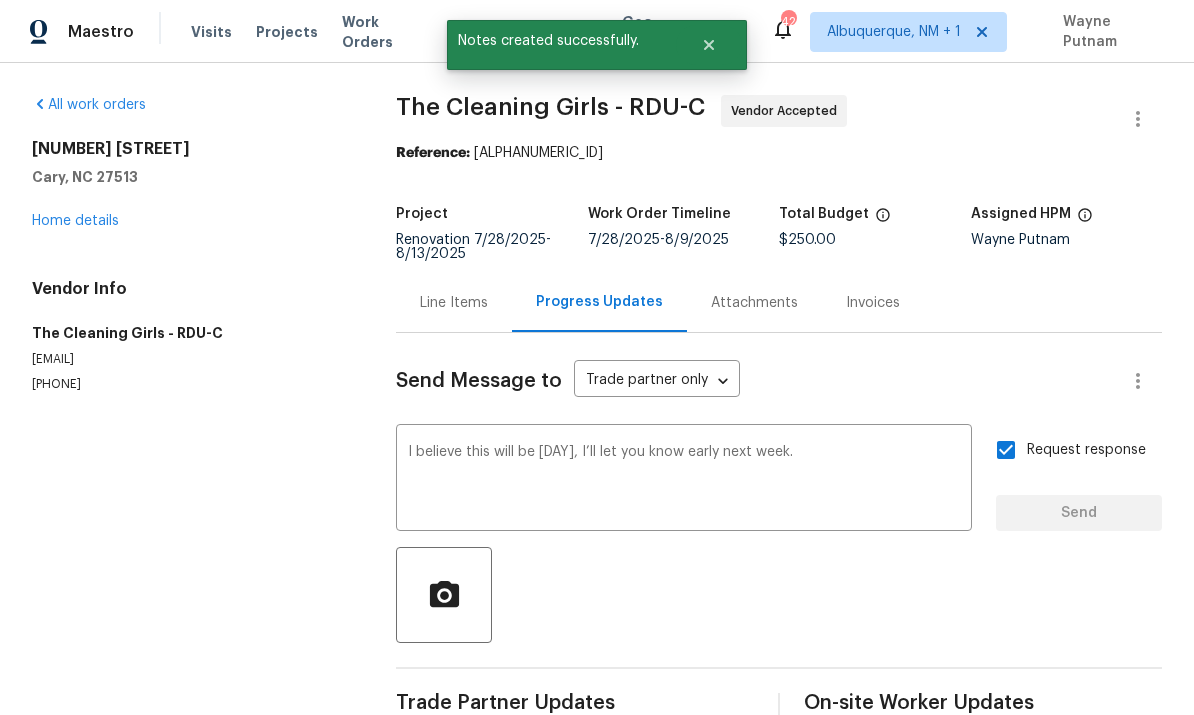 type 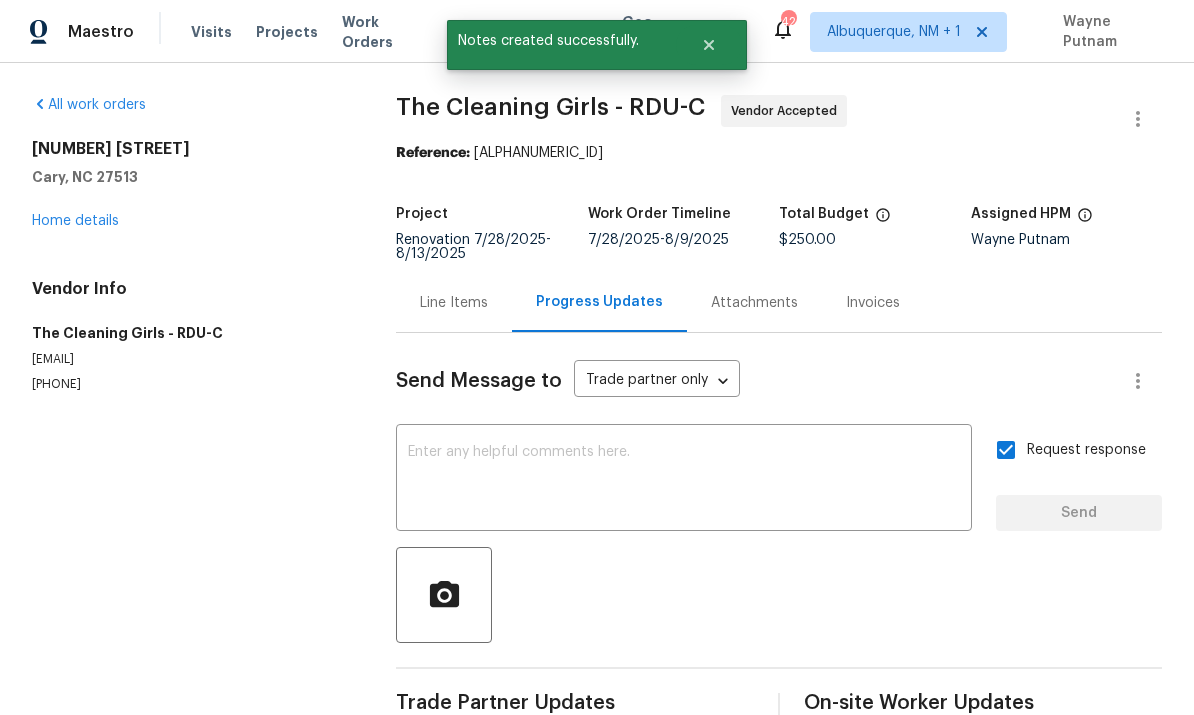 click on "Home details" at bounding box center (75, 221) 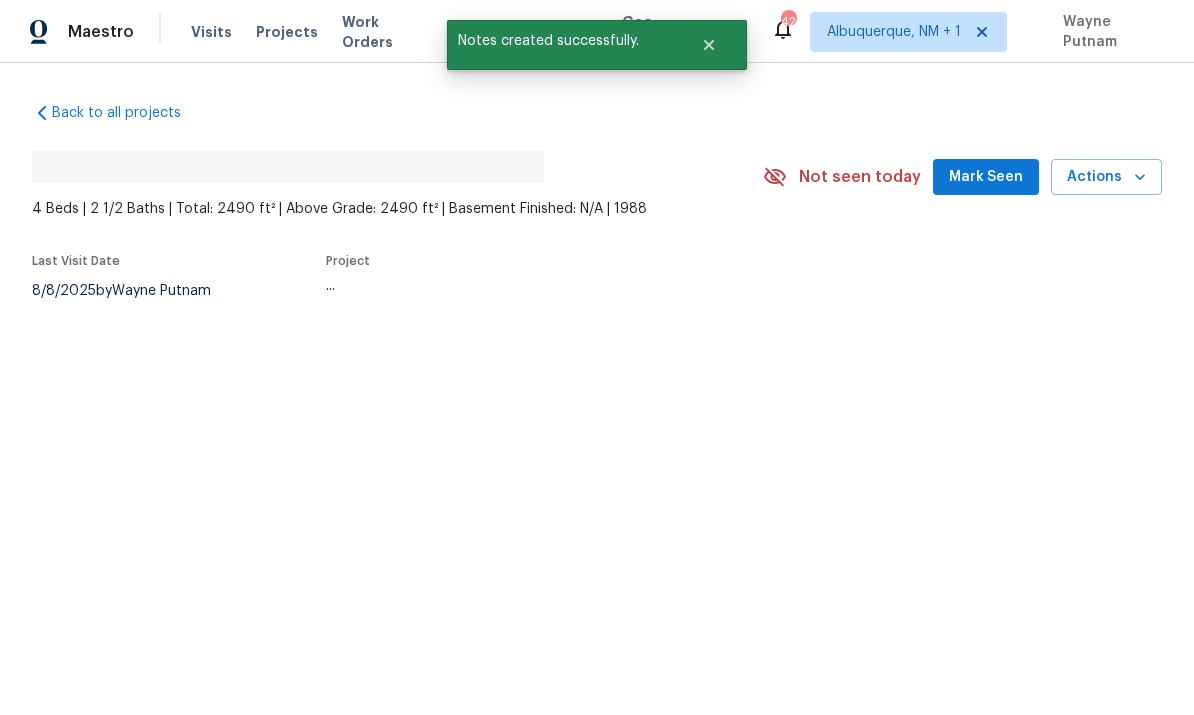 scroll, scrollTop: 0, scrollLeft: 0, axis: both 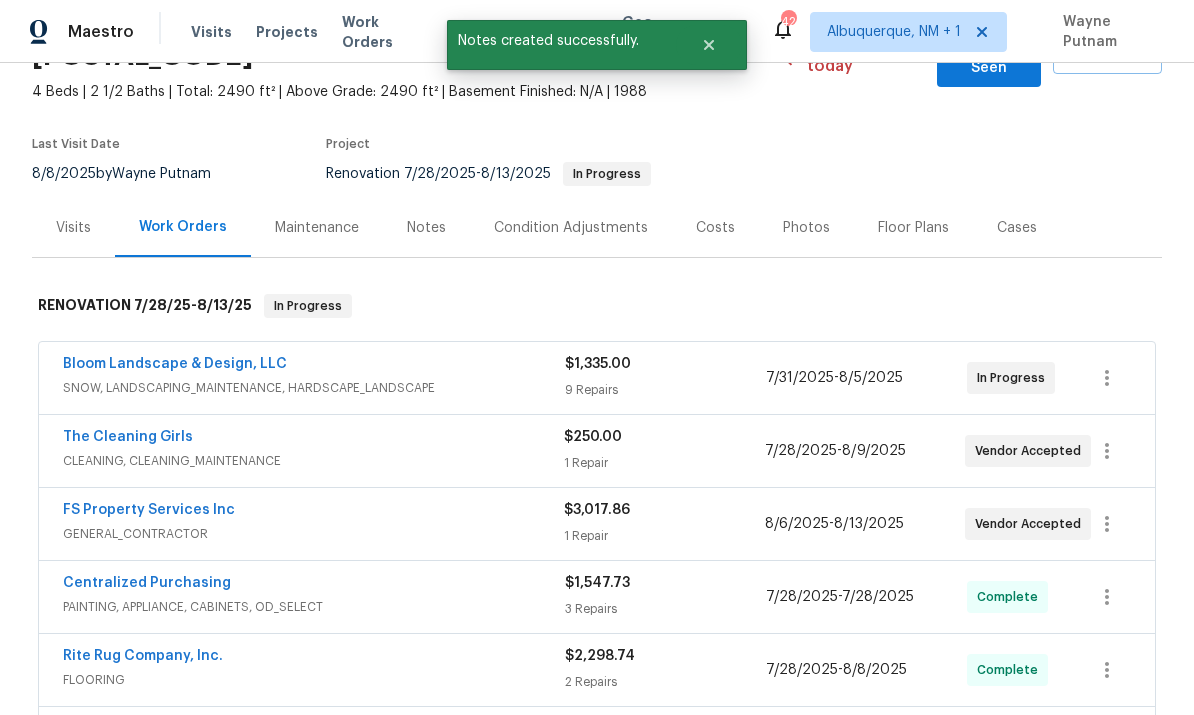 click on "FS Property Services Inc" at bounding box center [149, 510] 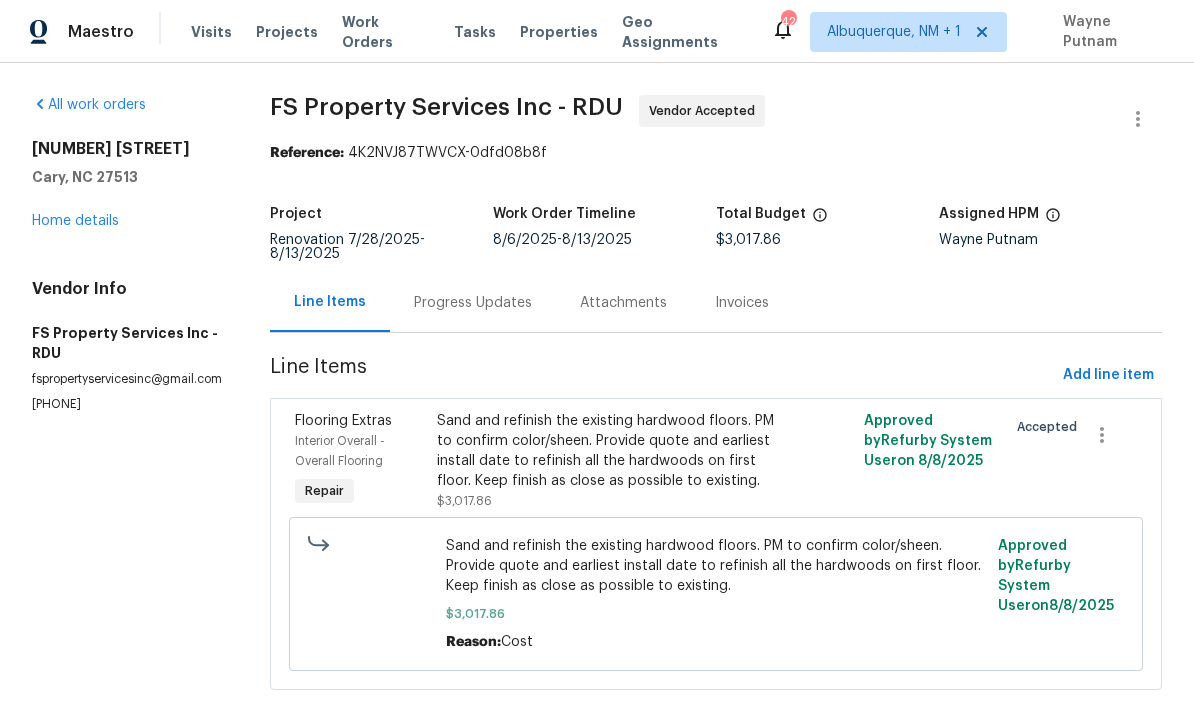 scroll, scrollTop: 20, scrollLeft: 0, axis: vertical 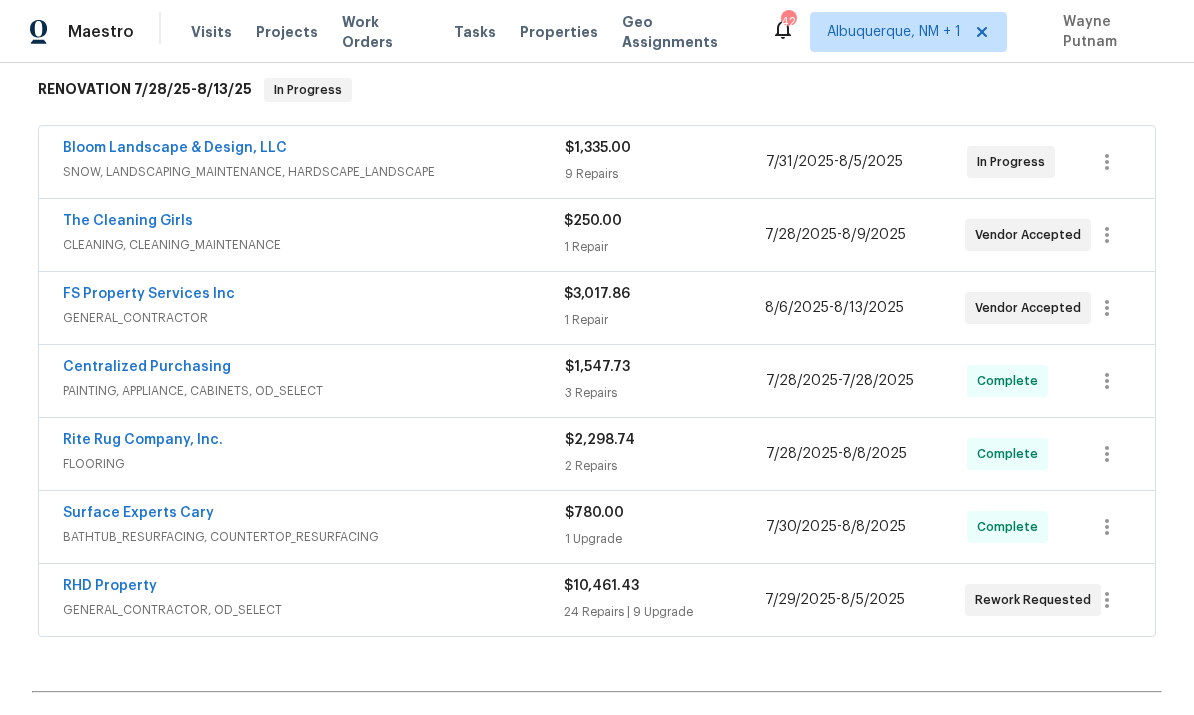 click on "RHD Property" at bounding box center (110, 586) 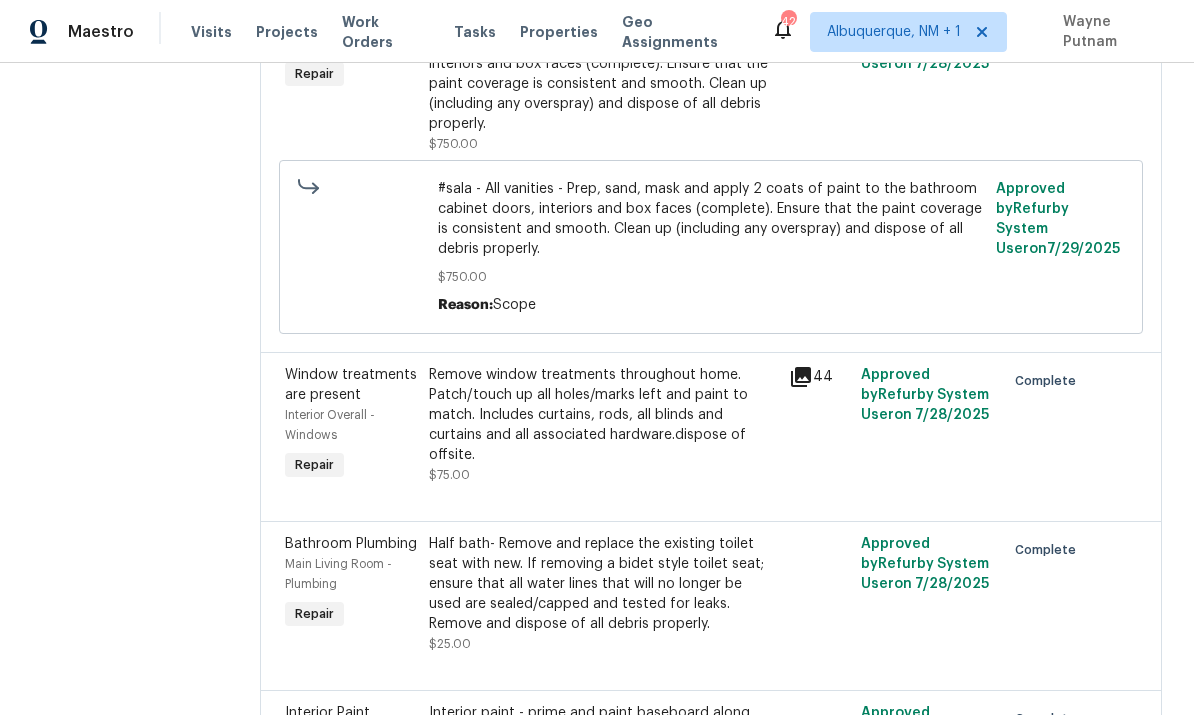 scroll, scrollTop: 114, scrollLeft: 0, axis: vertical 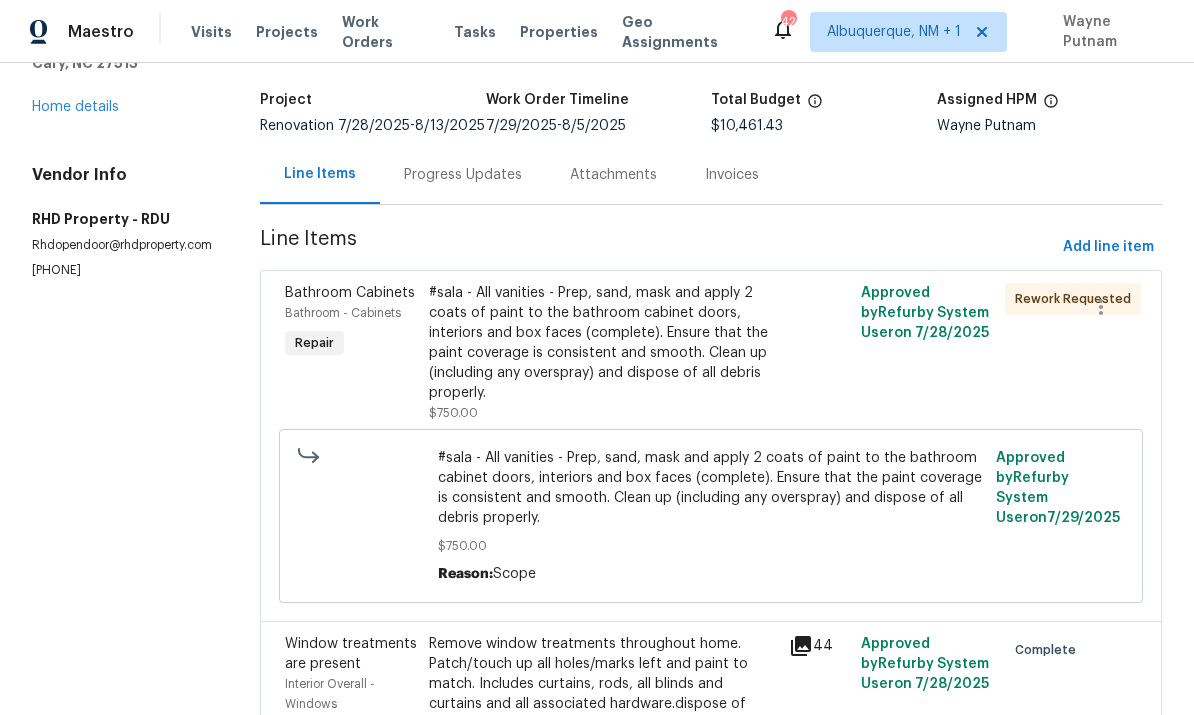 click on "#sala - All vanities - Prep, sand, mask and apply 2 coats of paint to the bathroom cabinet doors, interiors and box faces (complete). Ensure that the paint coverage is consistent and smooth. Clean up (including any overspray) and dispose of all debris properly." at bounding box center [603, 343] 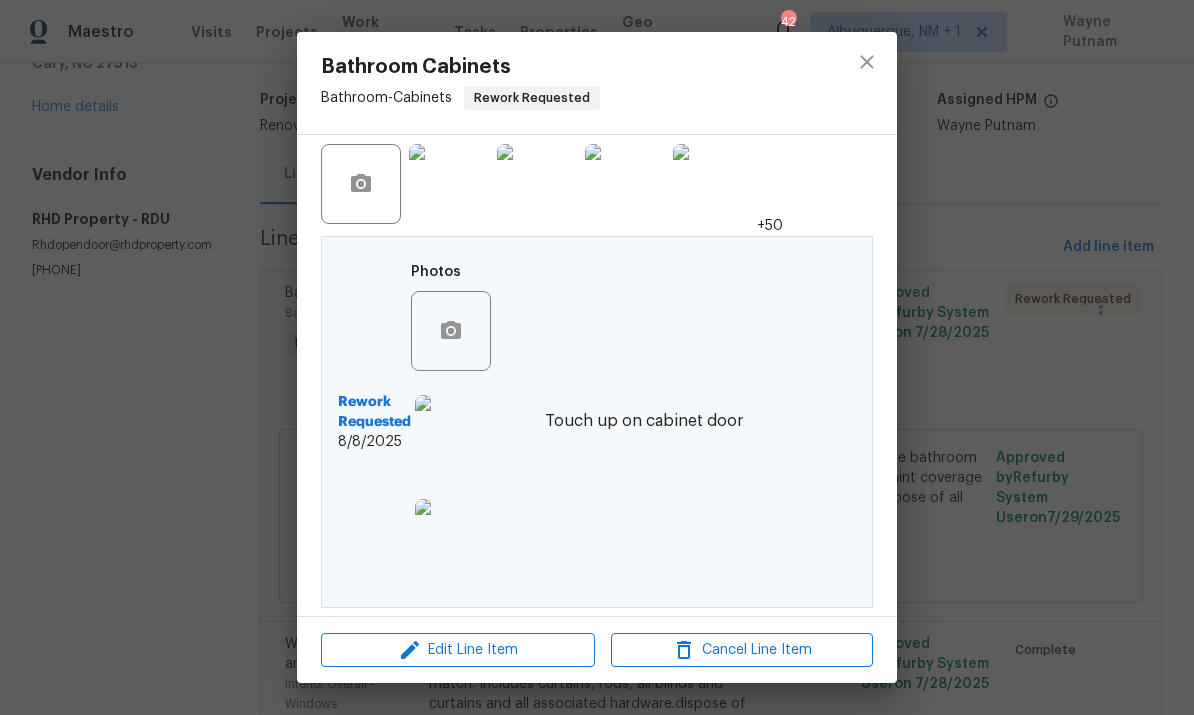 scroll, scrollTop: 514, scrollLeft: 0, axis: vertical 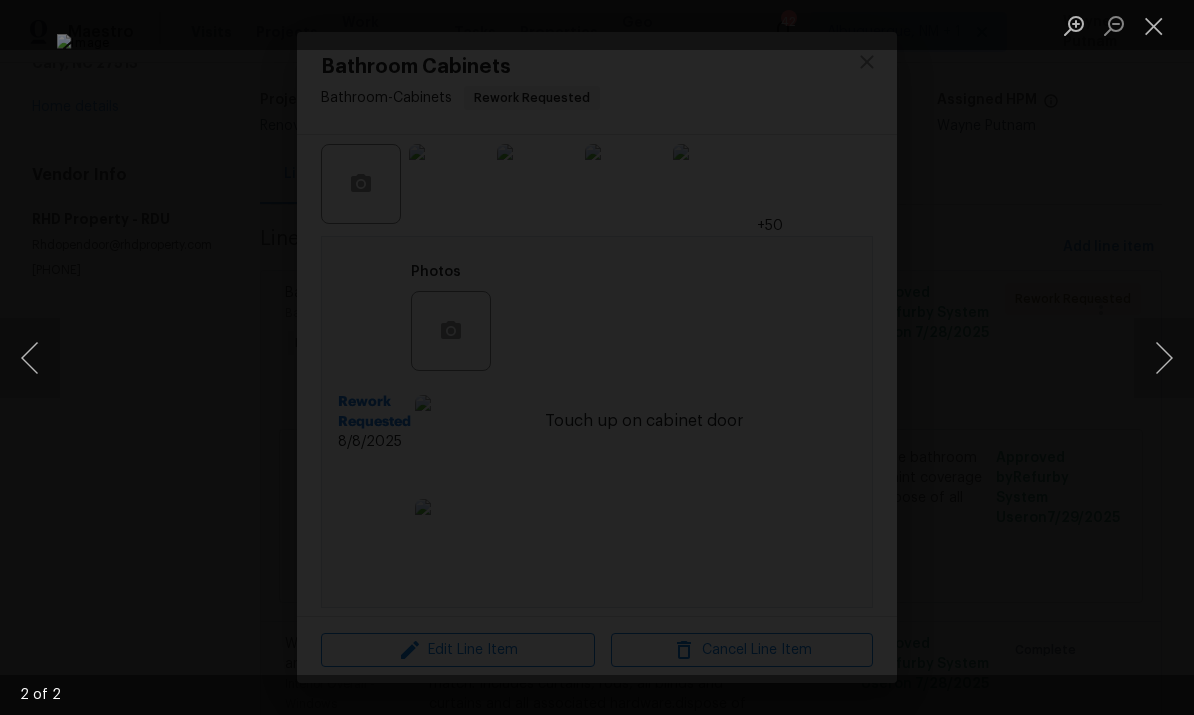 click at bounding box center (1164, 358) 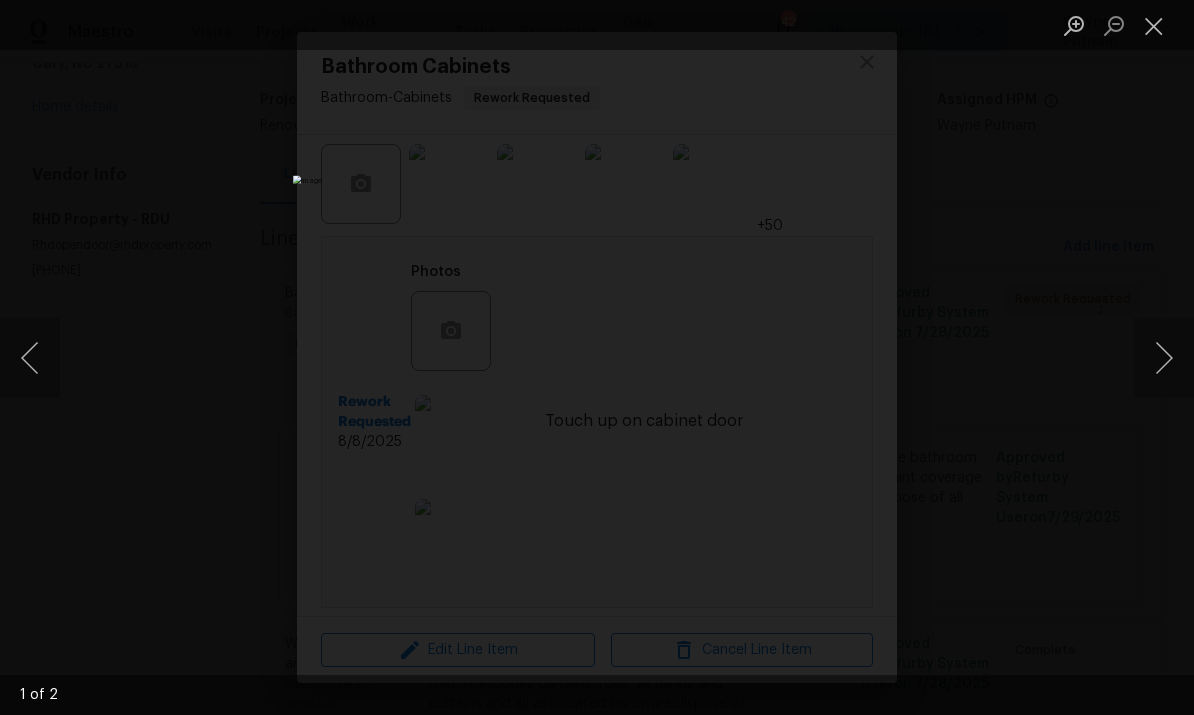 click at bounding box center [597, 357] 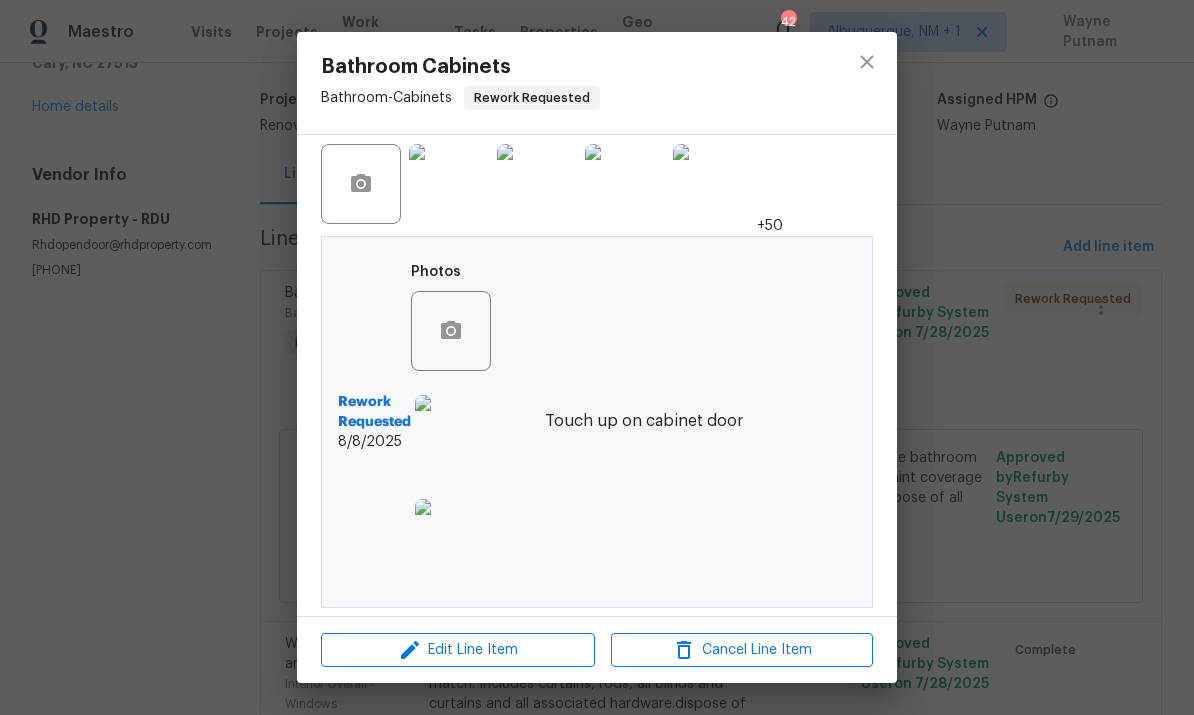 click at bounding box center [455, 435] 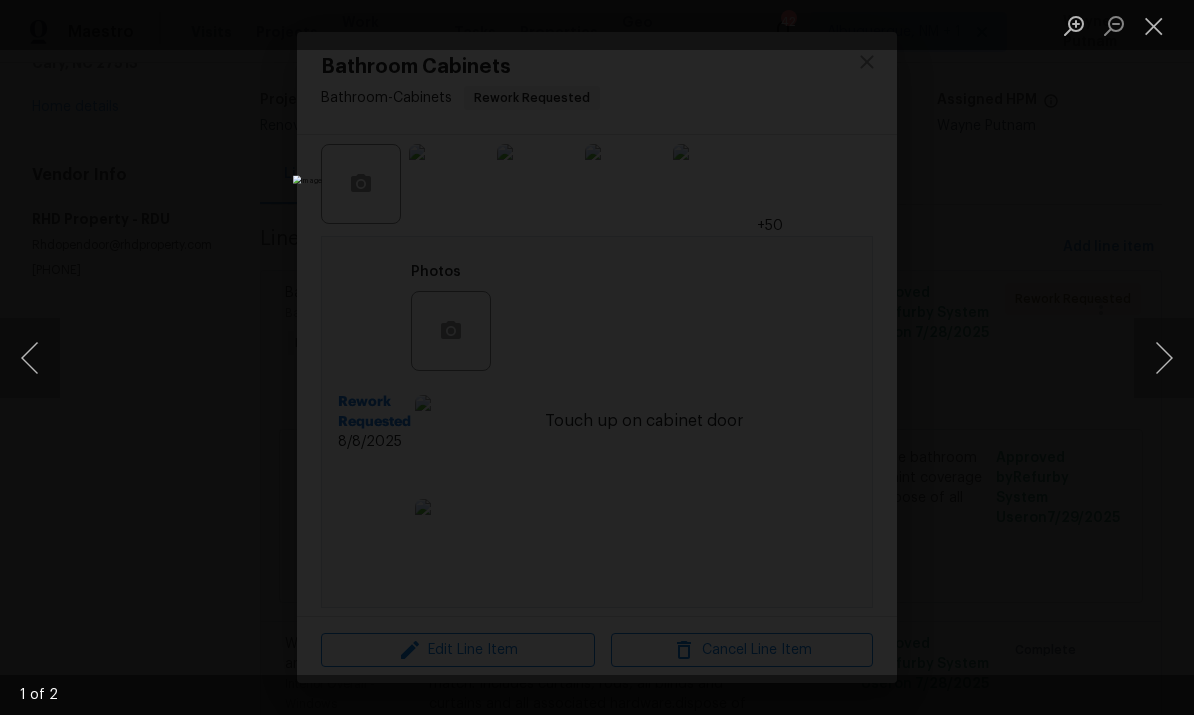 click at bounding box center (30, 358) 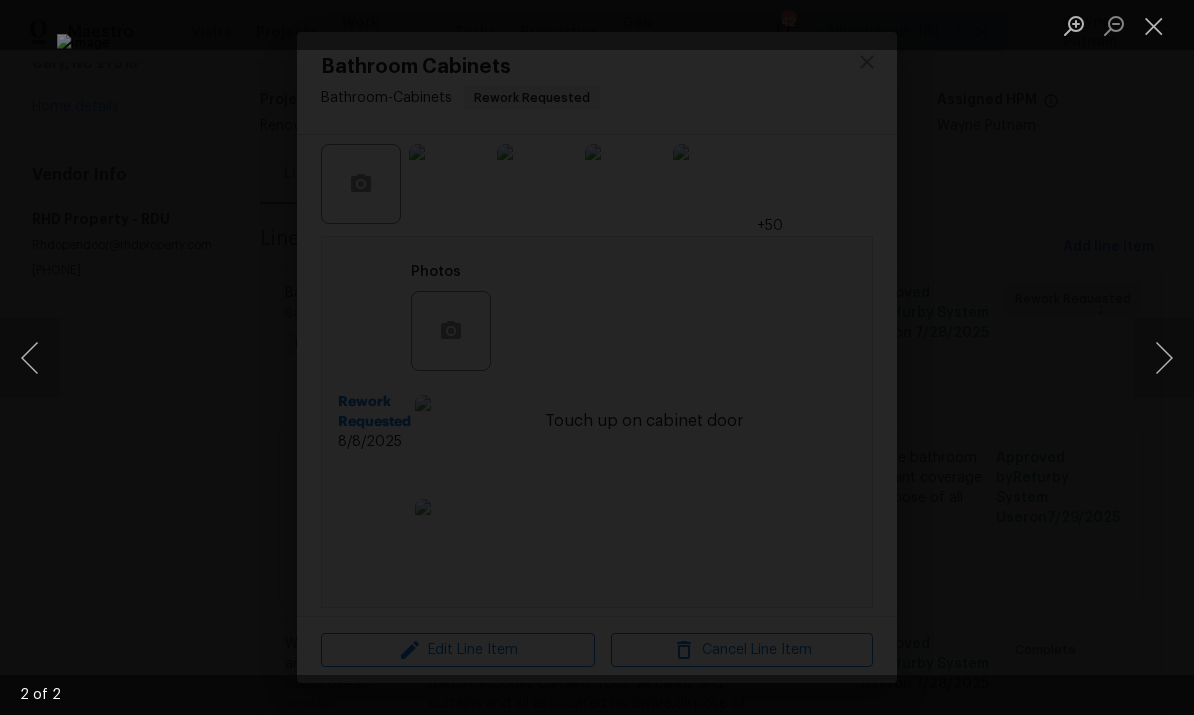 click at bounding box center (1164, 358) 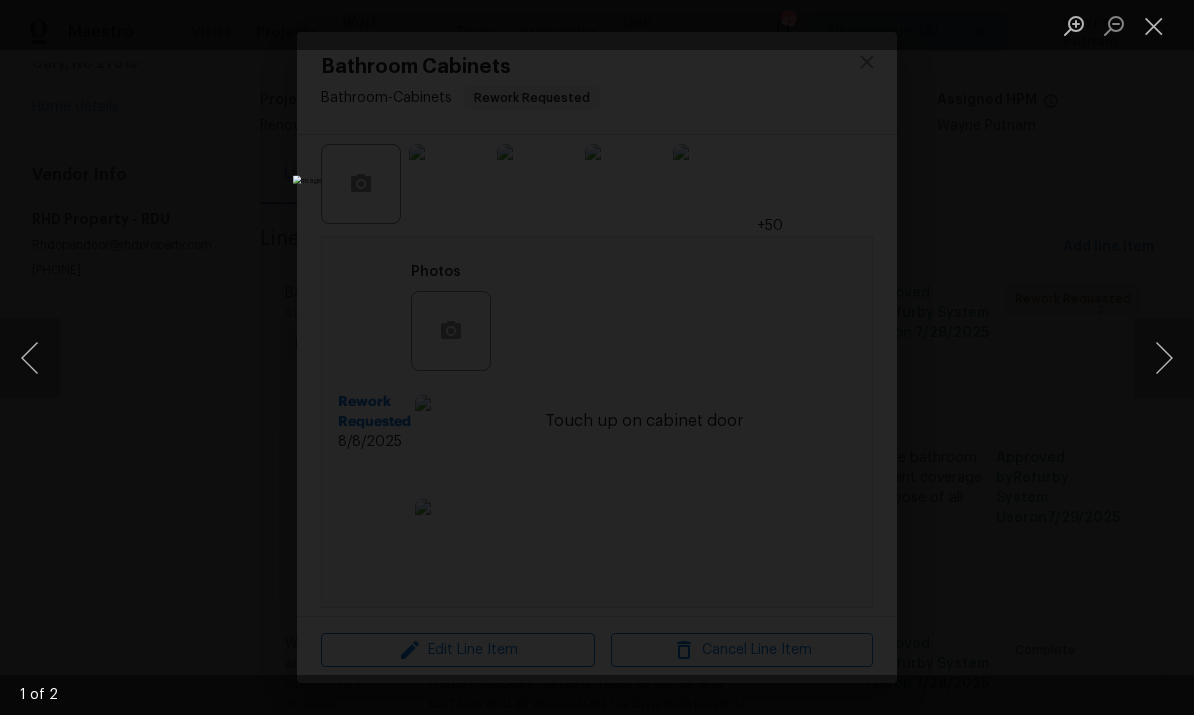 click at bounding box center (597, 357) 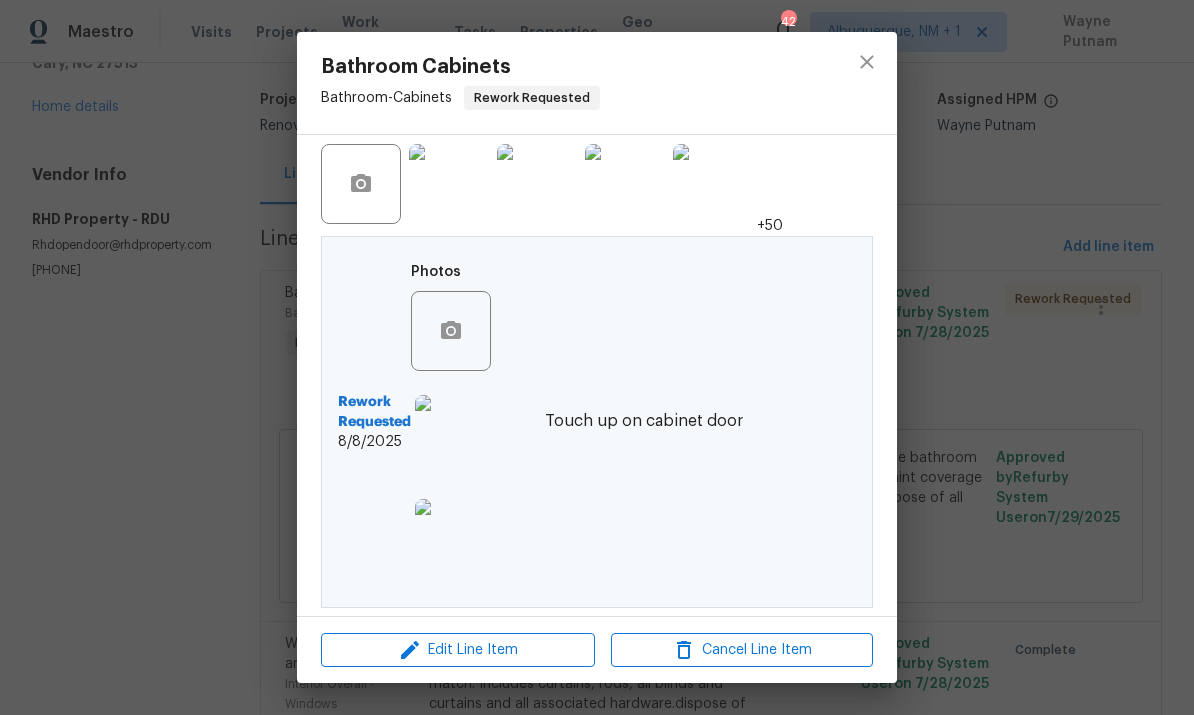 scroll, scrollTop: 514, scrollLeft: 0, axis: vertical 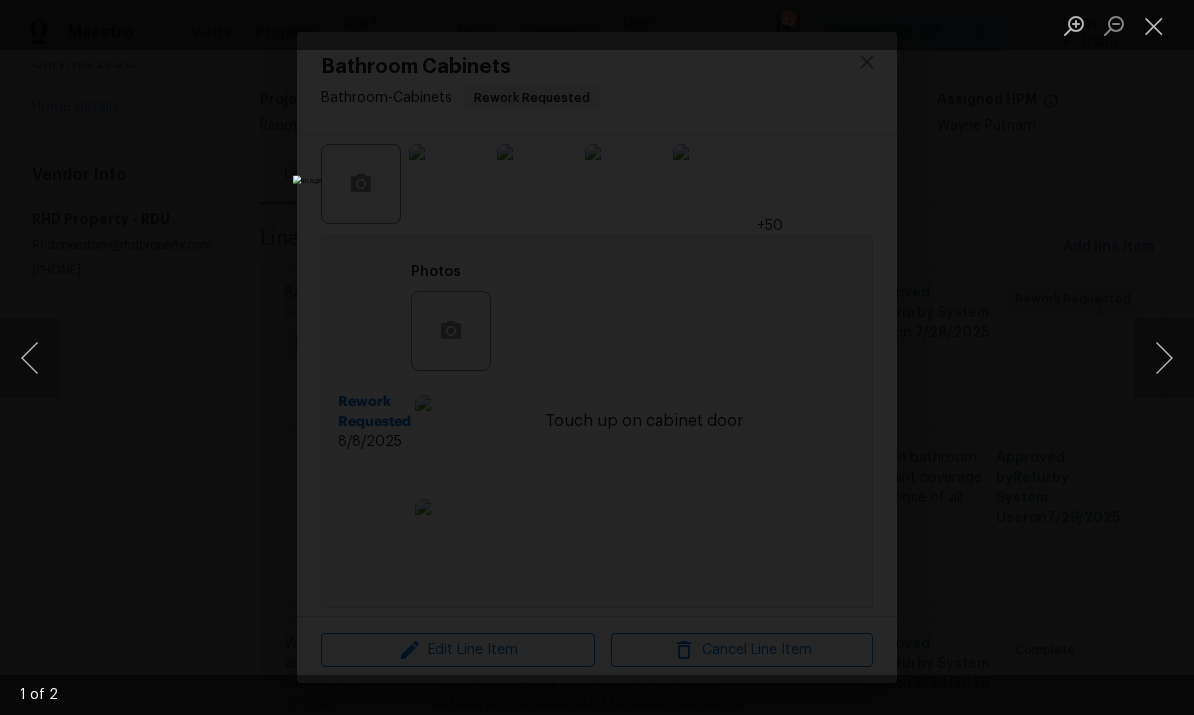 click at bounding box center (597, 357) 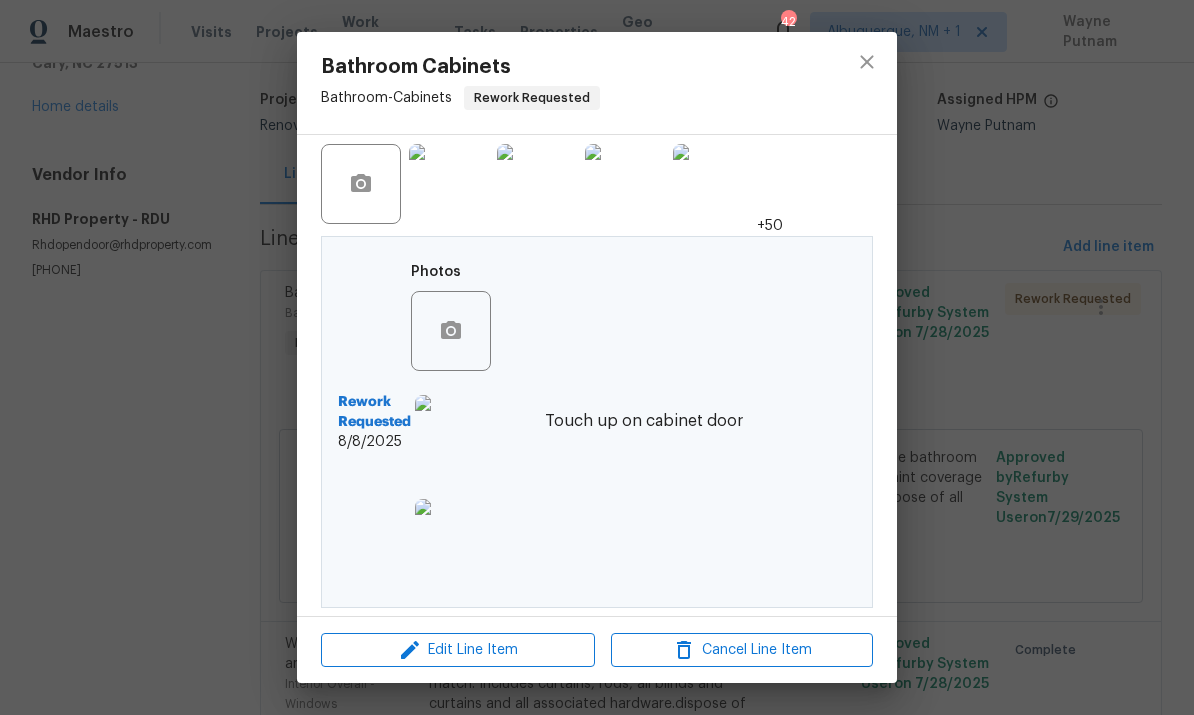 click on "Bathroom Cabinets Bathroom  -  Cabinets Rework Requested Vendor RHD Property Account Category Repairs Cost $750 x 1 ft $750 Labor $0 Total $750 Repairs needed #sala - All vanities - Prep, sand, mask and apply 2 coats of paint to the bathroom cabinet doors, interiors and box faces (complete). Ensure that the paint coverage is consistent and smooth. Clean up (including any overspray) and dispose of all debris properly. Photos Before After  +50 Rework Requested 8/8/2025 Photos Touch up on cabinet door  Edit Line Item  Cancel Line Item" at bounding box center [597, 357] 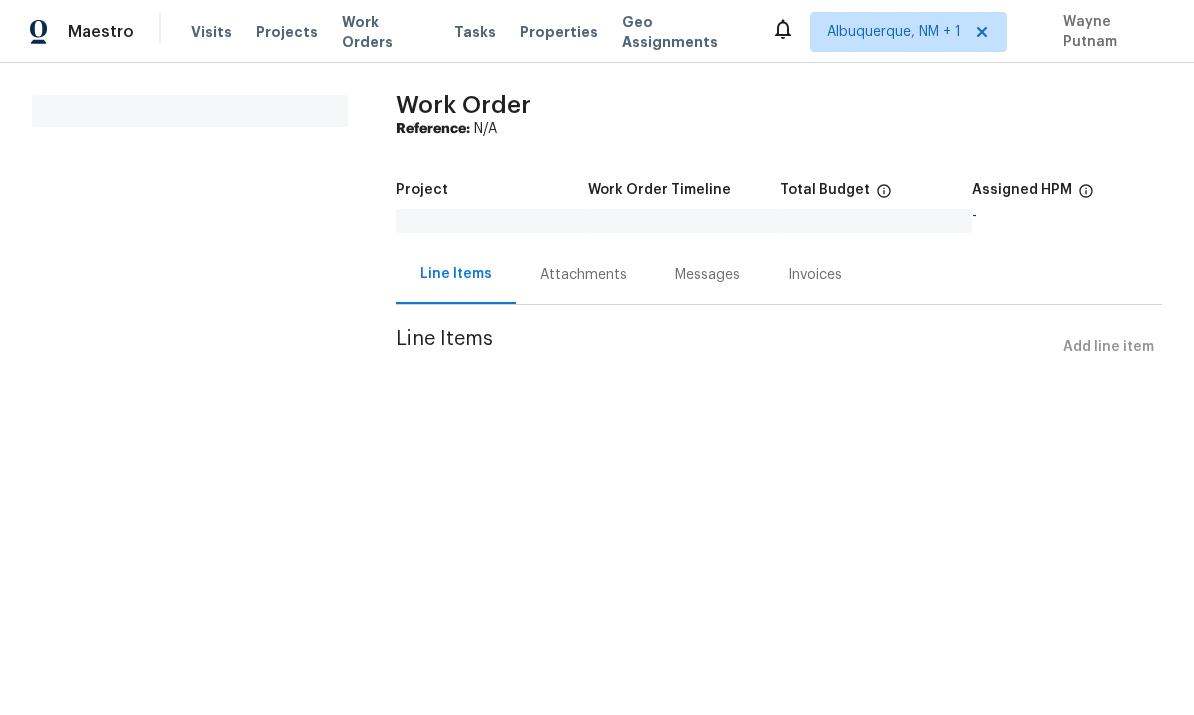 scroll, scrollTop: 0, scrollLeft: 0, axis: both 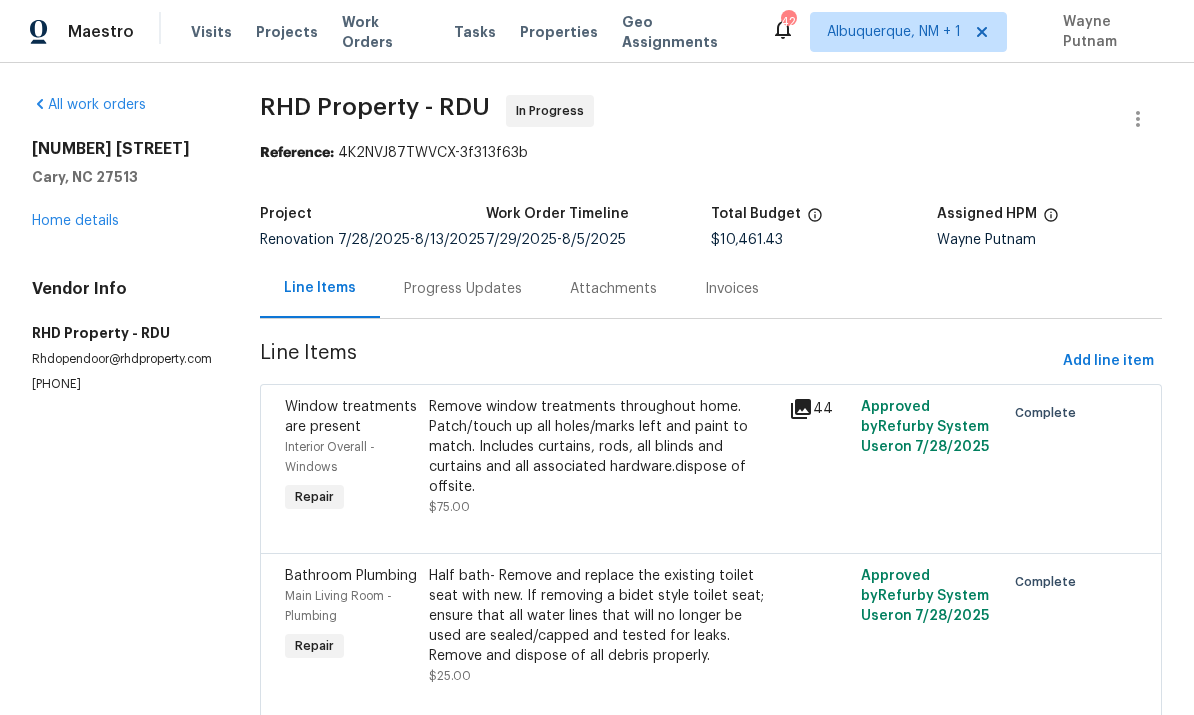 click on "Home details" at bounding box center [75, 221] 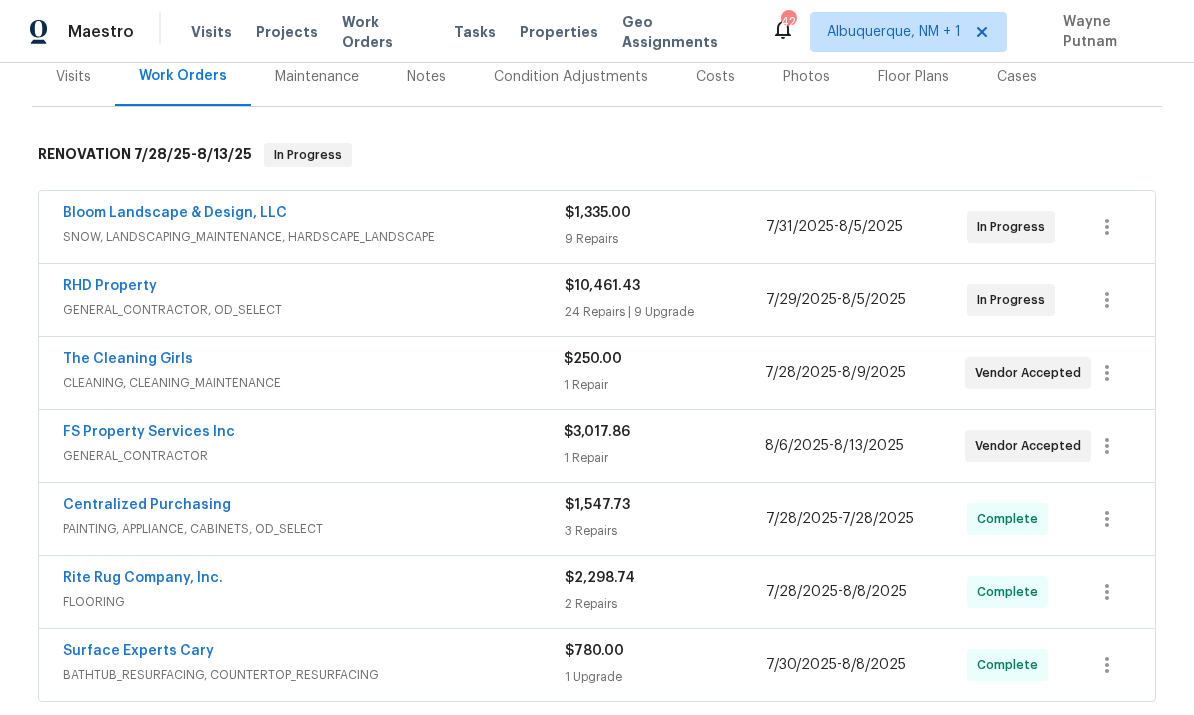 scroll, scrollTop: 256, scrollLeft: 0, axis: vertical 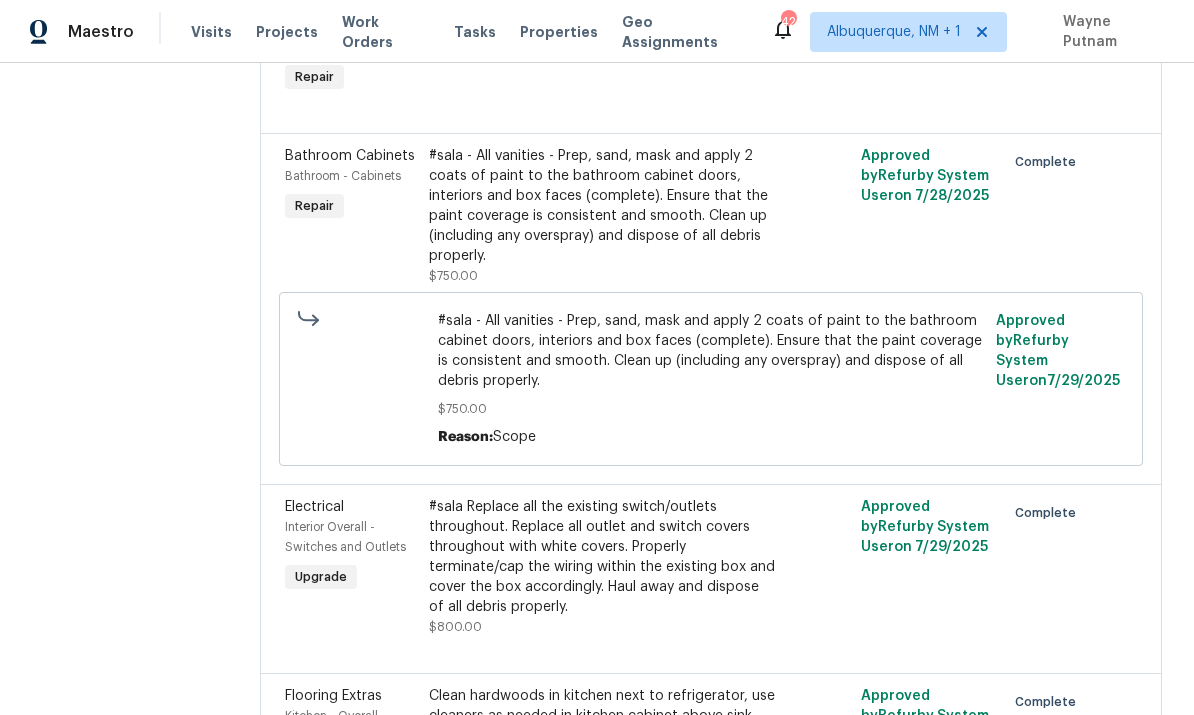 click on "#sala - All vanities - Prep, sand, mask and apply 2 coats of paint to the bathroom cabinet doors, interiors and box faces (complete). Ensure that the paint coverage is consistent and smooth. Clean up (including any overspray) and dispose of all debris properly." at bounding box center [603, 206] 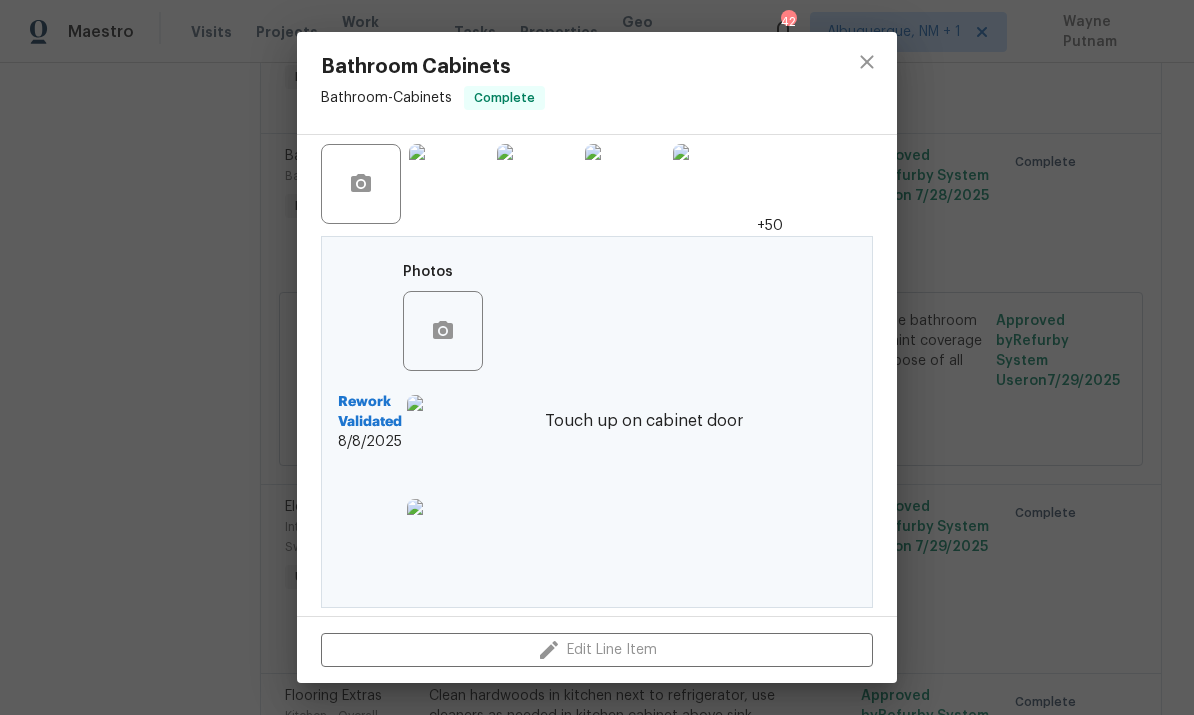scroll, scrollTop: 514, scrollLeft: 0, axis: vertical 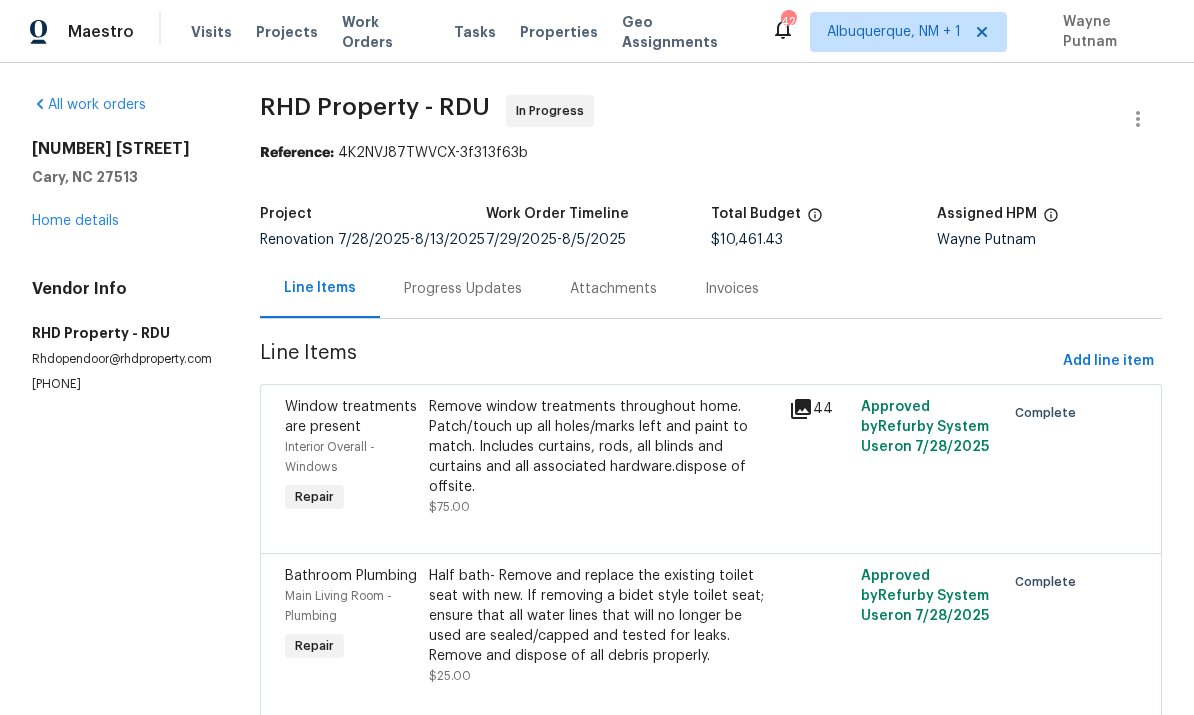 click on "Home details" at bounding box center [75, 221] 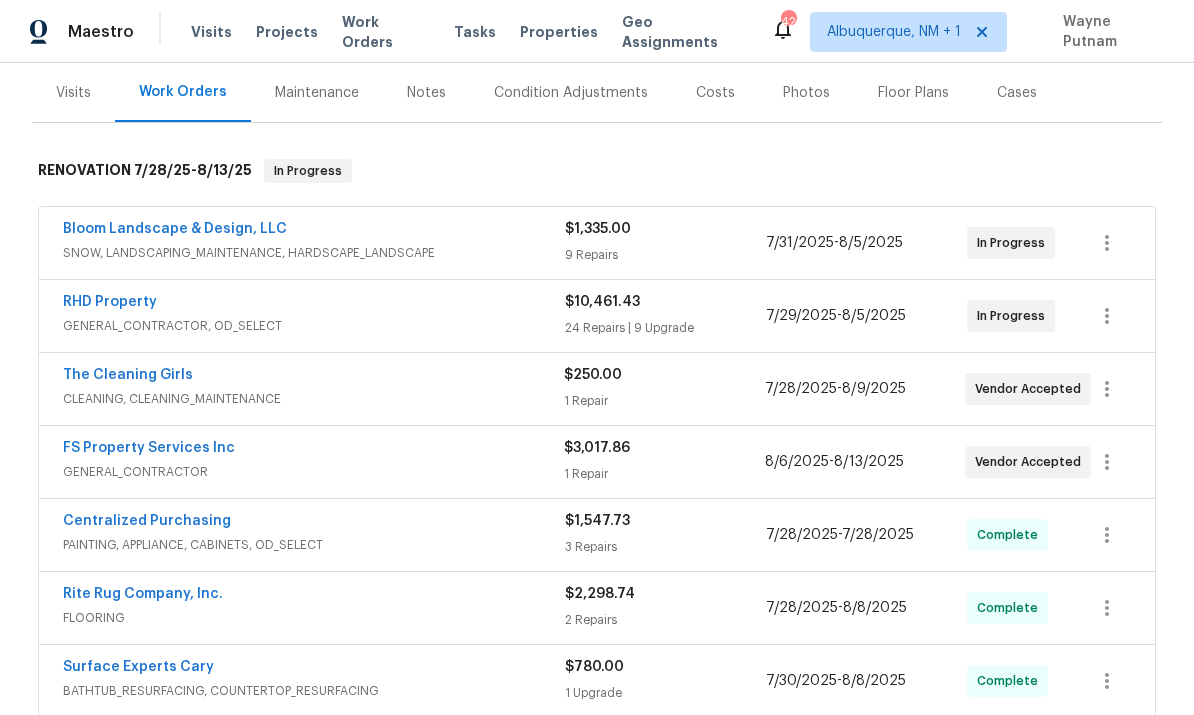 scroll, scrollTop: 245, scrollLeft: 0, axis: vertical 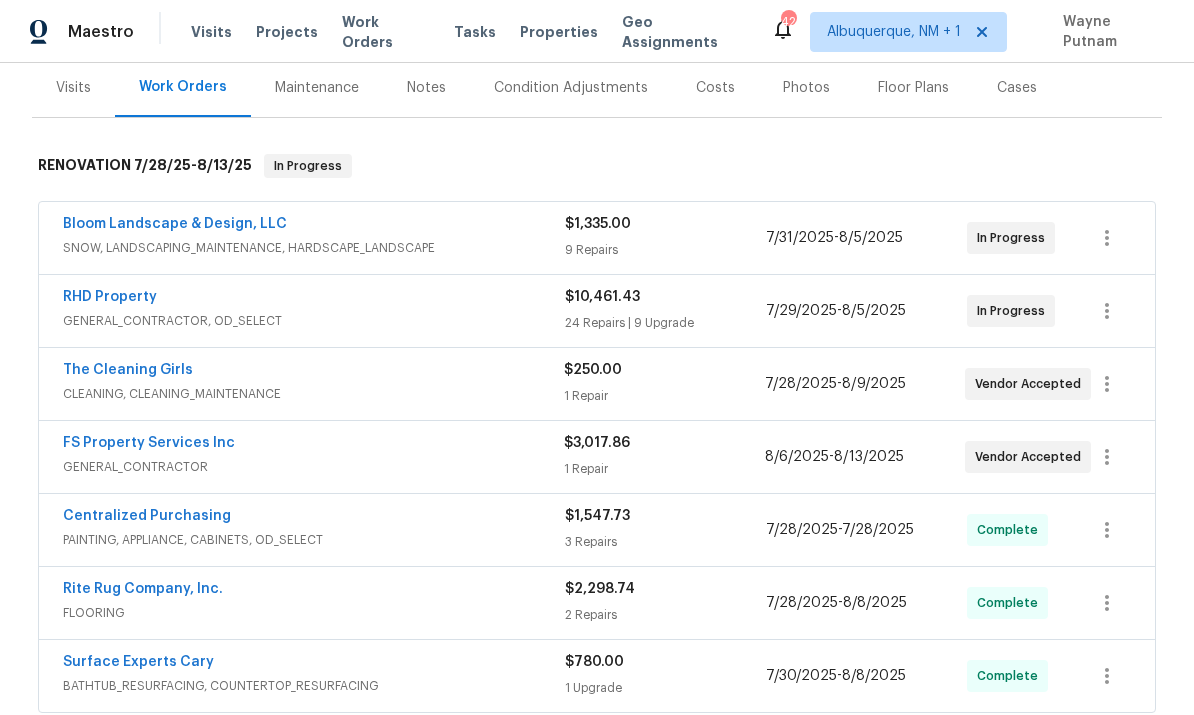 click on "FS Property Services Inc" at bounding box center (149, 443) 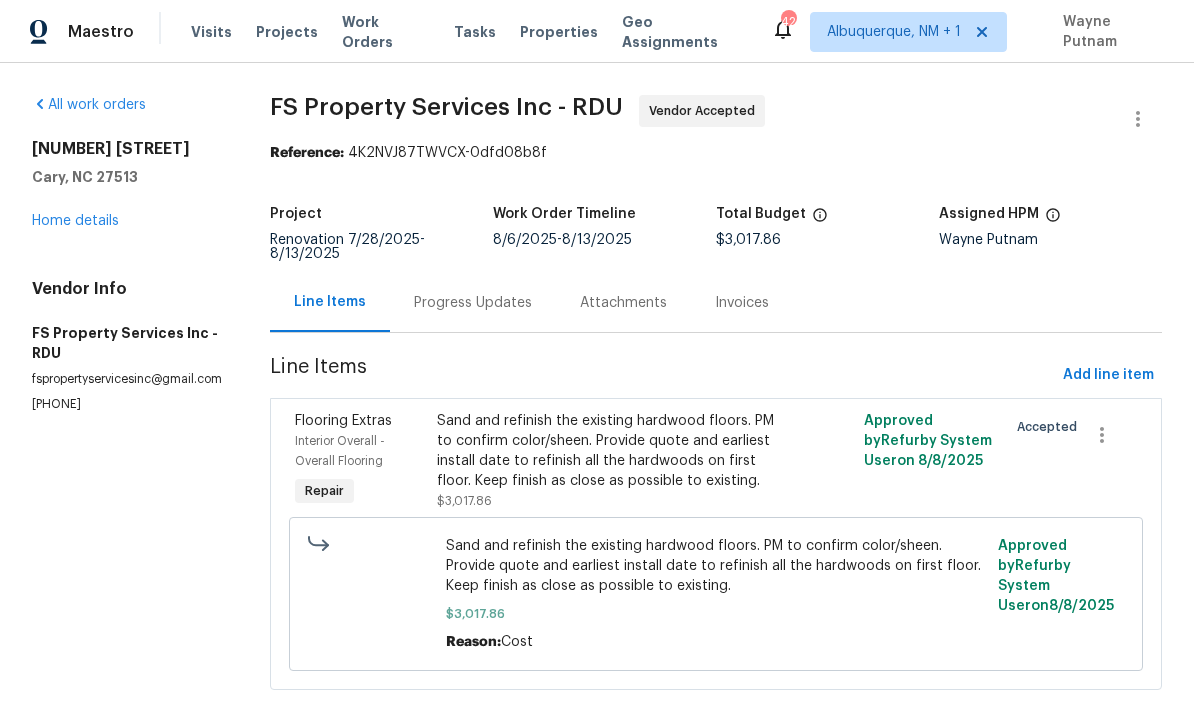 scroll, scrollTop: 0, scrollLeft: 0, axis: both 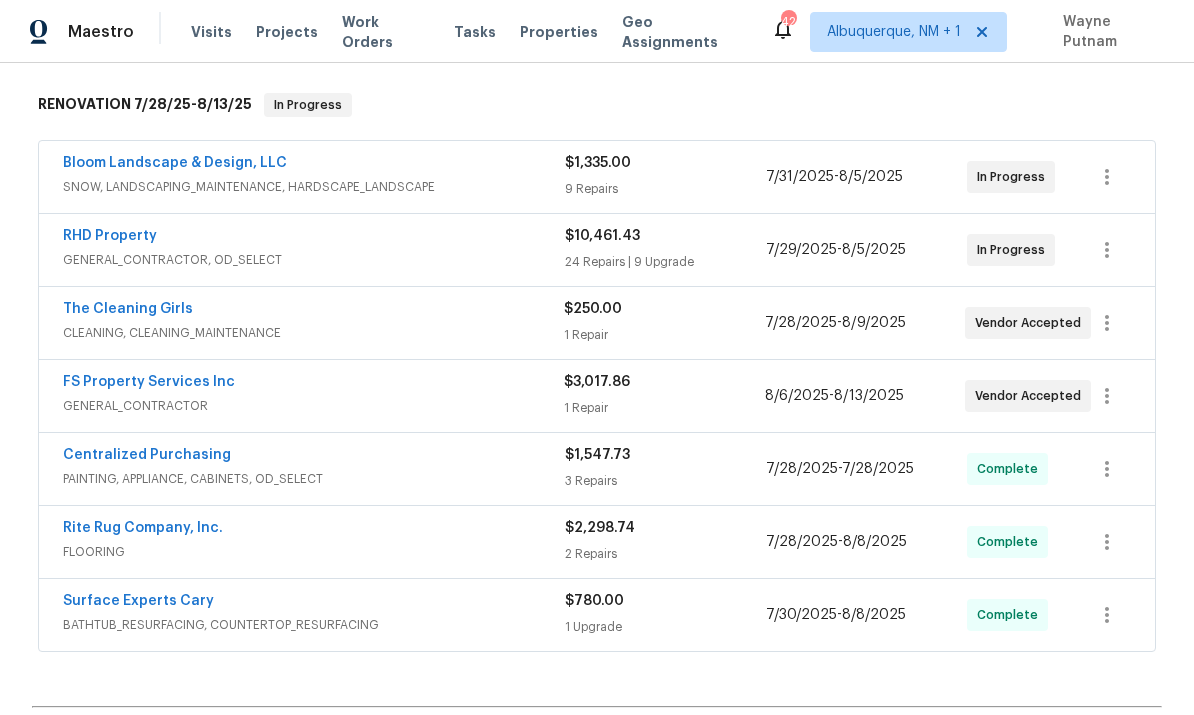 click on "FS Property Services Inc" at bounding box center [149, 382] 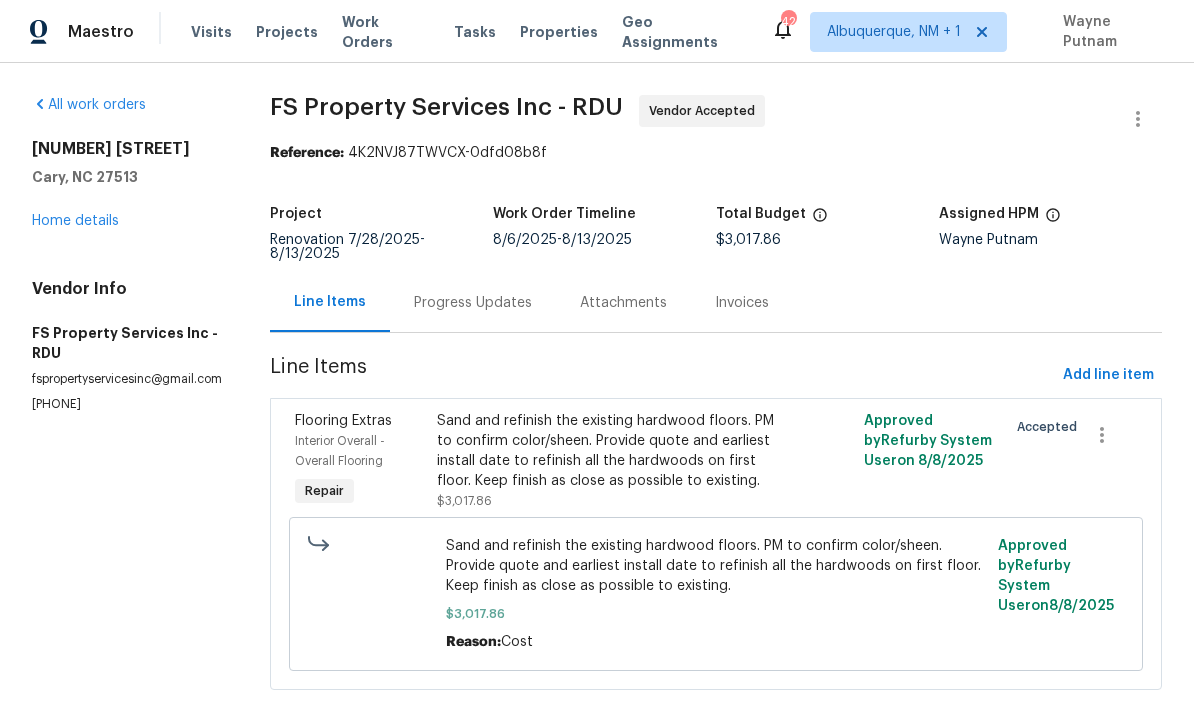 click on "Sand and refinish the existing hardwood floors. PM to confirm color/sheen. Provide quote and earliest install date to refinish all the hardwoods on first floor. Keep finish as close as possible to existing." at bounding box center (716, 566) 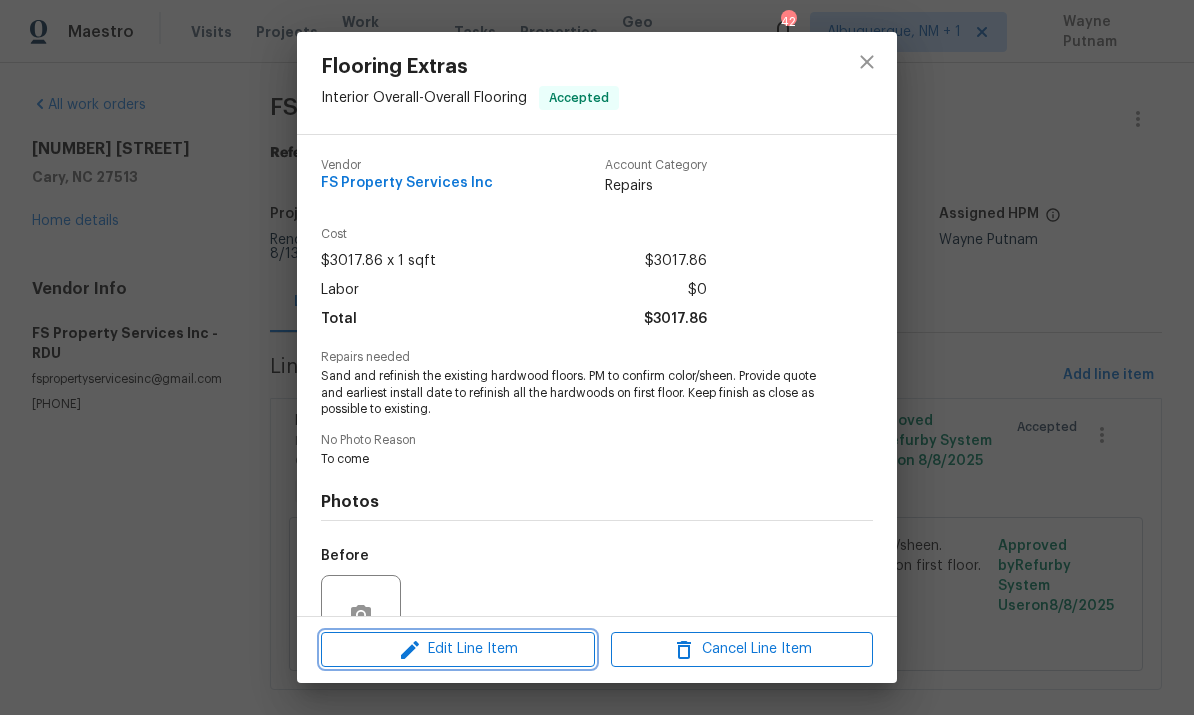 click on "Edit Line Item" at bounding box center [458, 649] 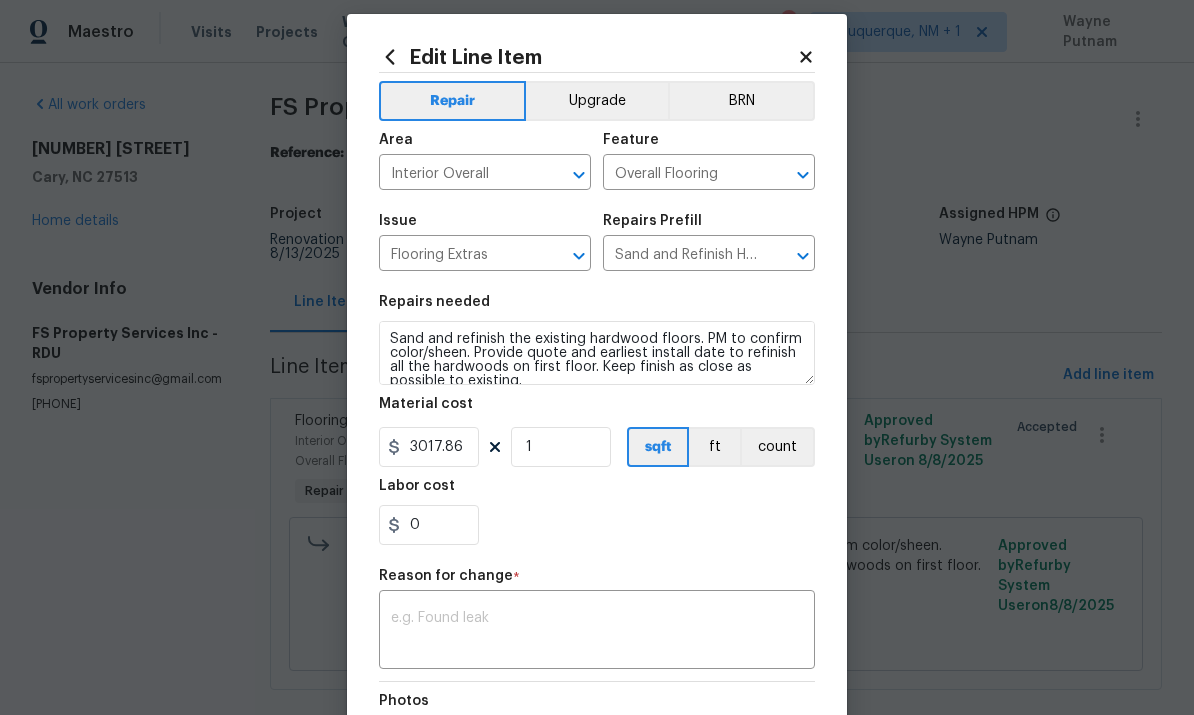 scroll, scrollTop: 15, scrollLeft: 0, axis: vertical 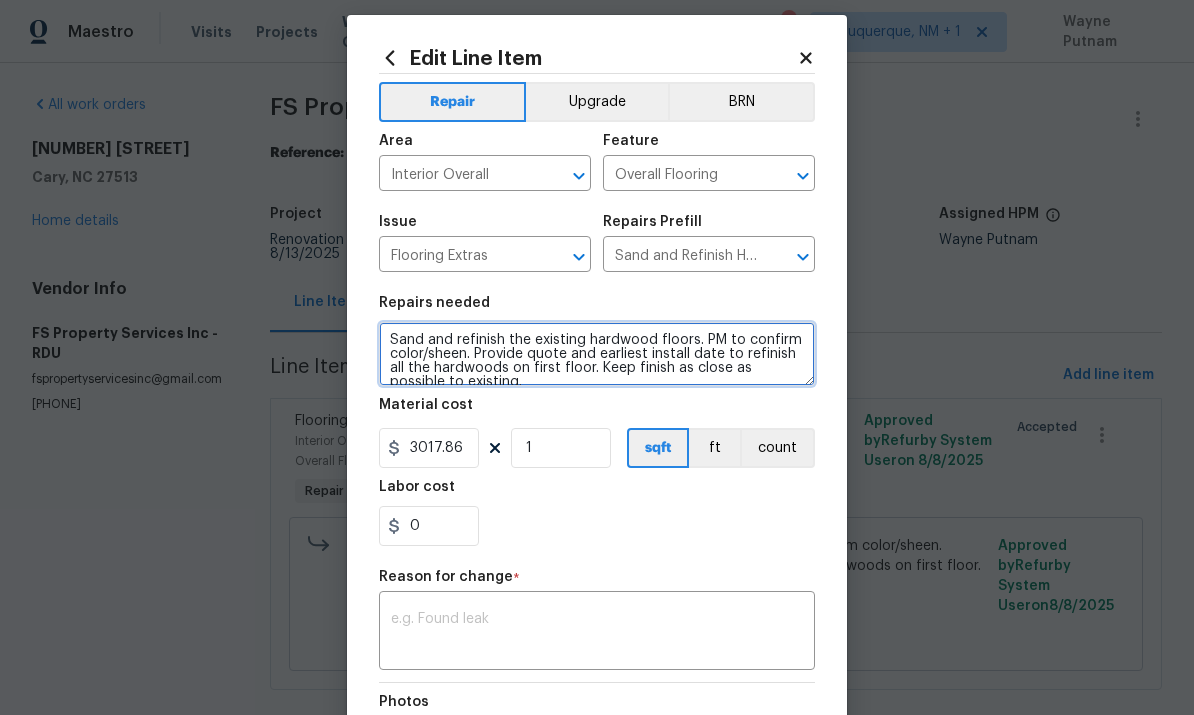 click on "Sand and refinish the existing hardwood floors. PM to confirm color/sheen. Provide quote and earliest install date to refinish all the hardwoods on first floor. Keep finish as close as possible to existing." at bounding box center [597, 354] 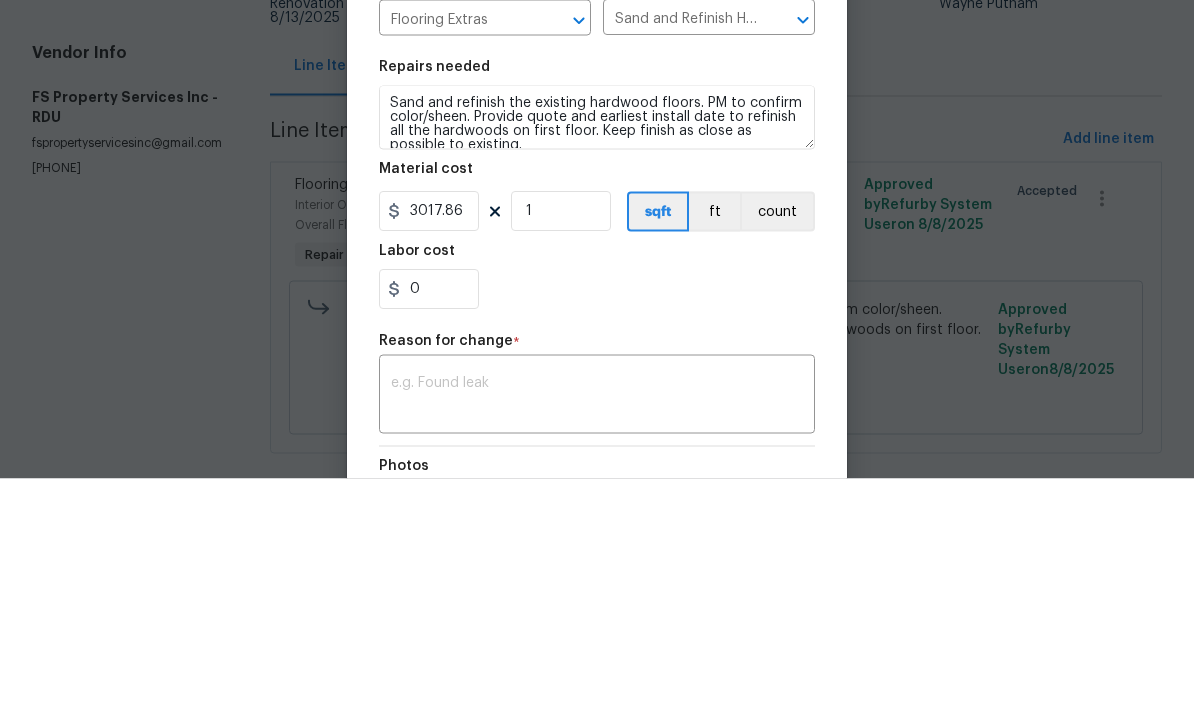 scroll, scrollTop: 20, scrollLeft: 0, axis: vertical 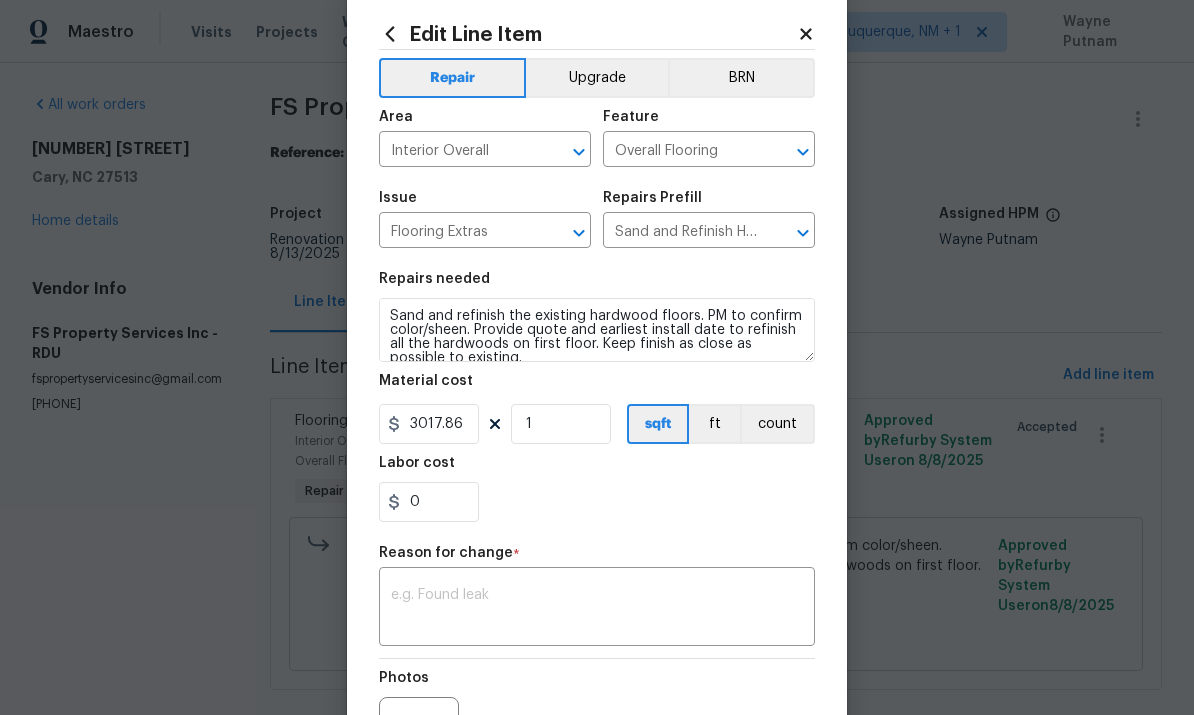 click 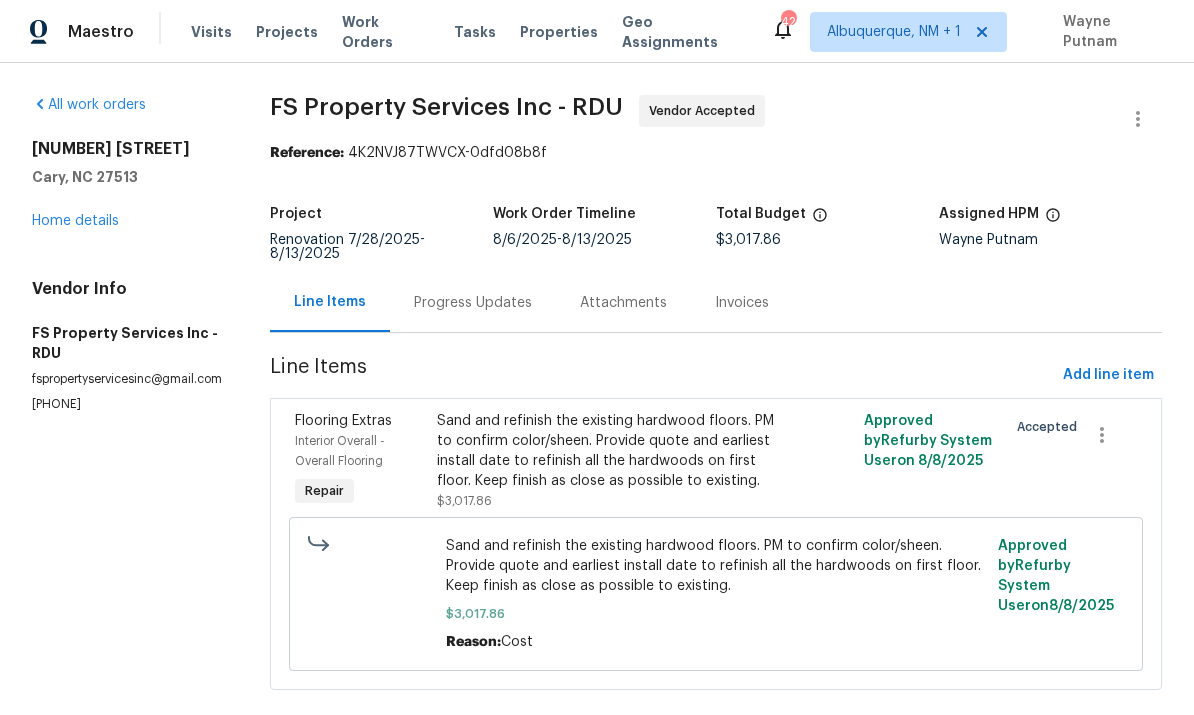 scroll, scrollTop: 0, scrollLeft: 0, axis: both 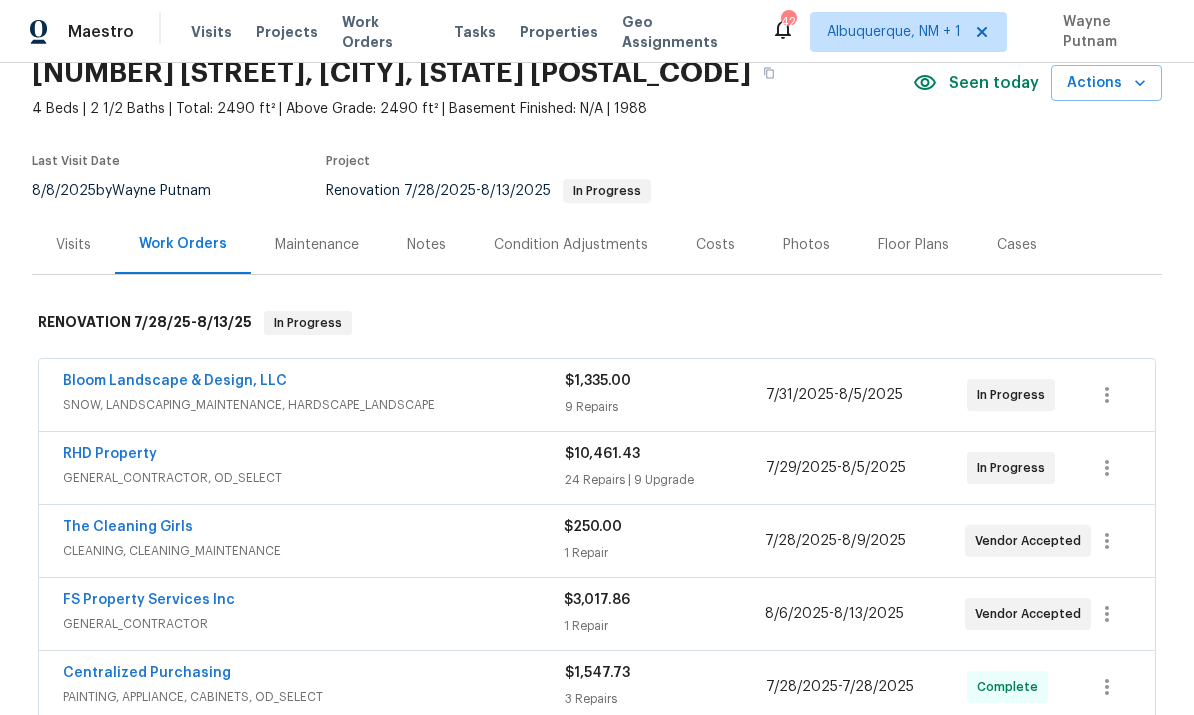 click on "RHD Property" at bounding box center (110, 454) 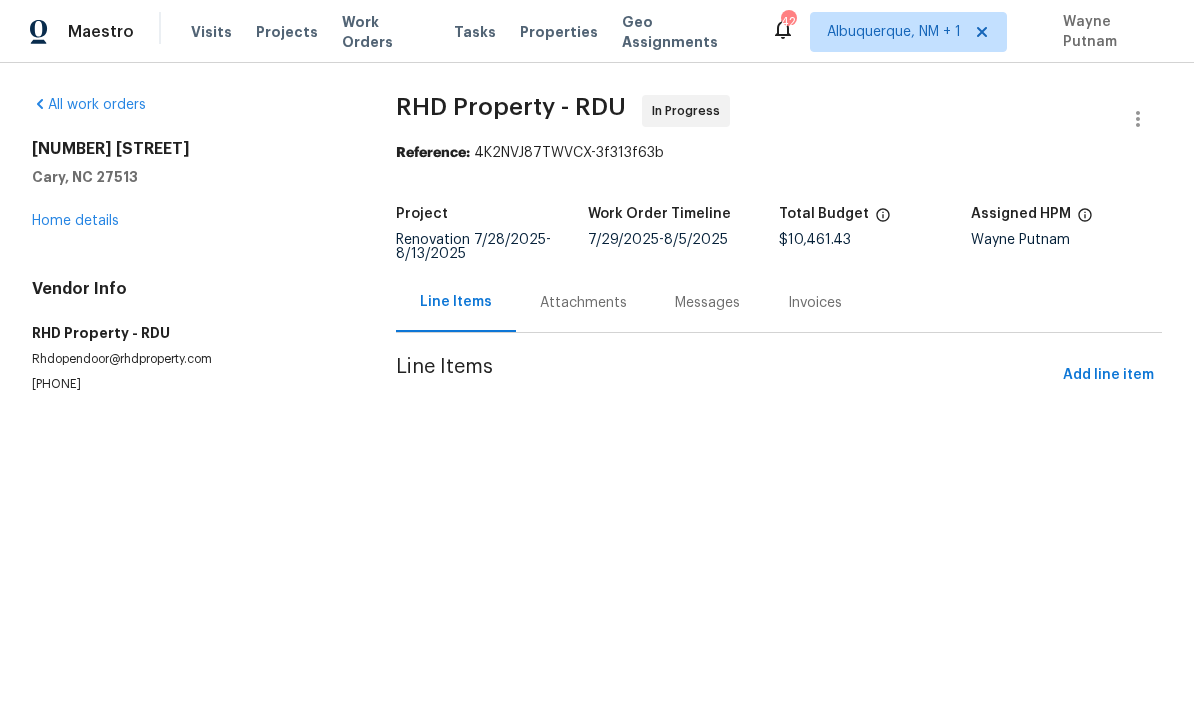 scroll, scrollTop: 0, scrollLeft: 0, axis: both 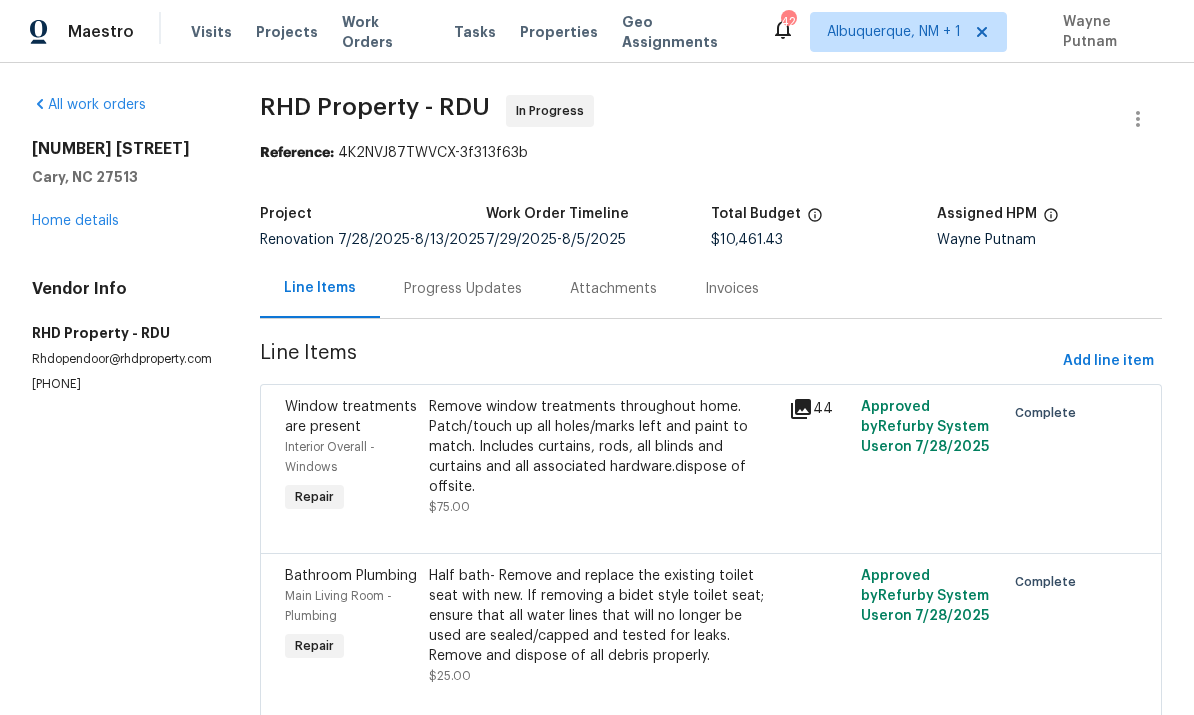 click on "Progress Updates" at bounding box center [463, 289] 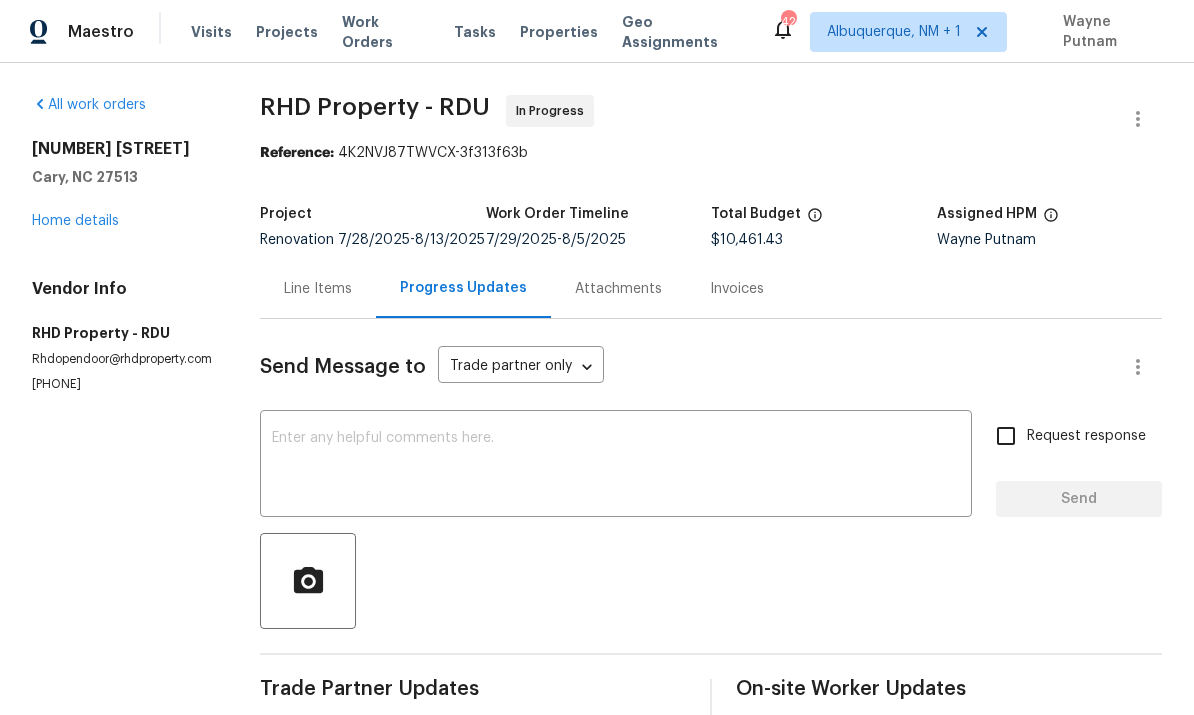 scroll, scrollTop: 0, scrollLeft: 0, axis: both 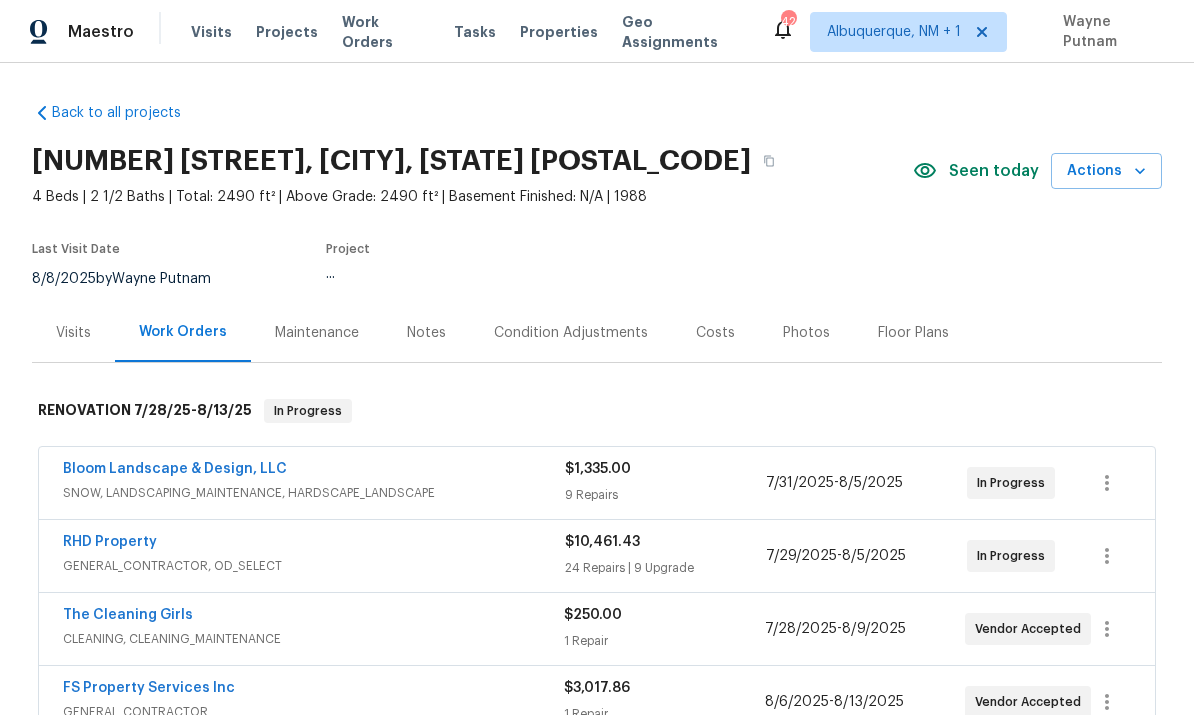 click on "[NUMBER] [STREET], [CITY], [STATE] [POSTAL_CODE] [NUMBER] Beds | [NUMBER] [NUMBER] Baths | Total: [NUMBER] ft² | Above Grade: [NUMBER] ft² | Basement Finished: N/A | [NUMBER] Seen today Actions Last Visit Date [DATE]  by  [FIRST] [LAST]   Project ..." at bounding box center (597, 219) 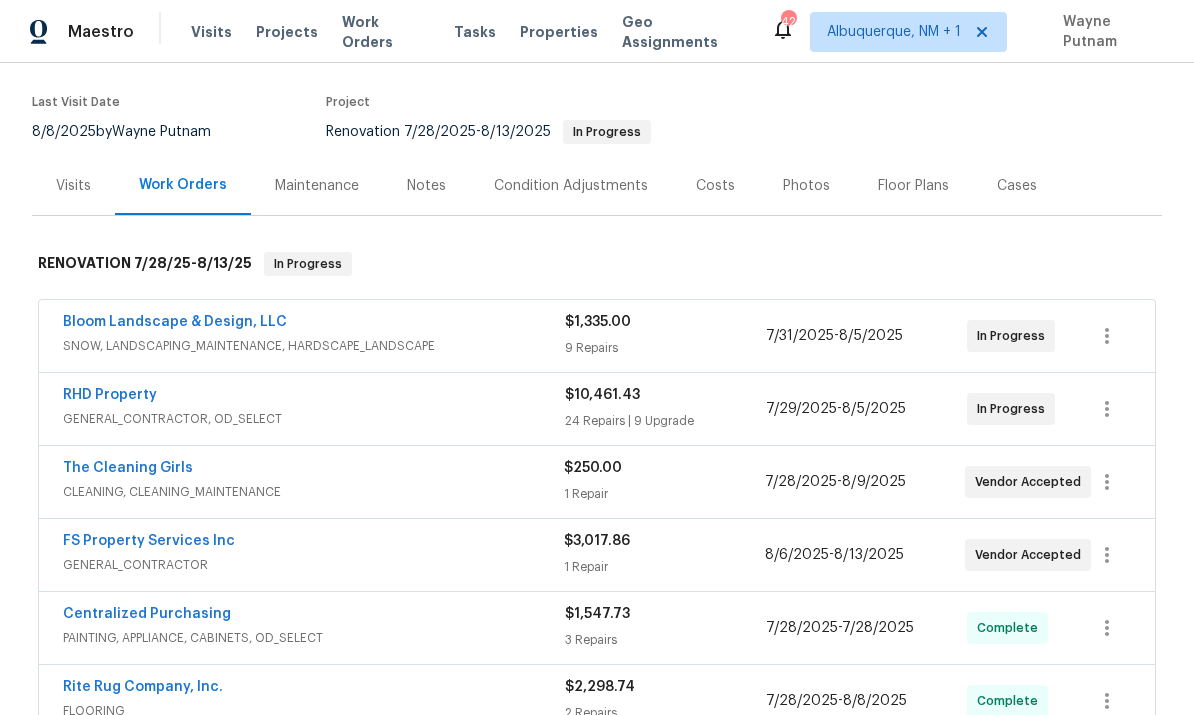 scroll, scrollTop: 298, scrollLeft: 0, axis: vertical 